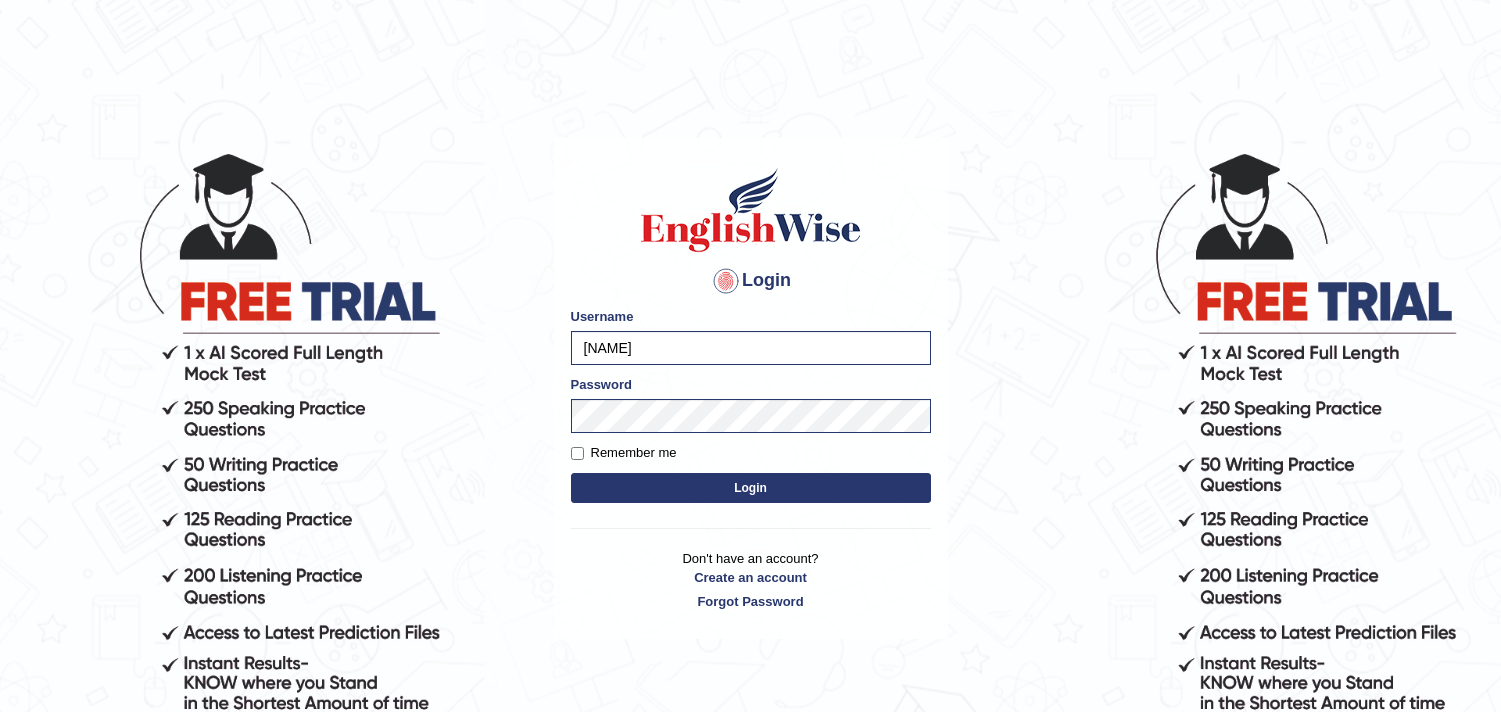 scroll, scrollTop: 0, scrollLeft: 0, axis: both 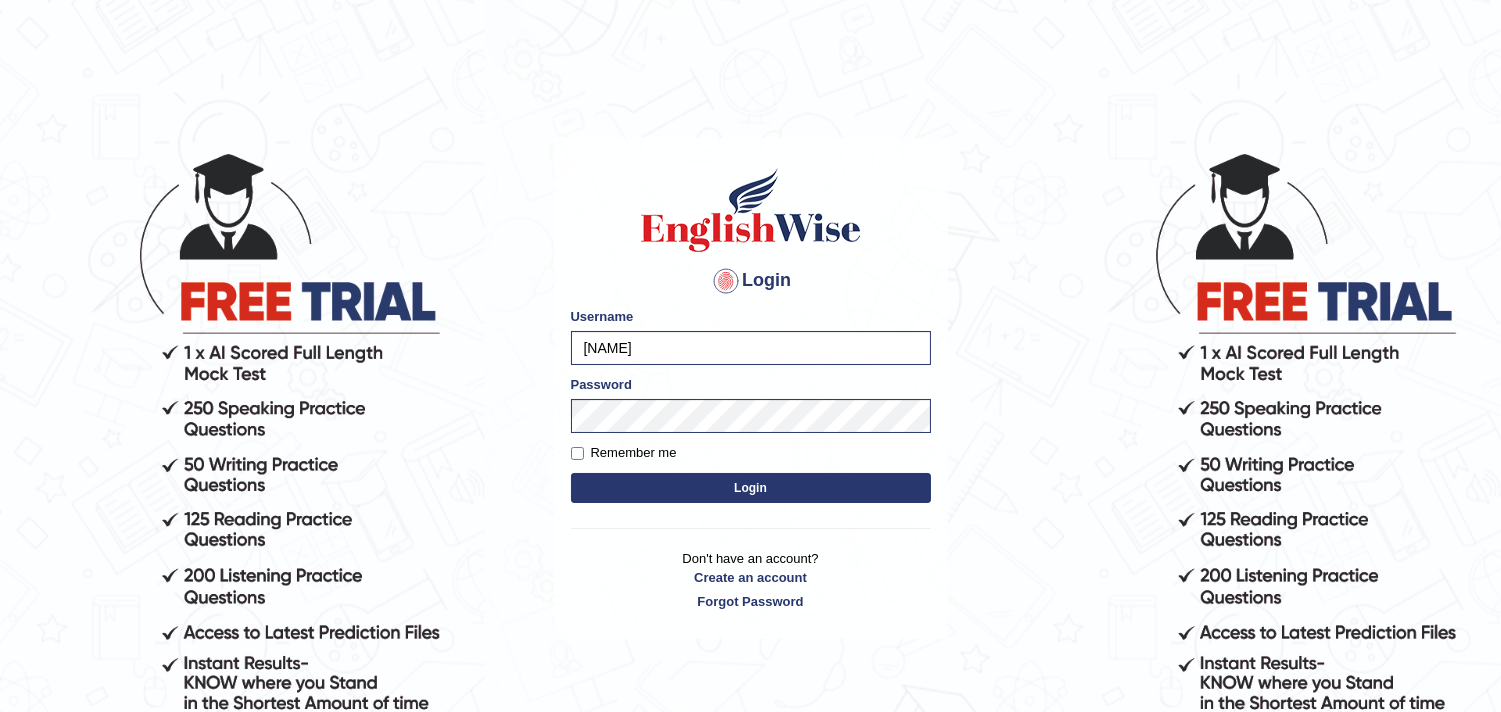 click on "Login" at bounding box center (751, 488) 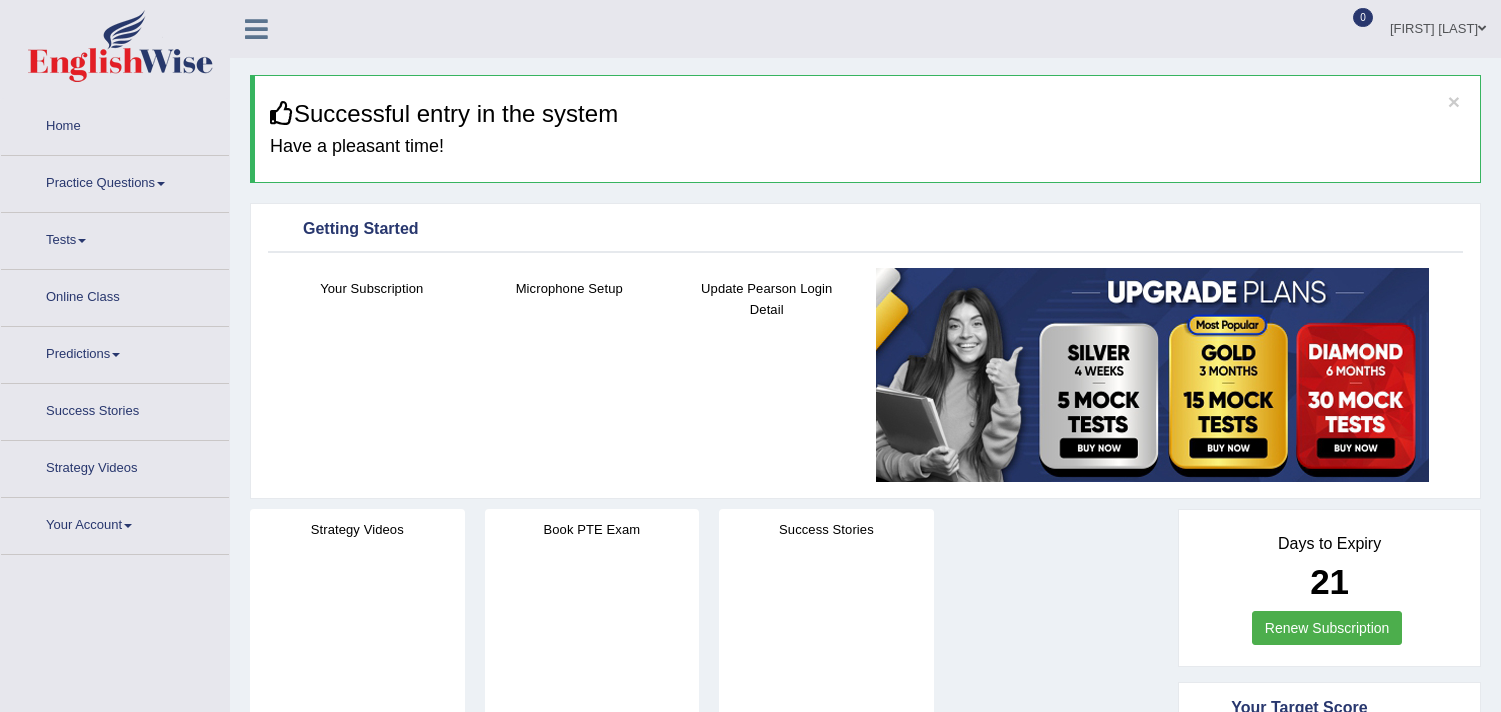 scroll, scrollTop: 0, scrollLeft: 0, axis: both 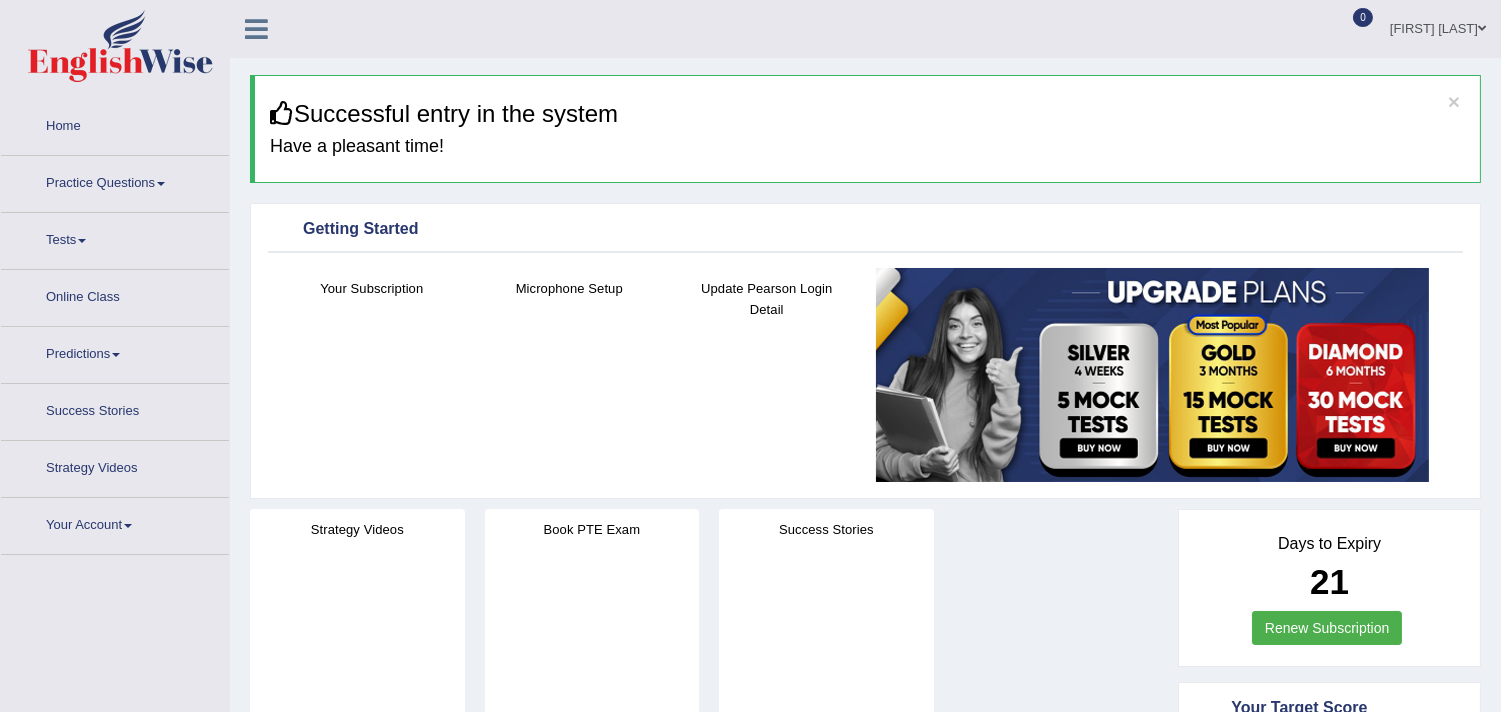 click on "Practice Questions" at bounding box center [115, 181] 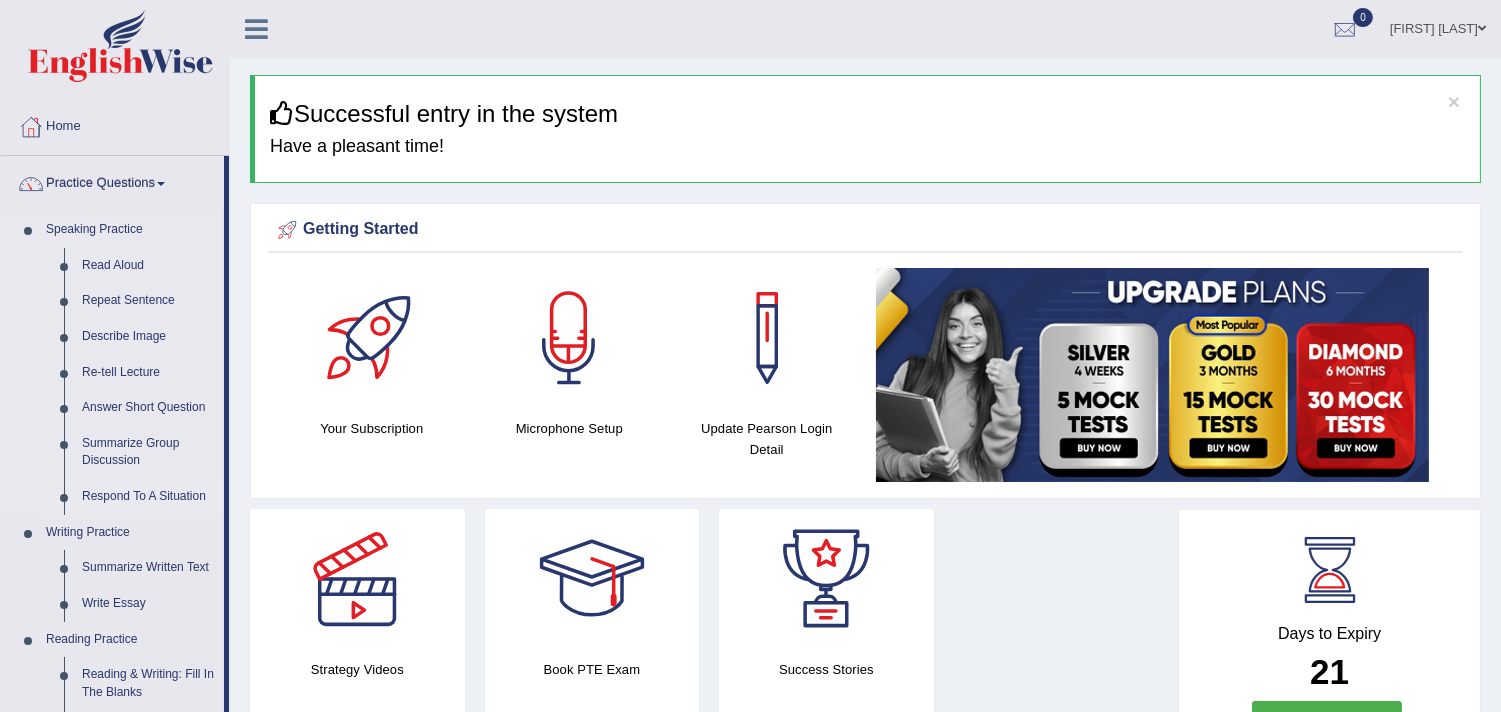 scroll, scrollTop: 236, scrollLeft: 0, axis: vertical 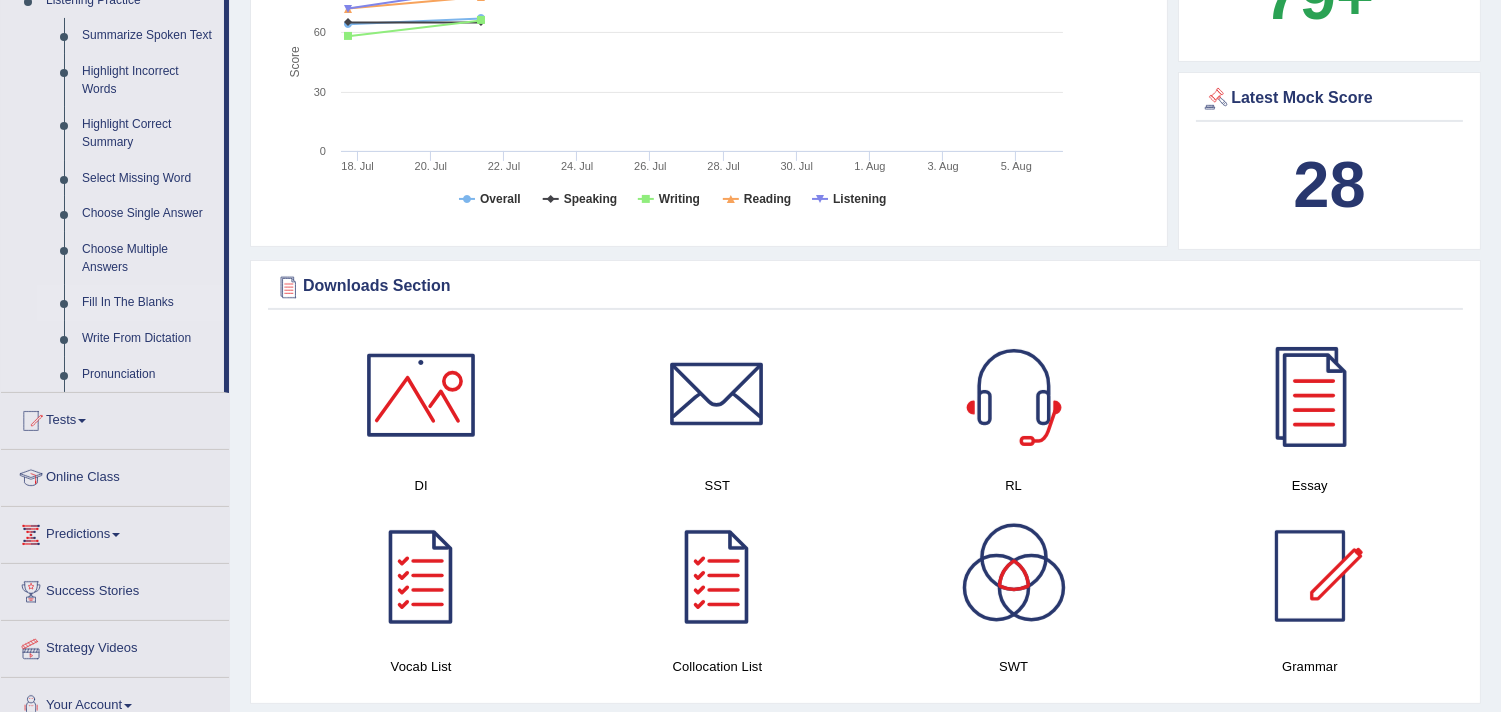 click on "Fill In The Blanks" at bounding box center (148, 303) 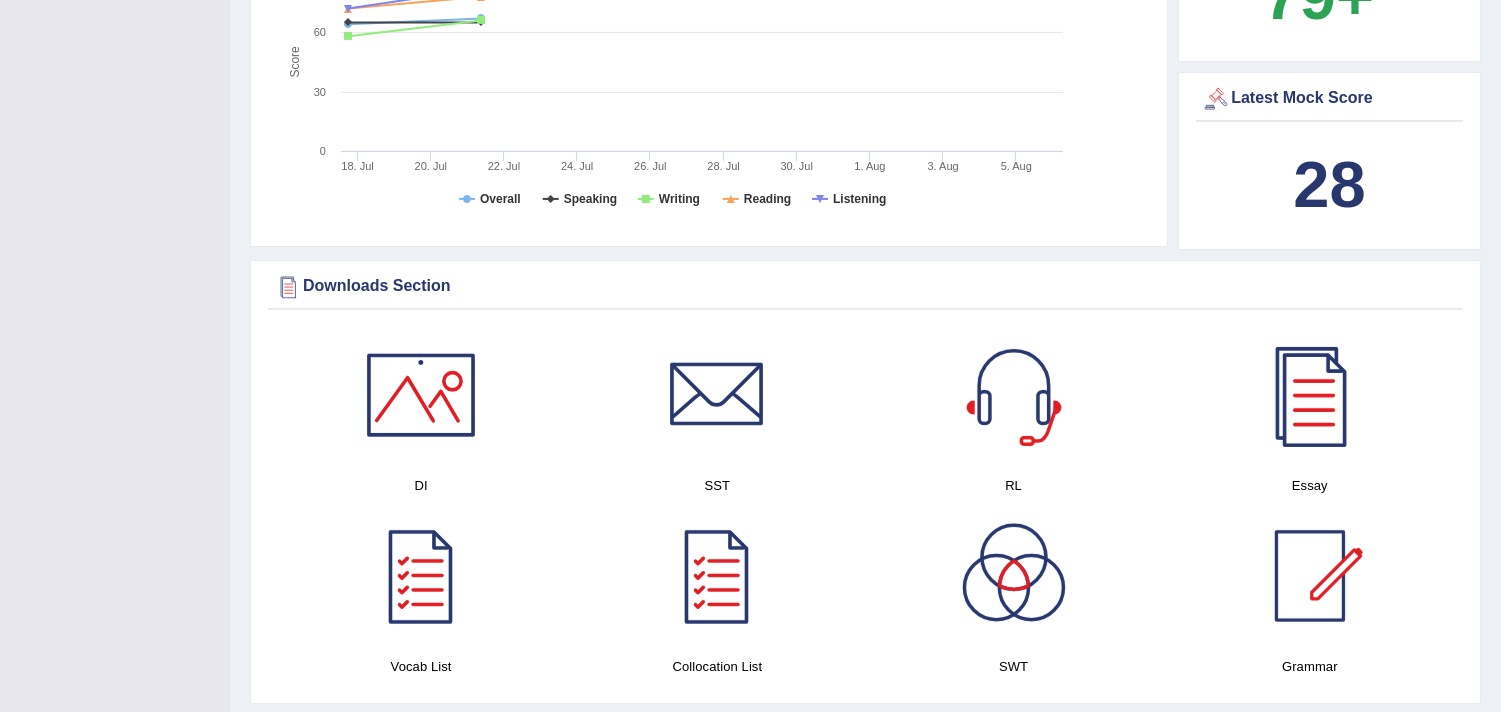 scroll, scrollTop: 350, scrollLeft: 0, axis: vertical 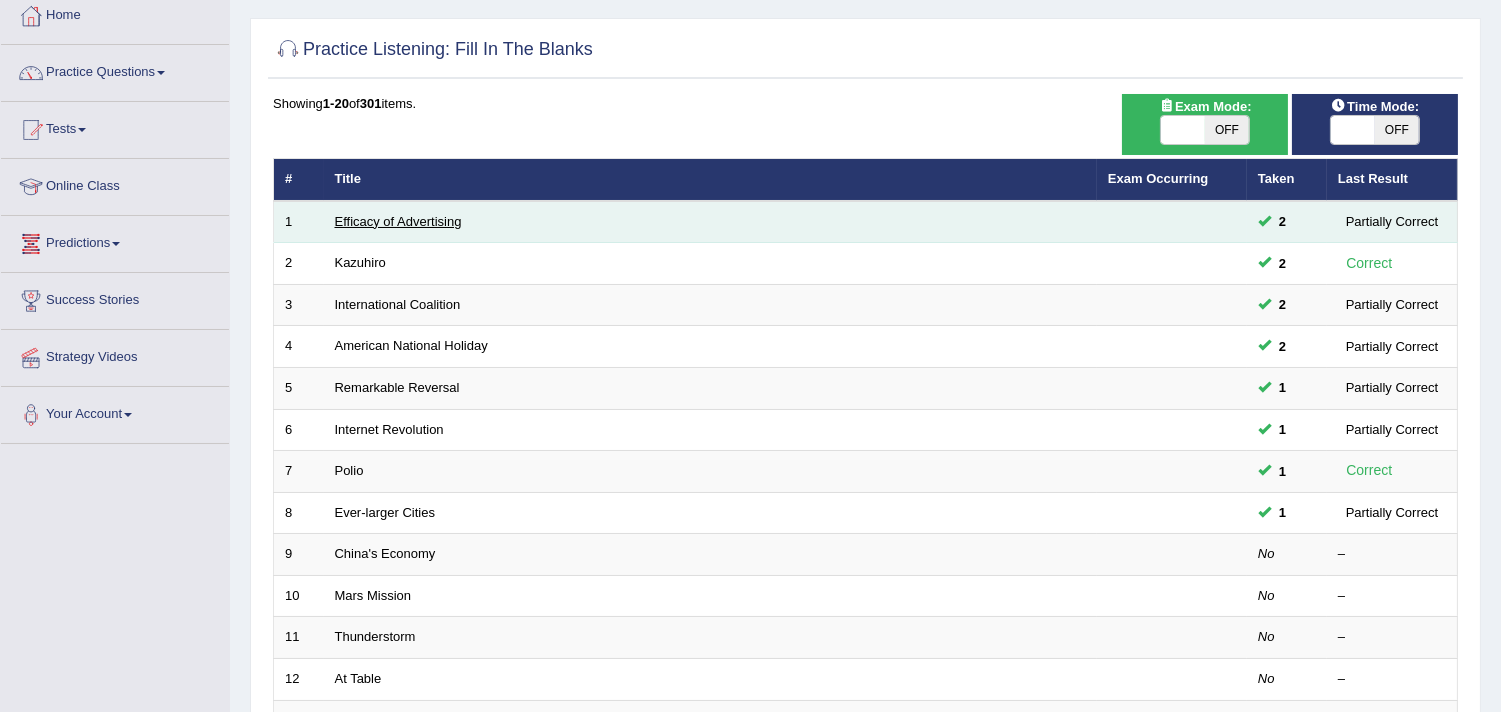 click on "Efficacy of Advertising" at bounding box center (398, 221) 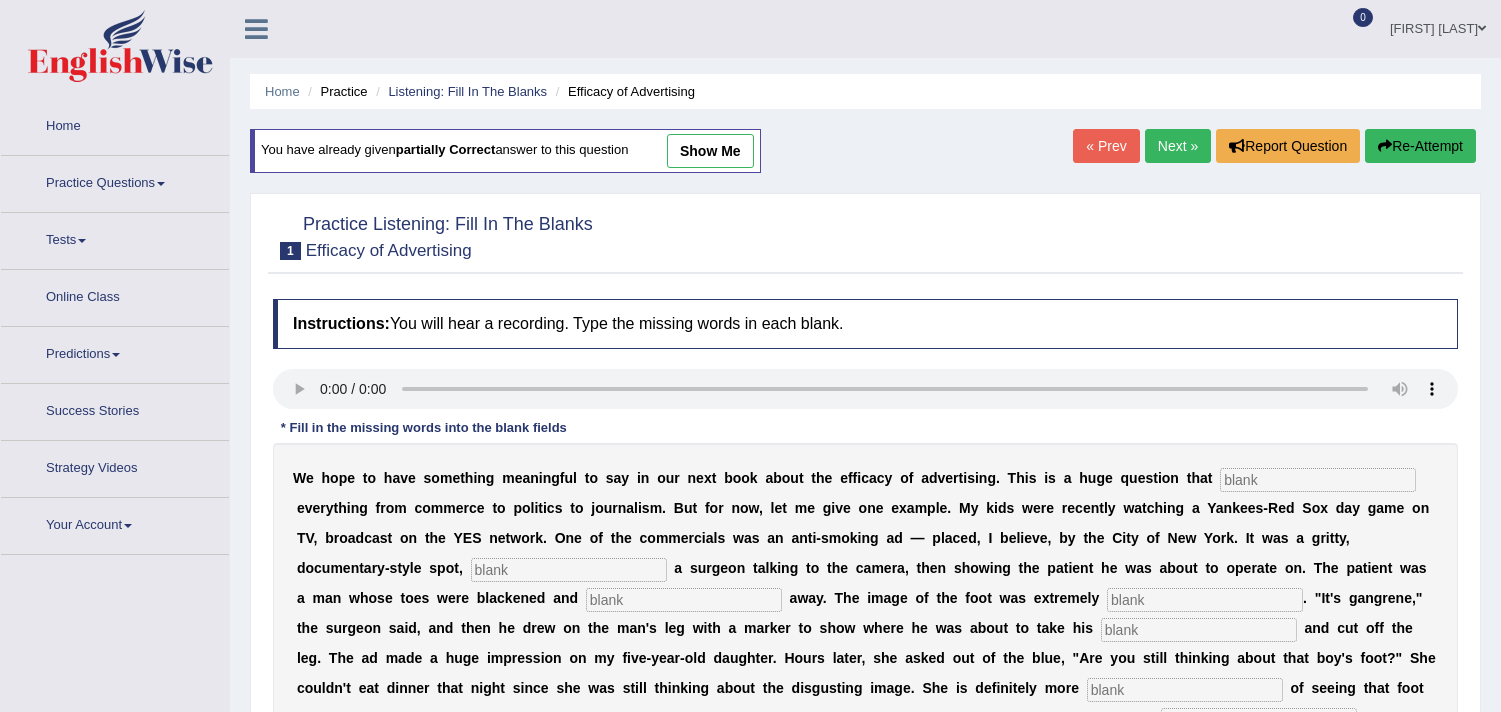 scroll, scrollTop: 0, scrollLeft: 0, axis: both 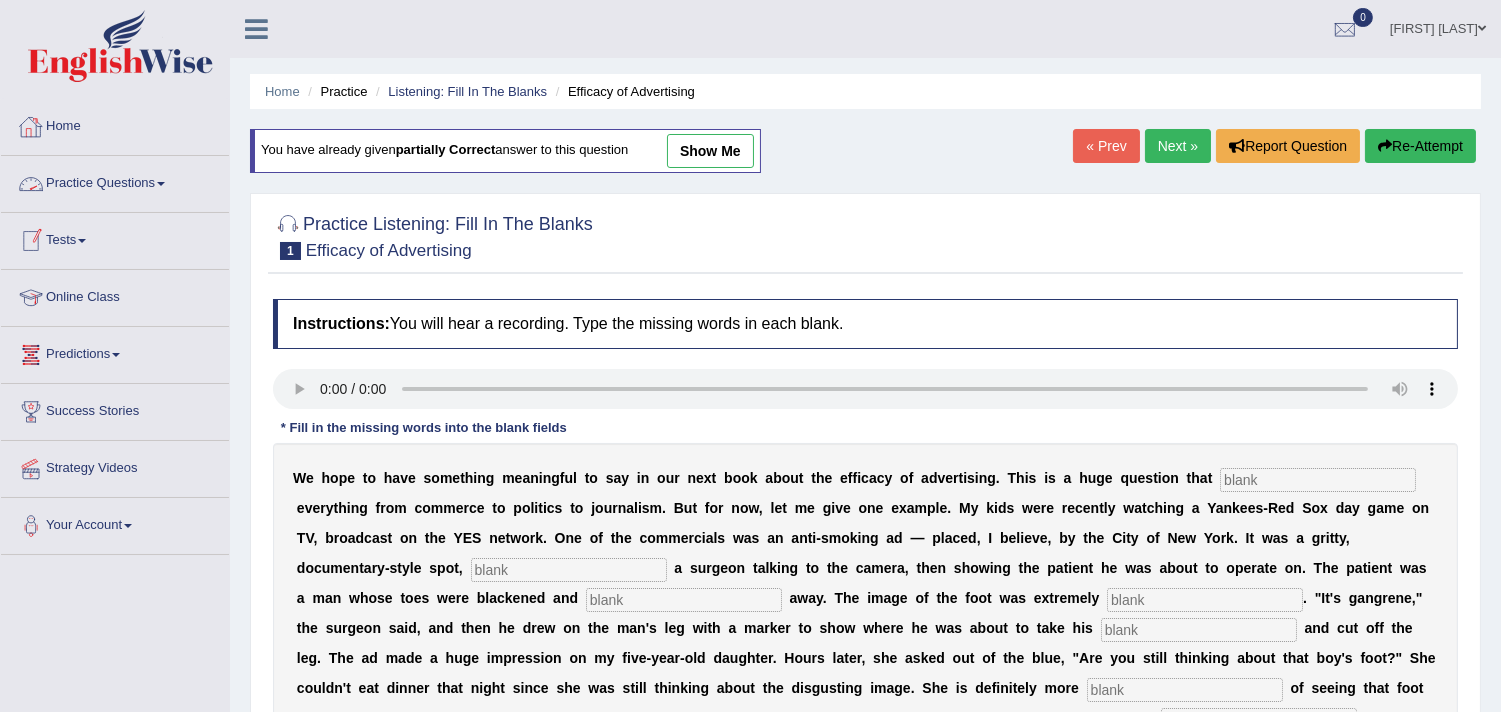 click on "Practice Questions" at bounding box center (115, 181) 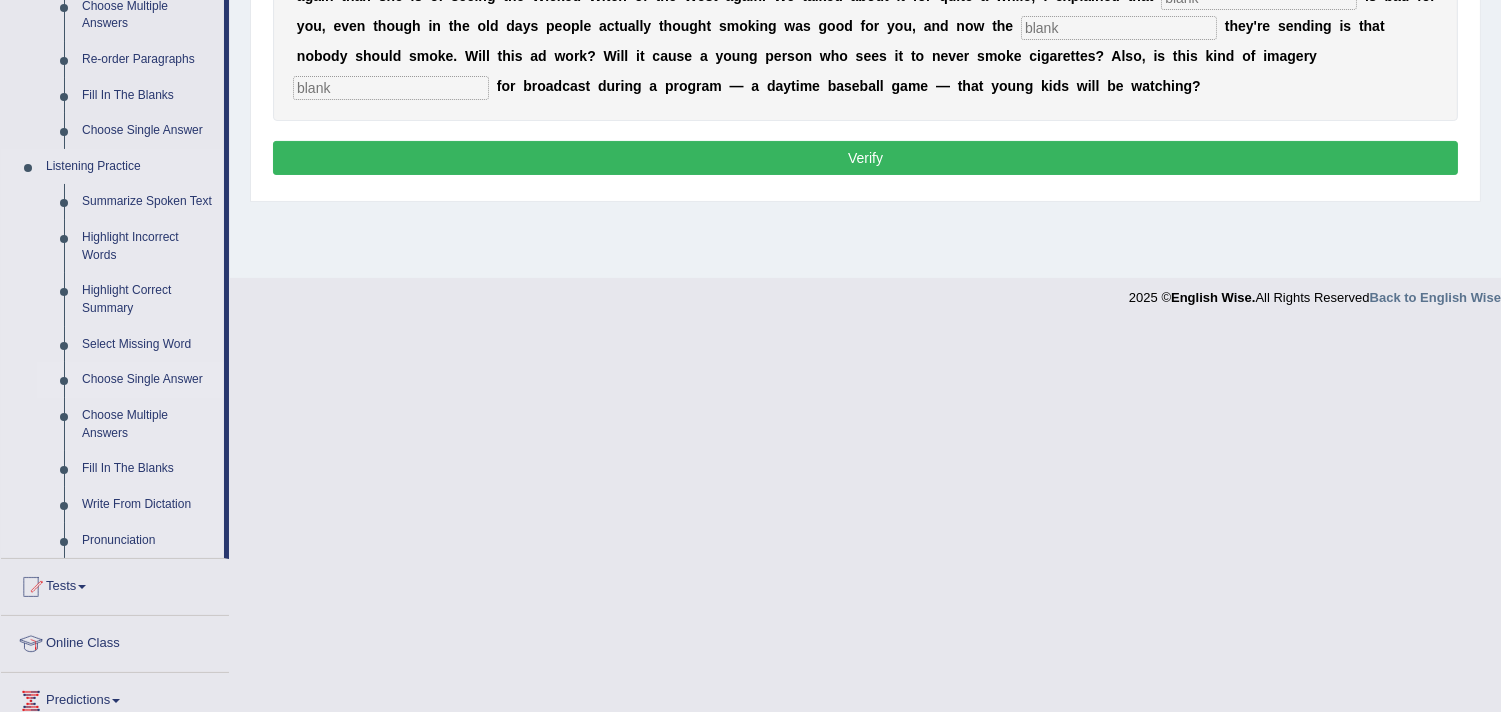 scroll, scrollTop: 777, scrollLeft: 0, axis: vertical 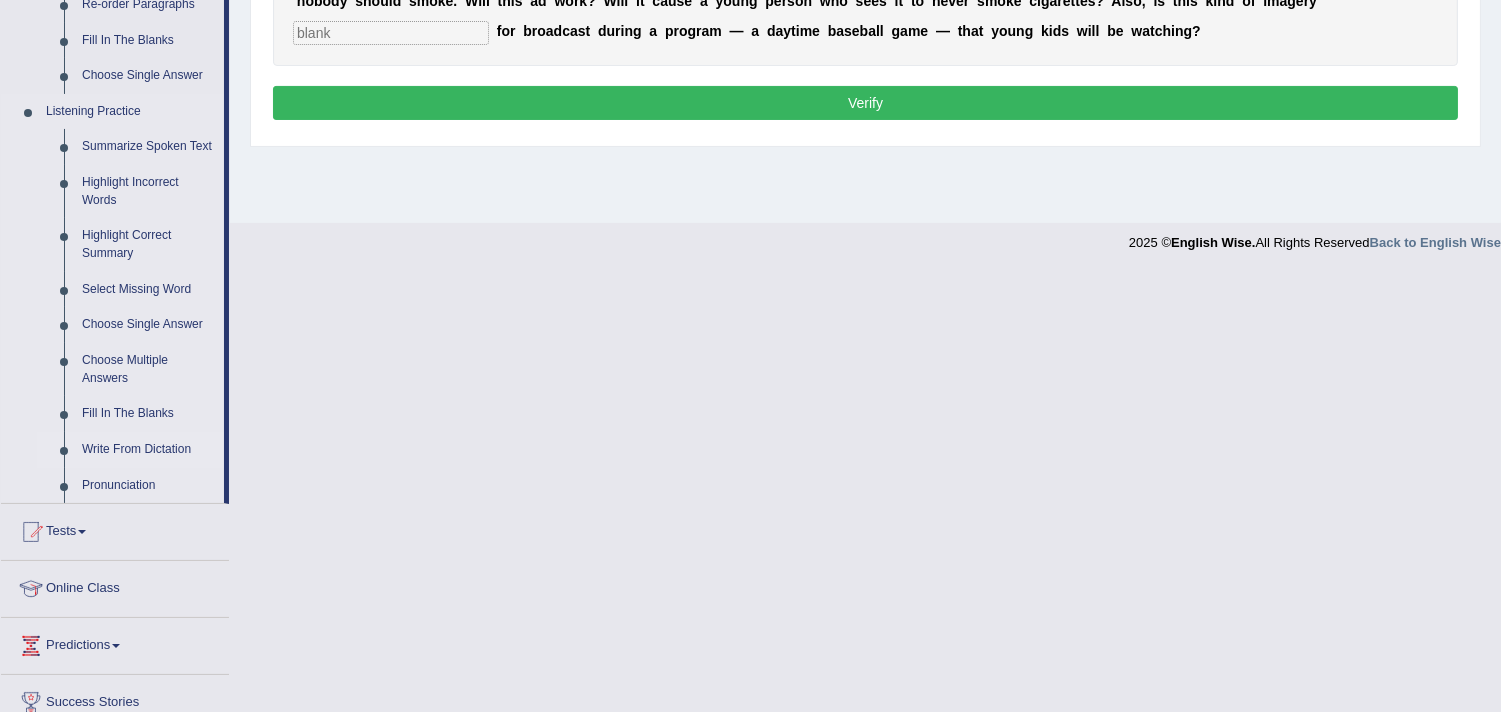 click on "Write From Dictation" at bounding box center (148, 450) 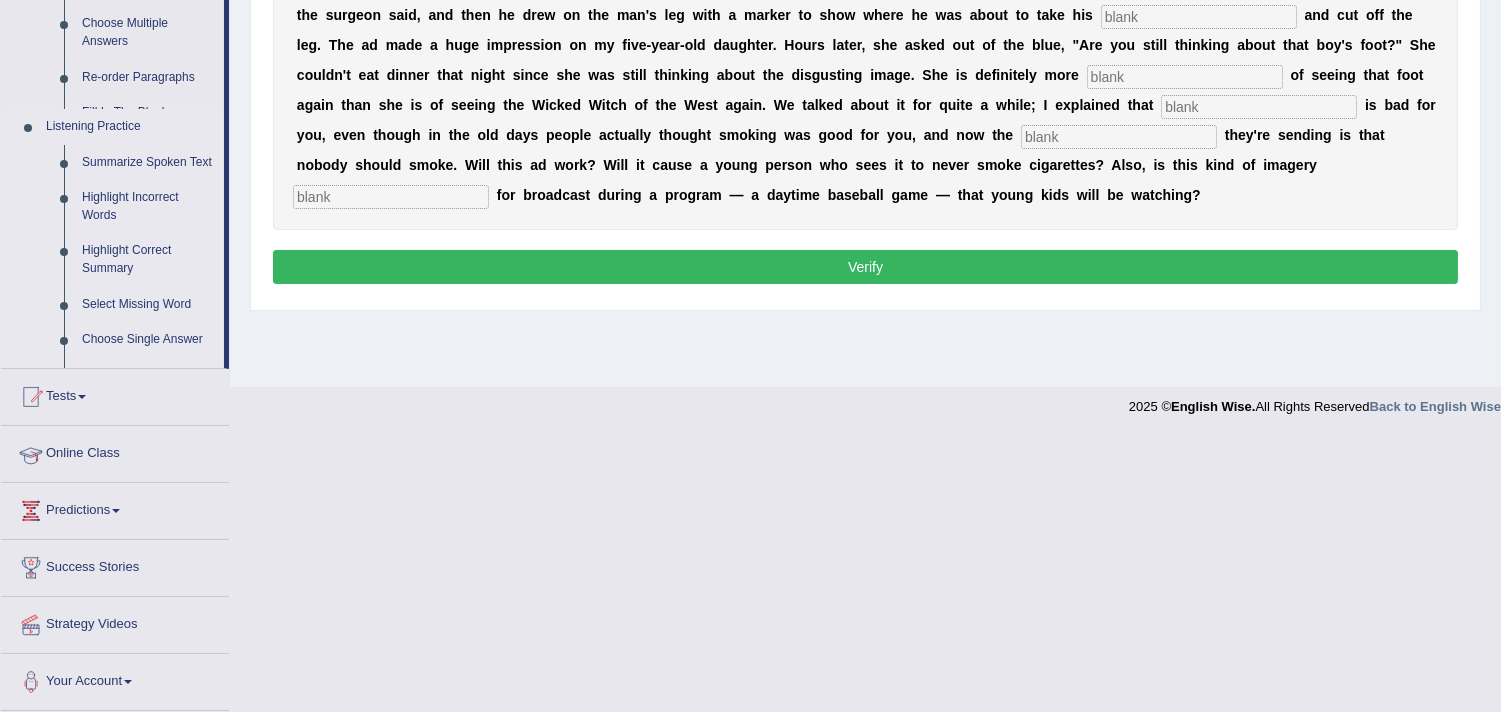 scroll, scrollTop: 337, scrollLeft: 0, axis: vertical 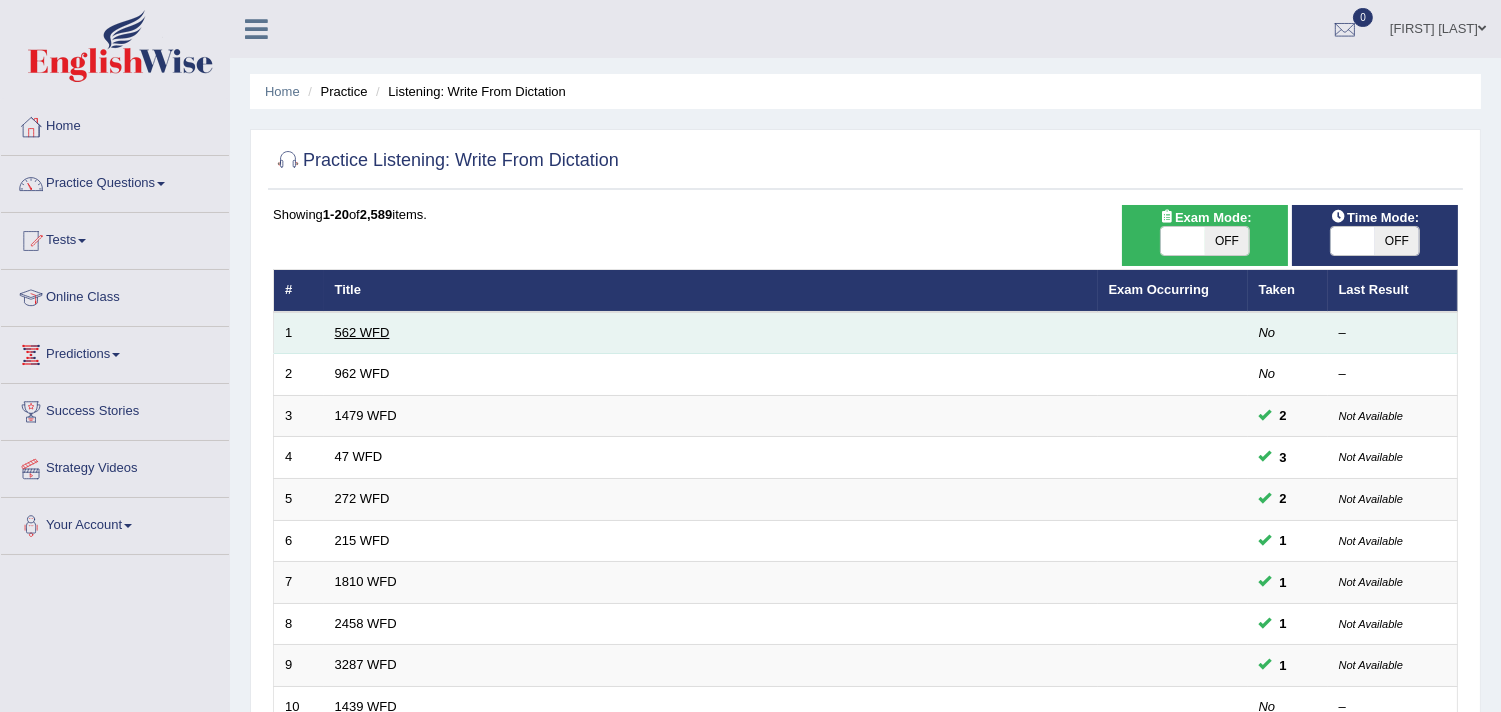 click on "562 WFD" at bounding box center (362, 332) 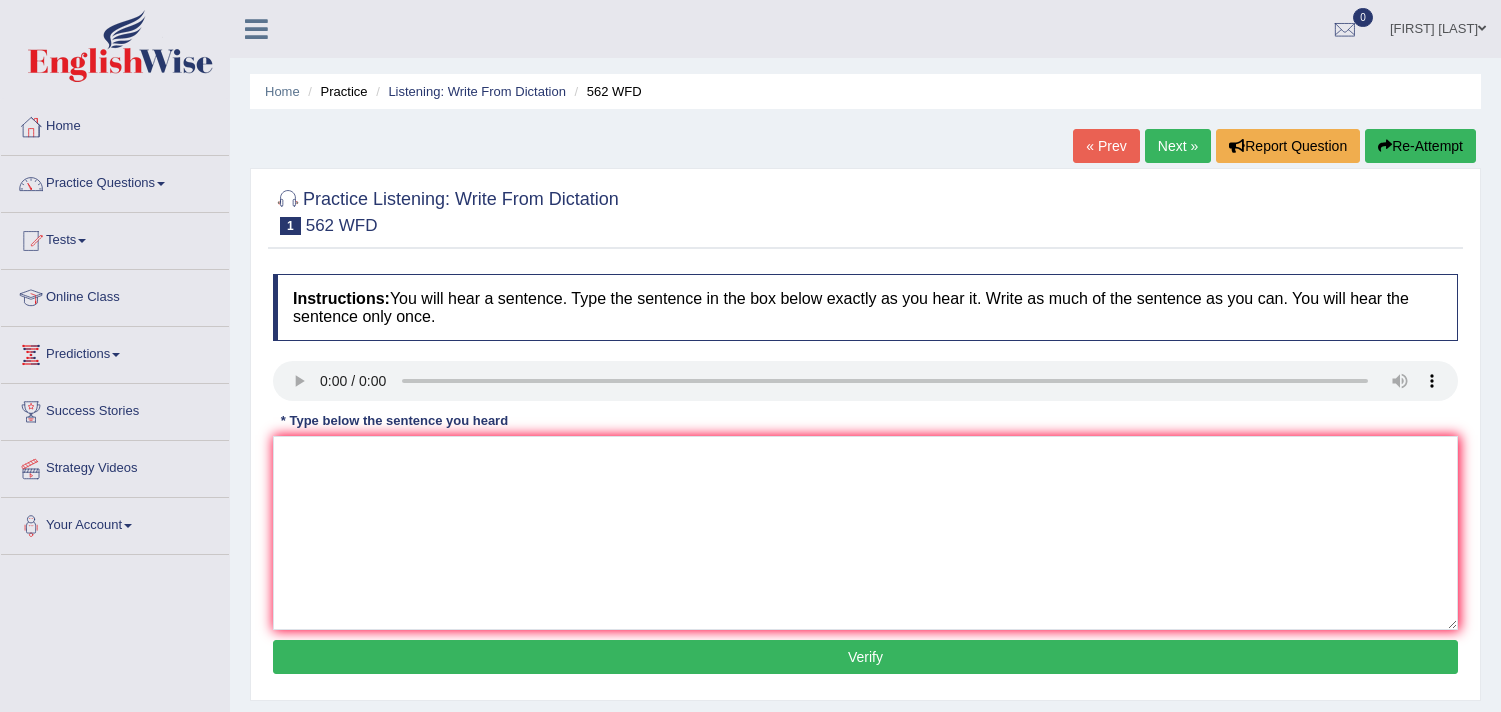 scroll, scrollTop: 0, scrollLeft: 0, axis: both 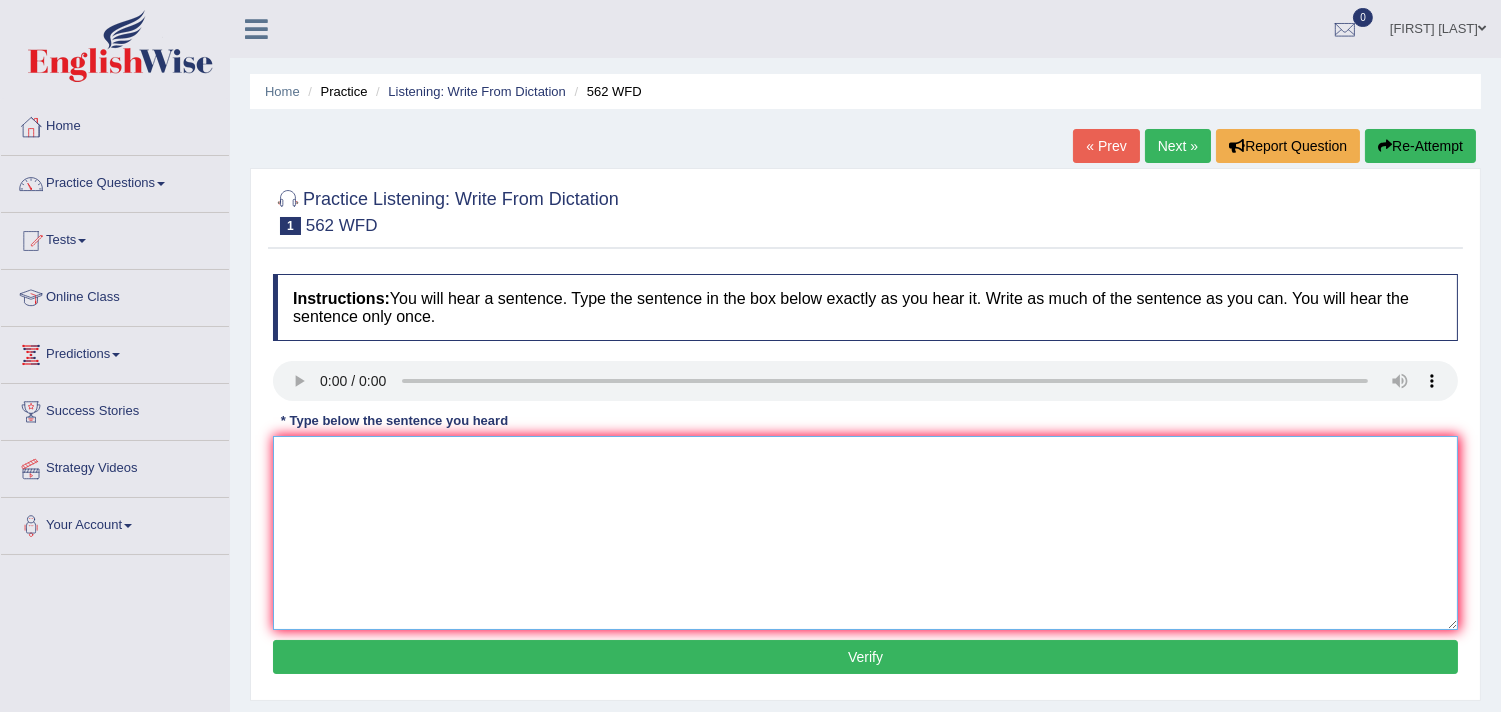 click at bounding box center [865, 533] 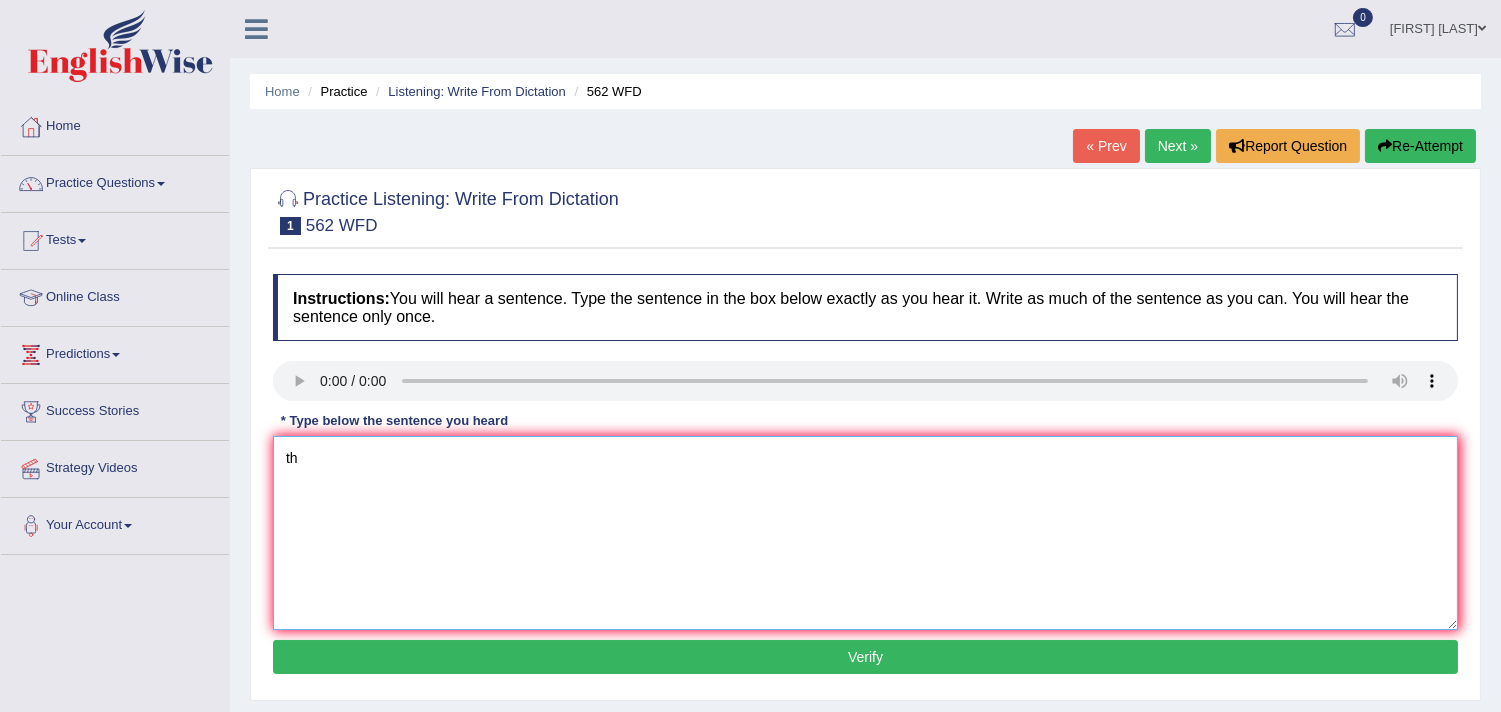 type on "t" 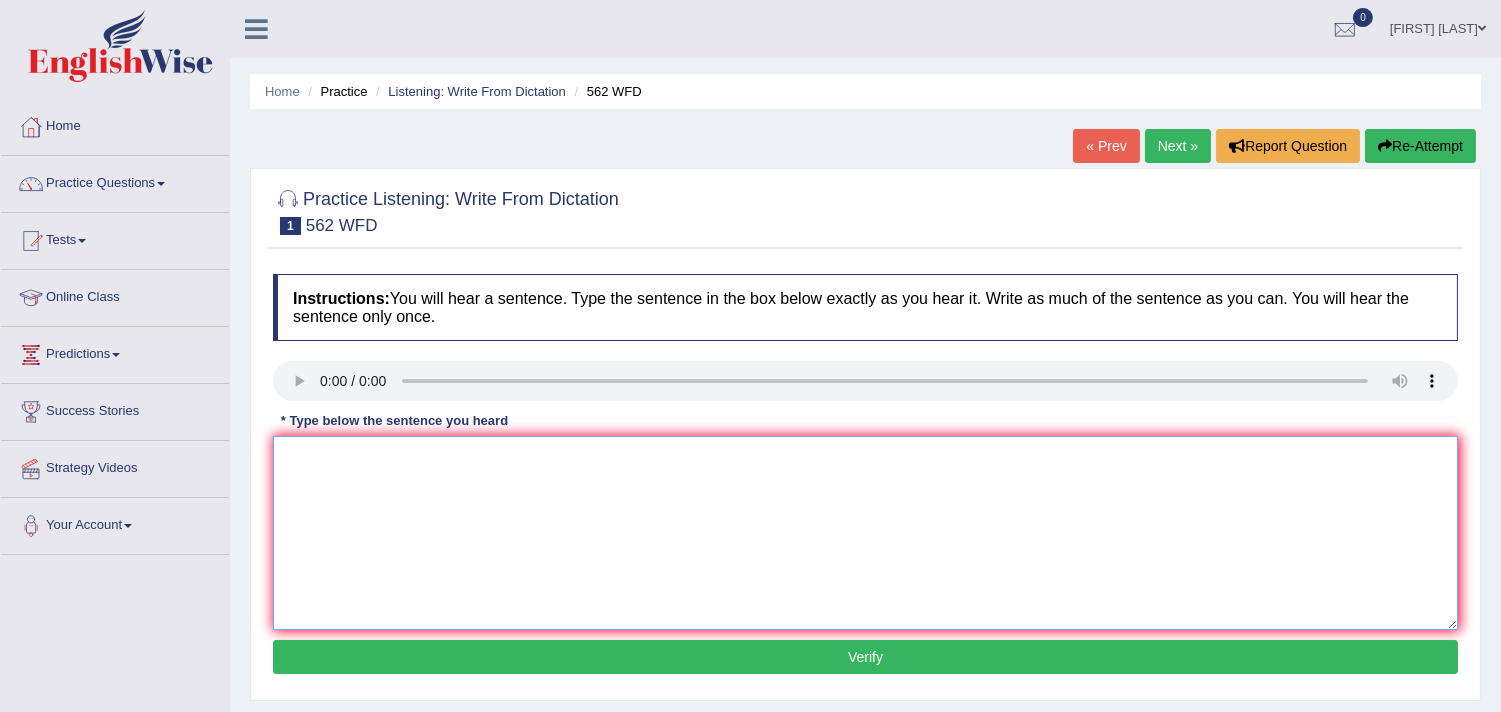 type on "R" 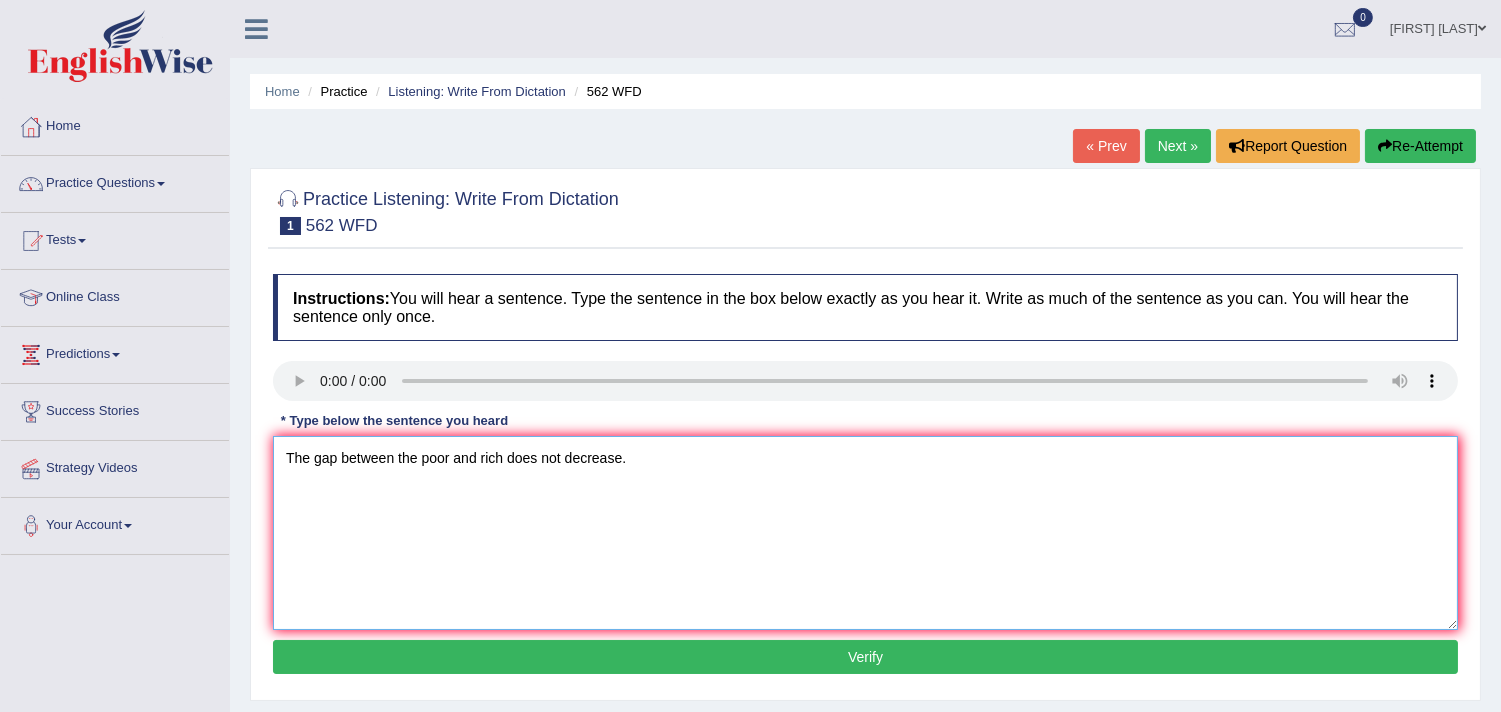 type on "The gap between the poor and rich does not decrease." 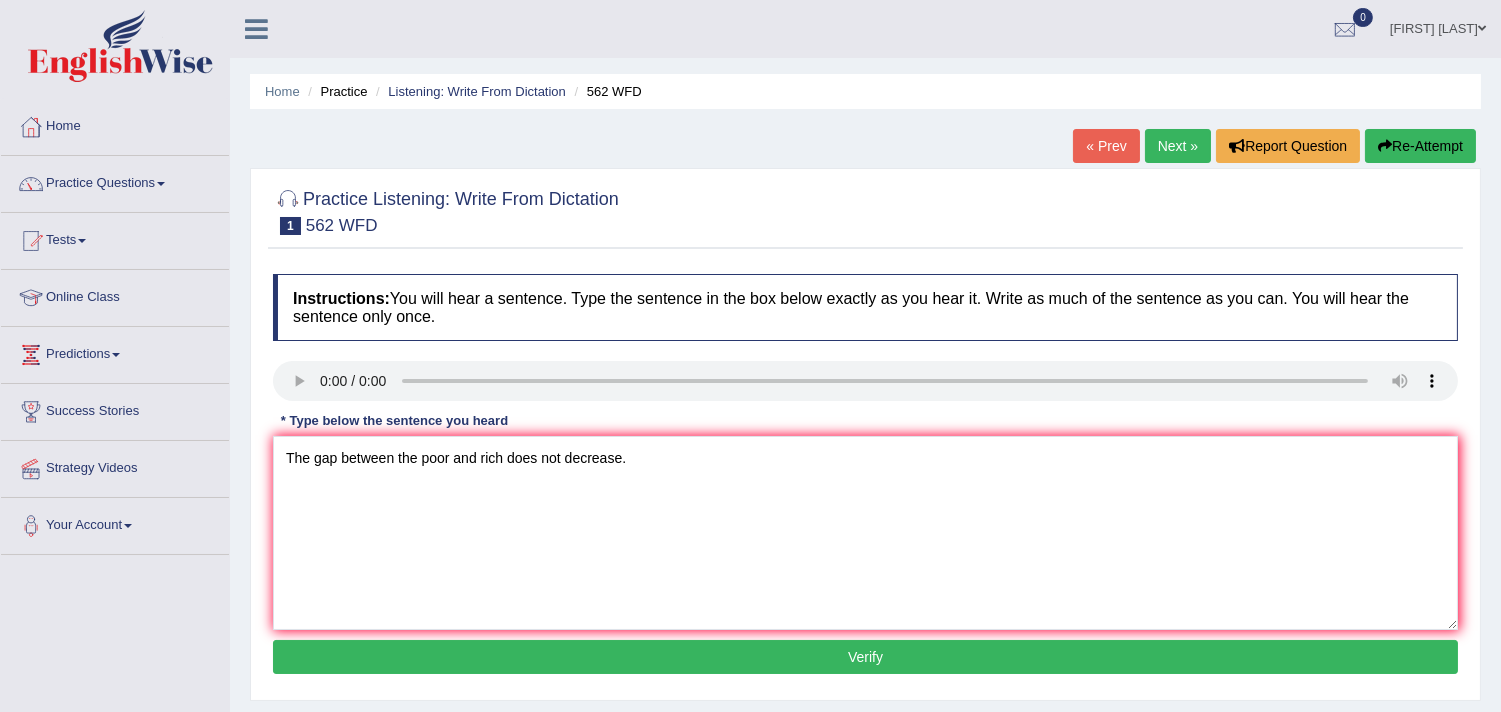 click on "Verify" at bounding box center [865, 657] 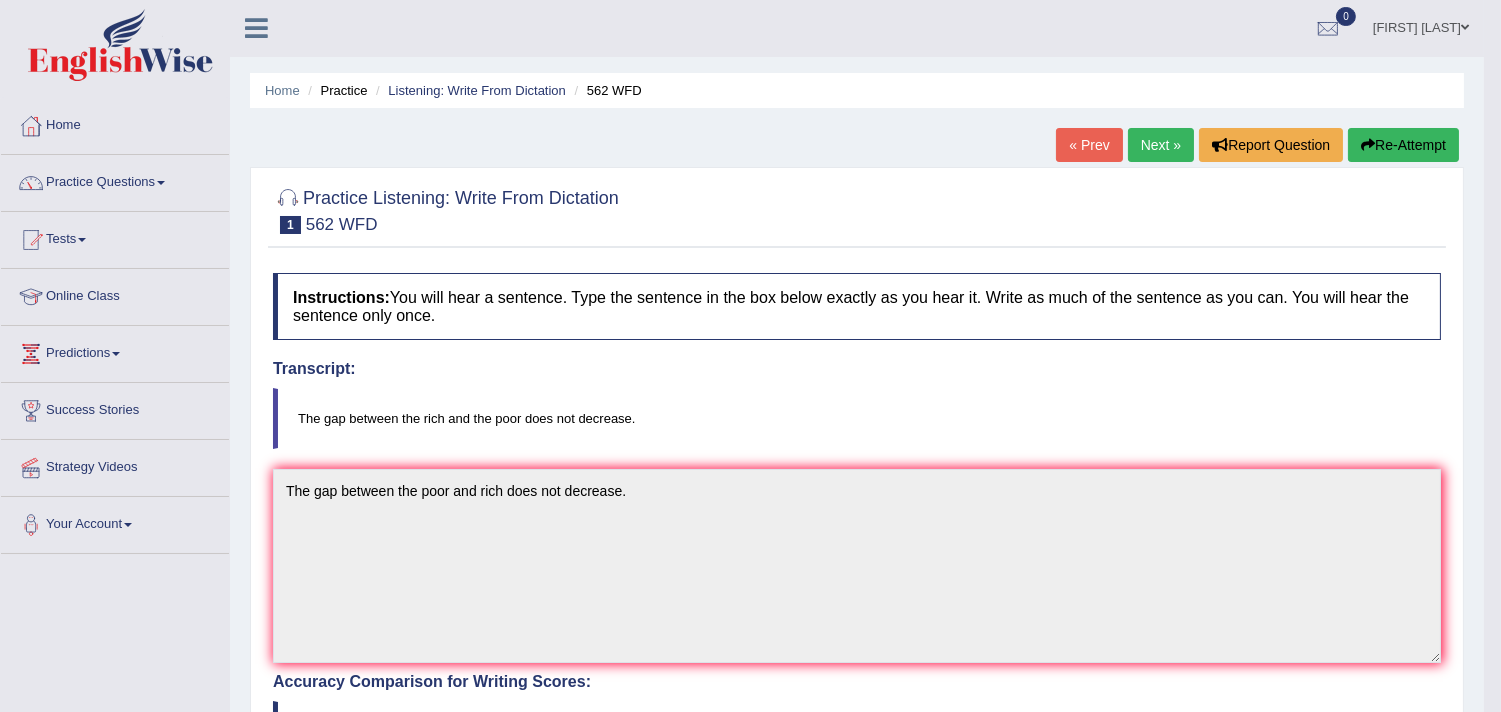 scroll, scrollTop: 0, scrollLeft: 0, axis: both 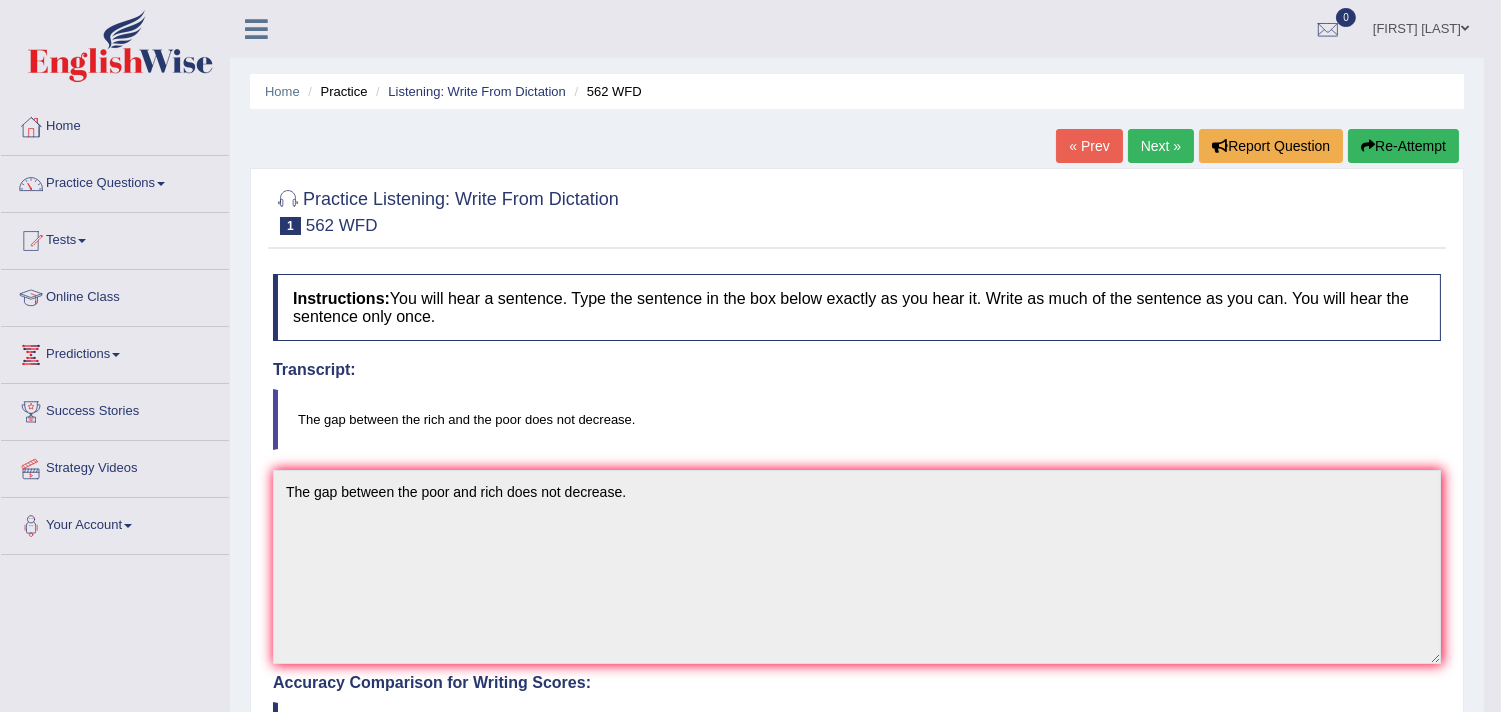 click on "Next »" at bounding box center (1161, 146) 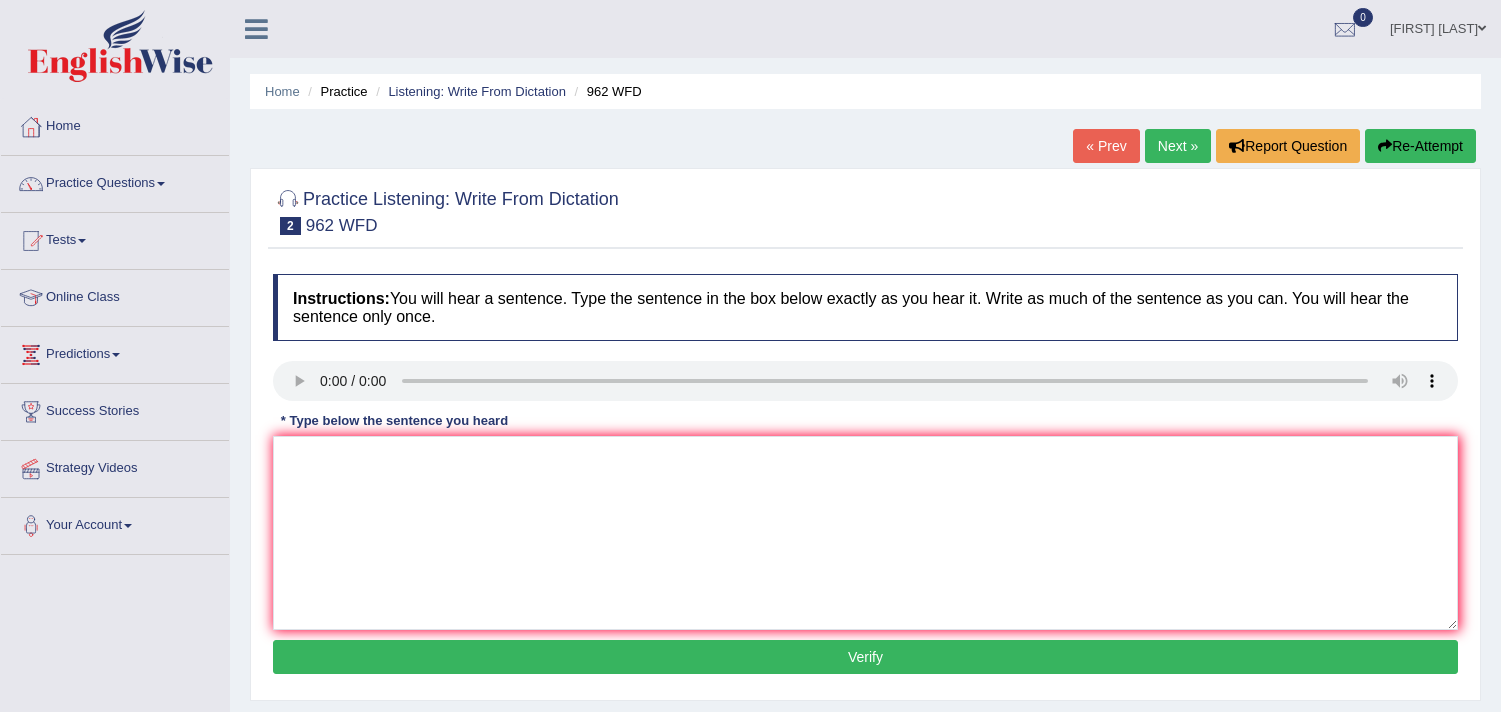 scroll, scrollTop: 0, scrollLeft: 0, axis: both 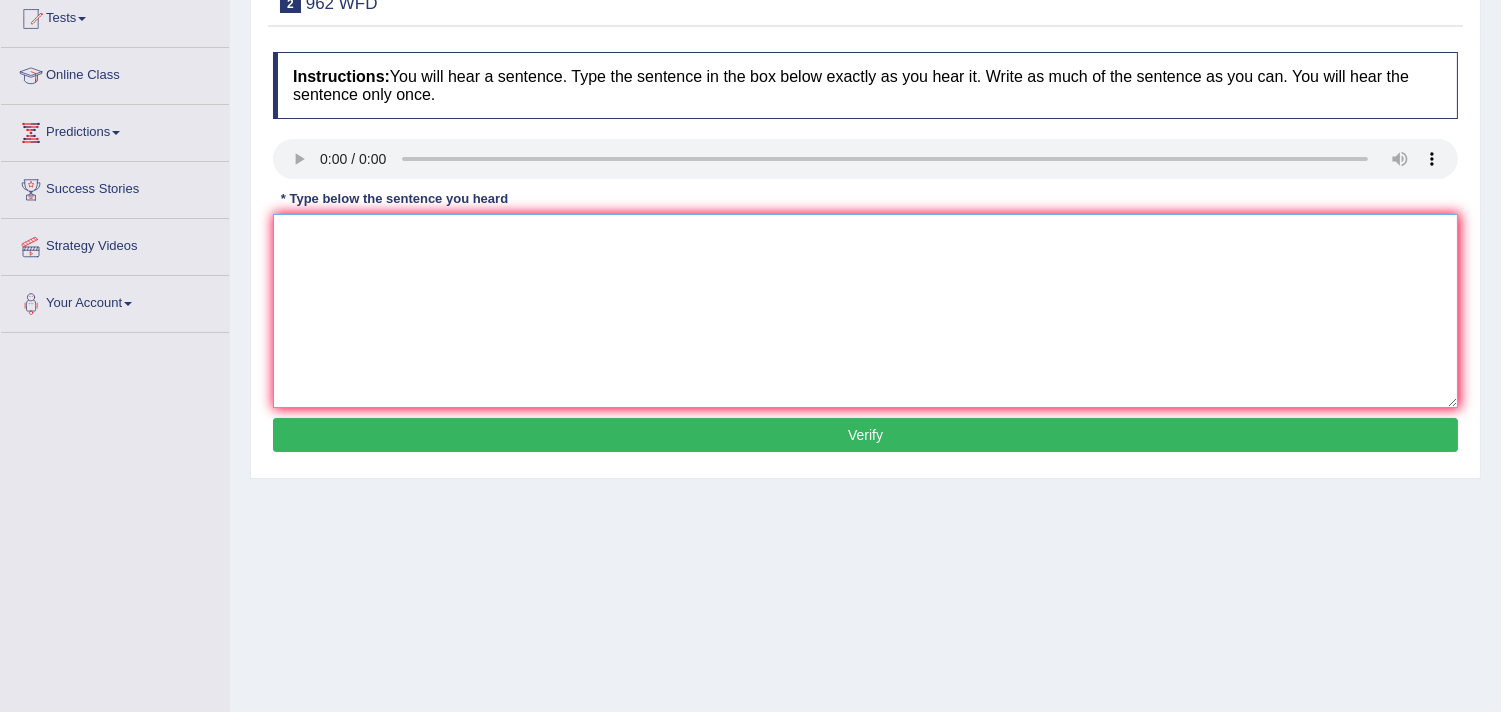 click at bounding box center (865, 311) 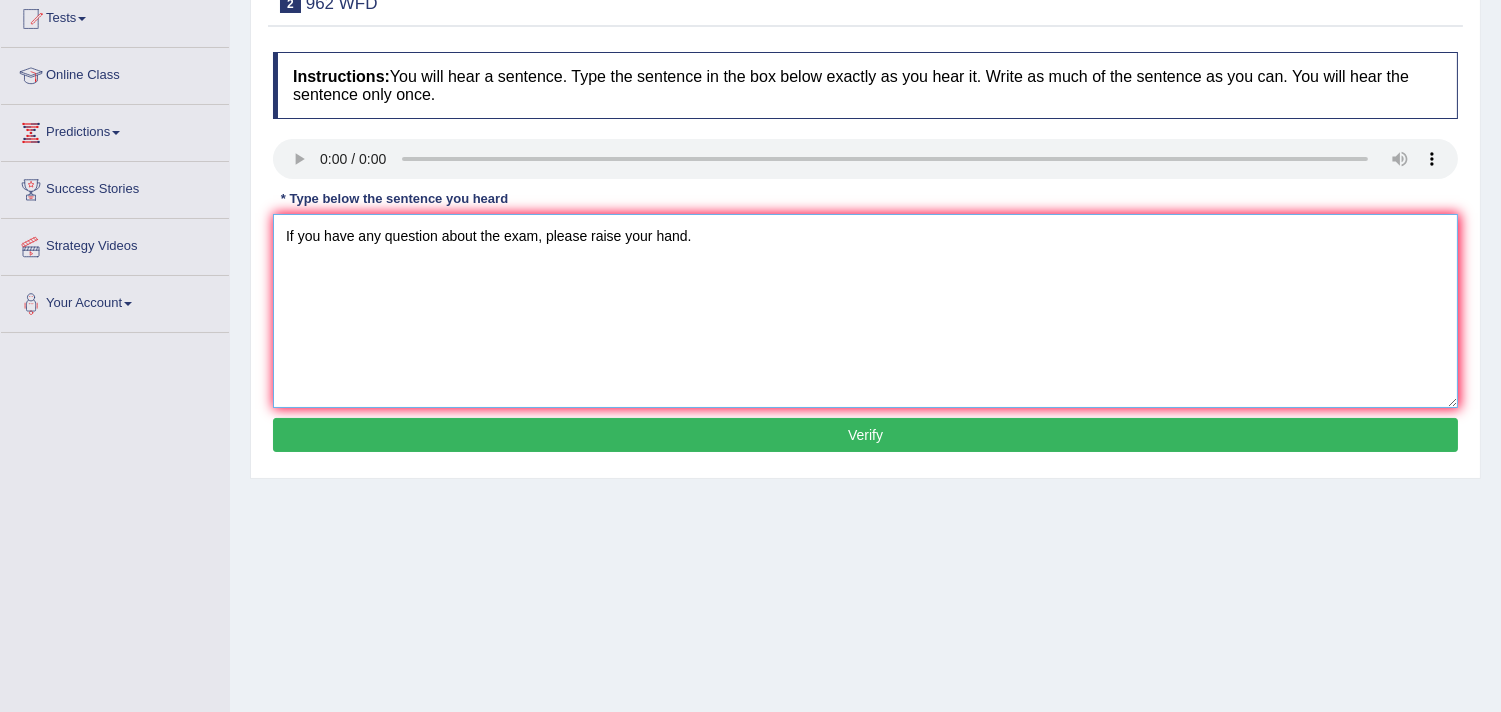 type on "If you have any question about the exam, please raise your hand." 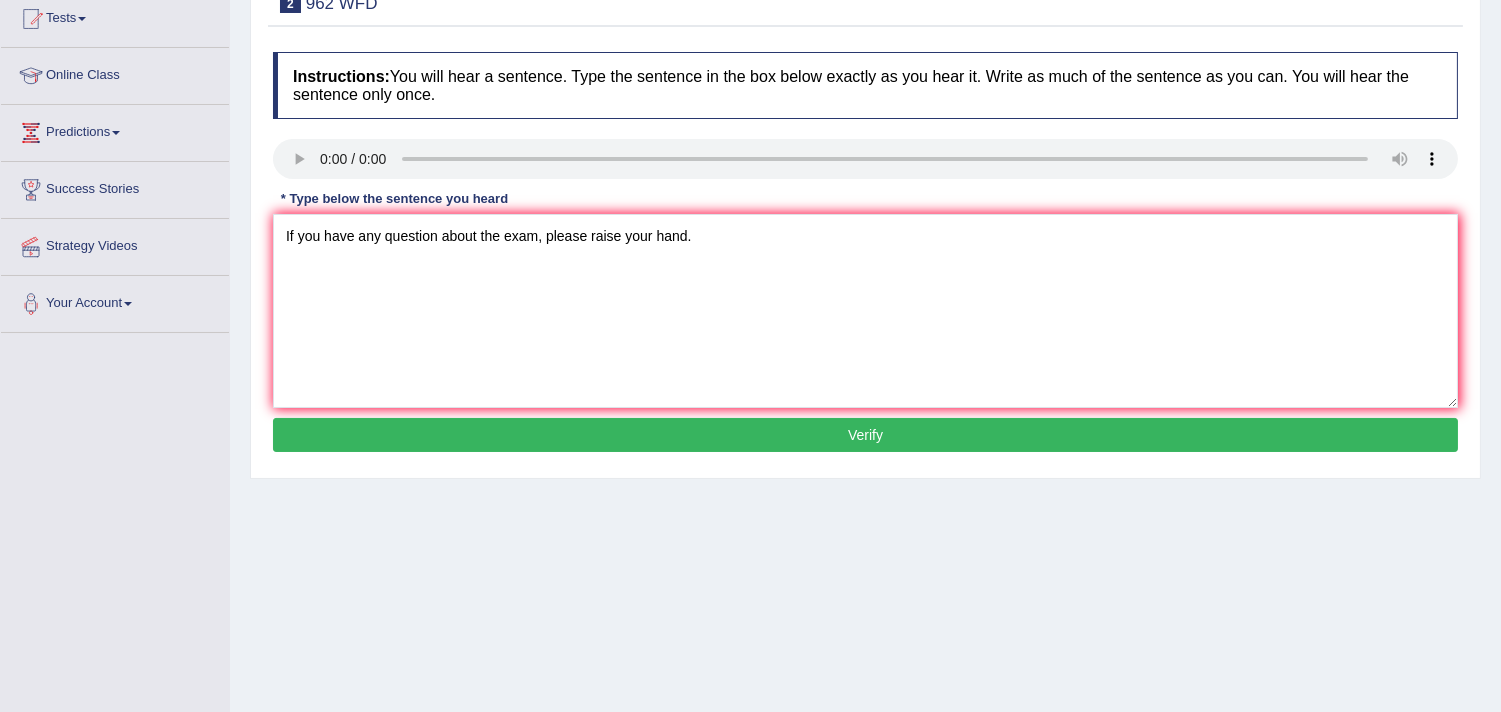 click on "Verify" at bounding box center [865, 435] 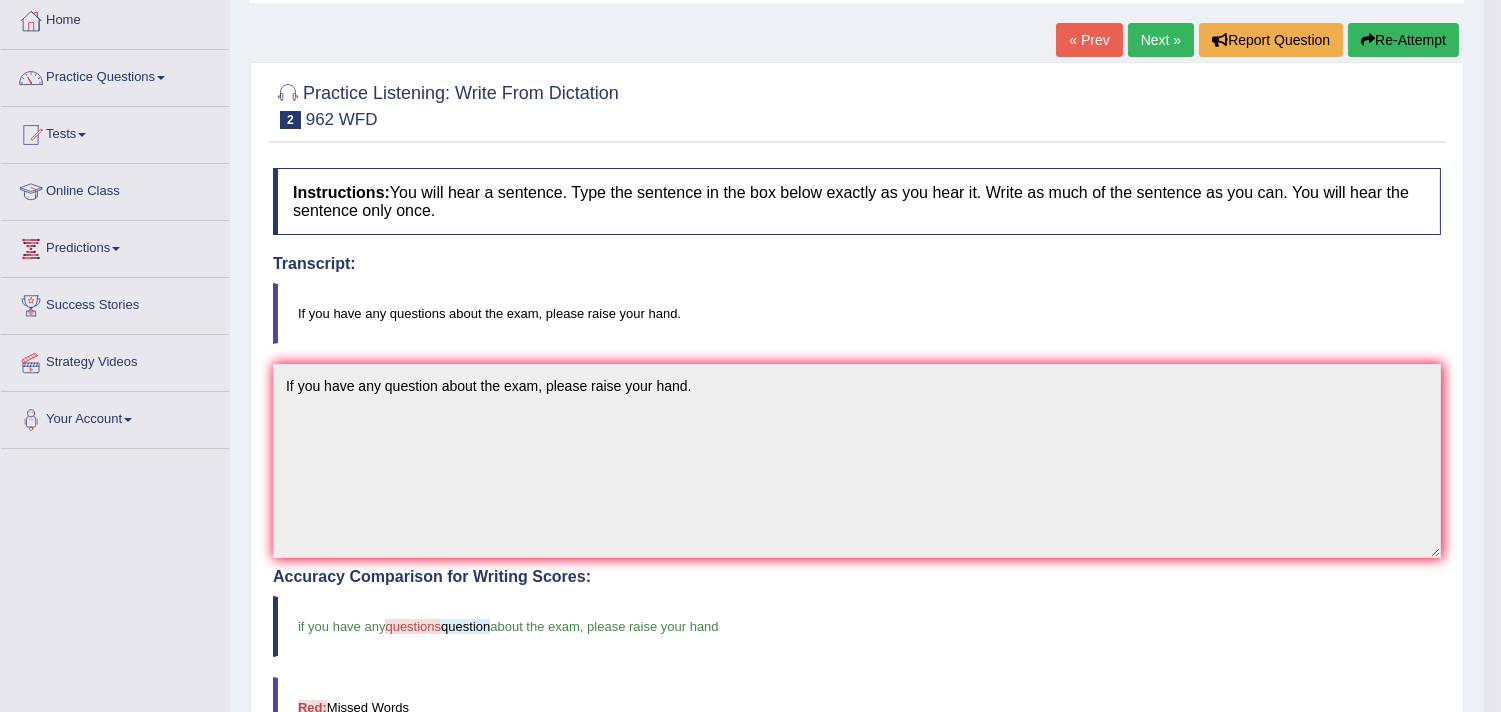 scroll, scrollTop: 0, scrollLeft: 0, axis: both 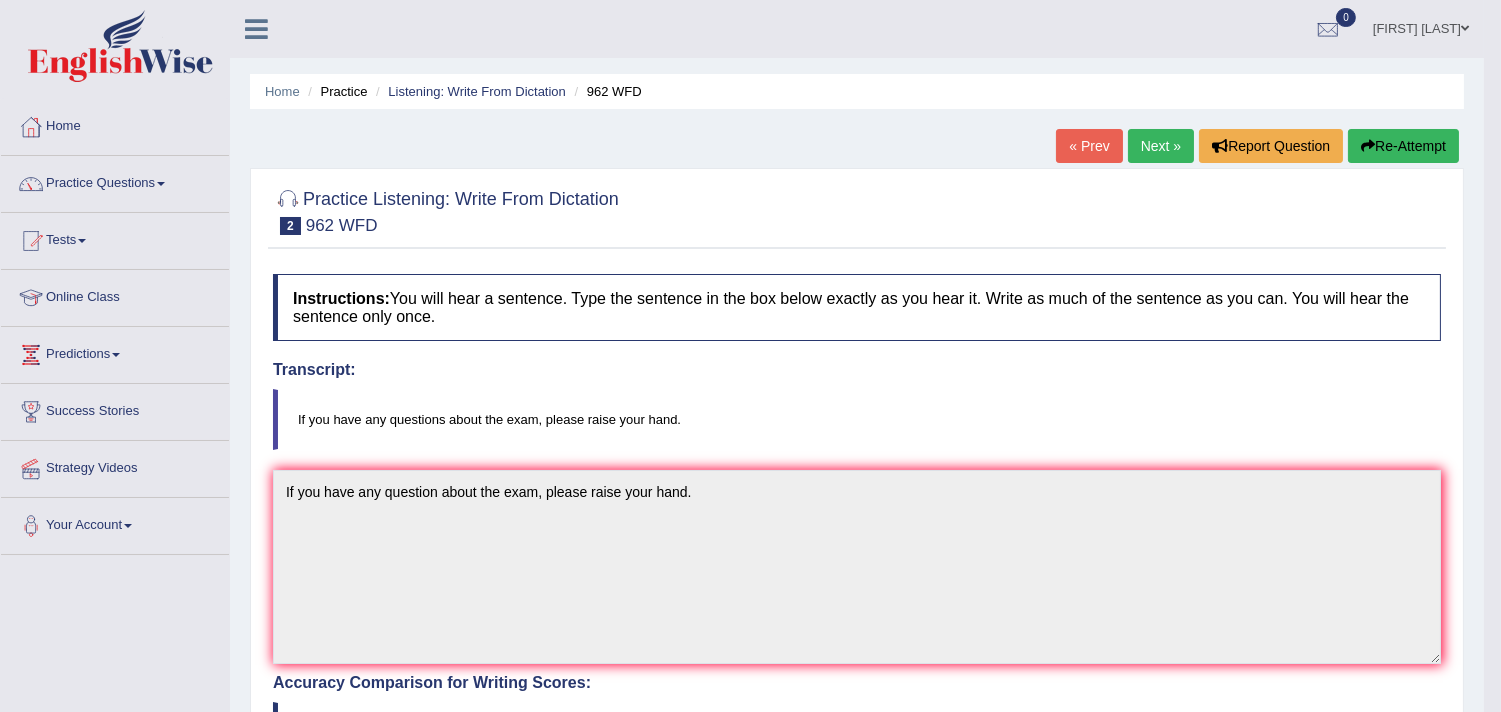 click on "Next »" at bounding box center [1161, 146] 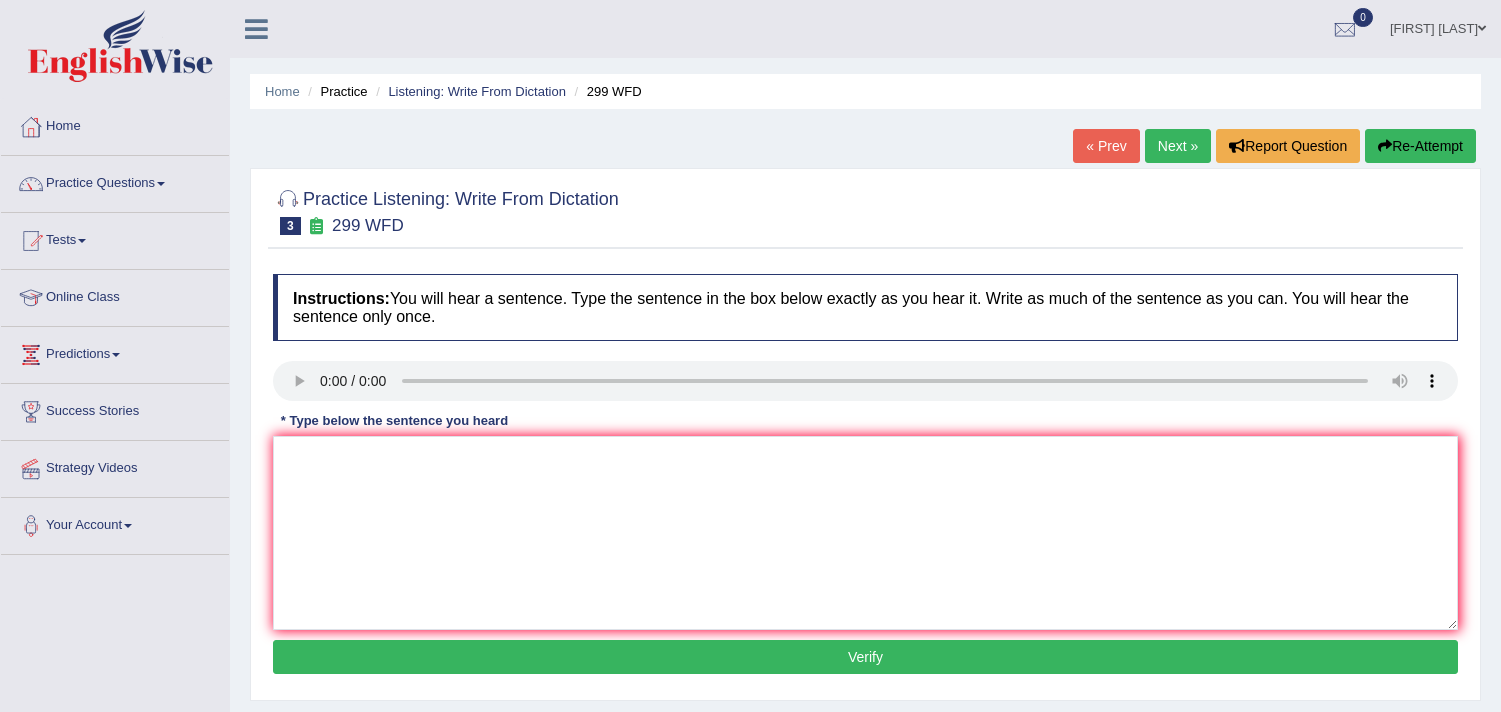 scroll, scrollTop: 0, scrollLeft: 0, axis: both 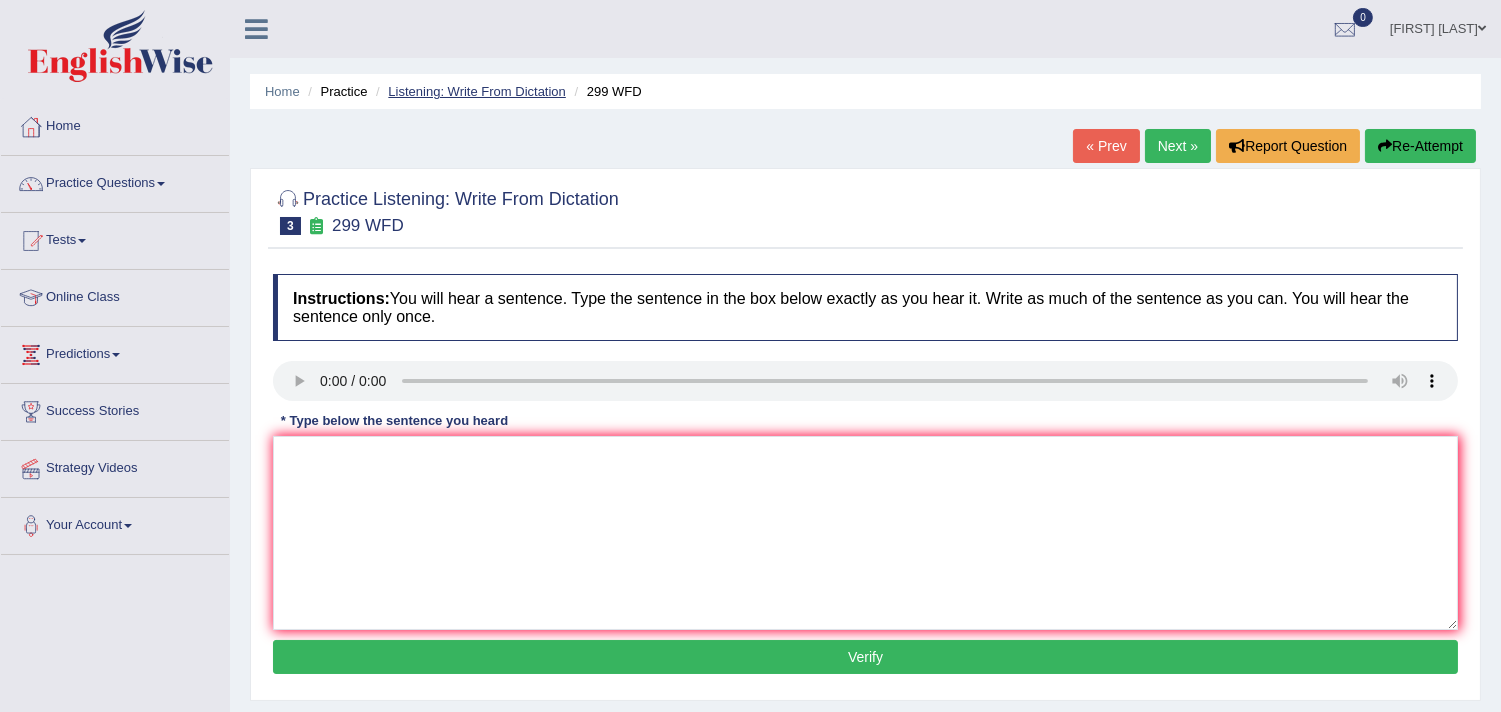 click on "Listening: Write From Dictation" at bounding box center [477, 91] 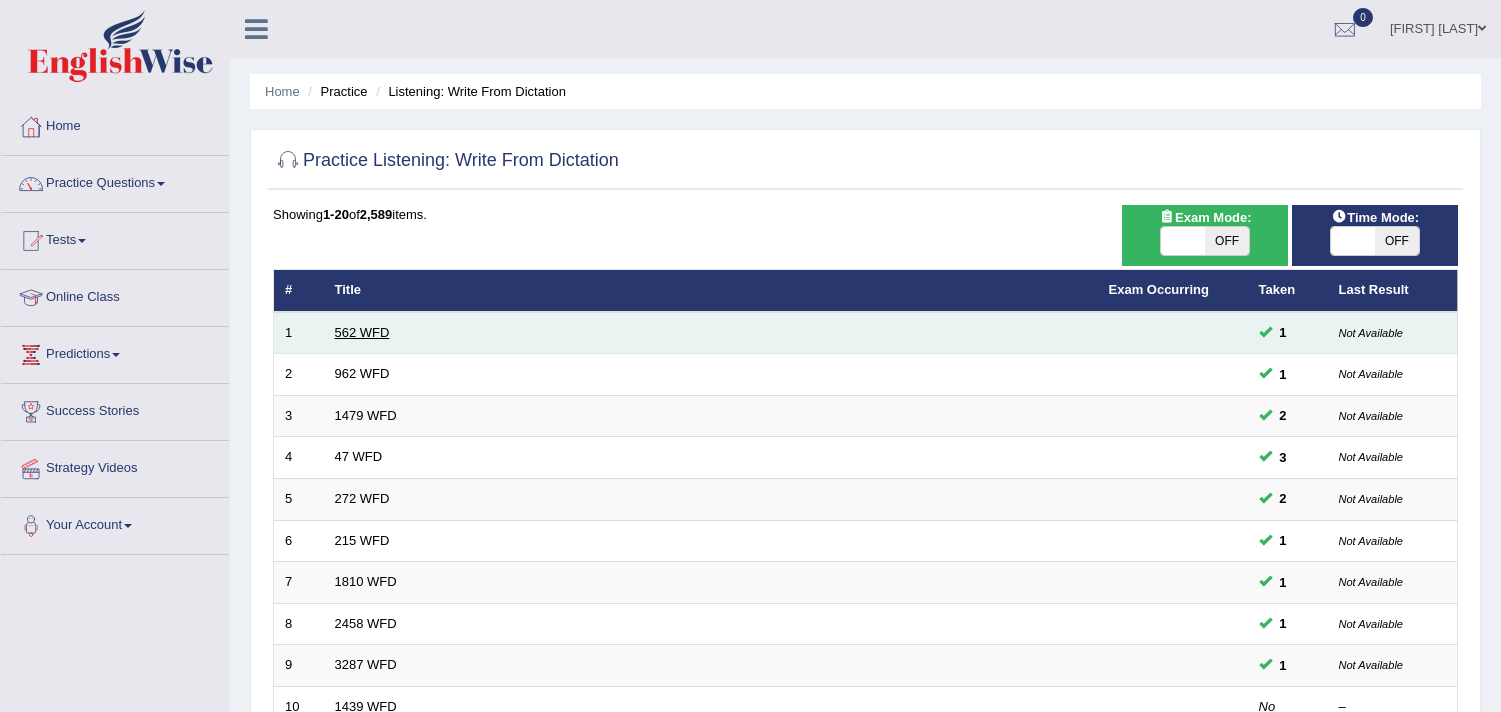 scroll, scrollTop: 111, scrollLeft: 0, axis: vertical 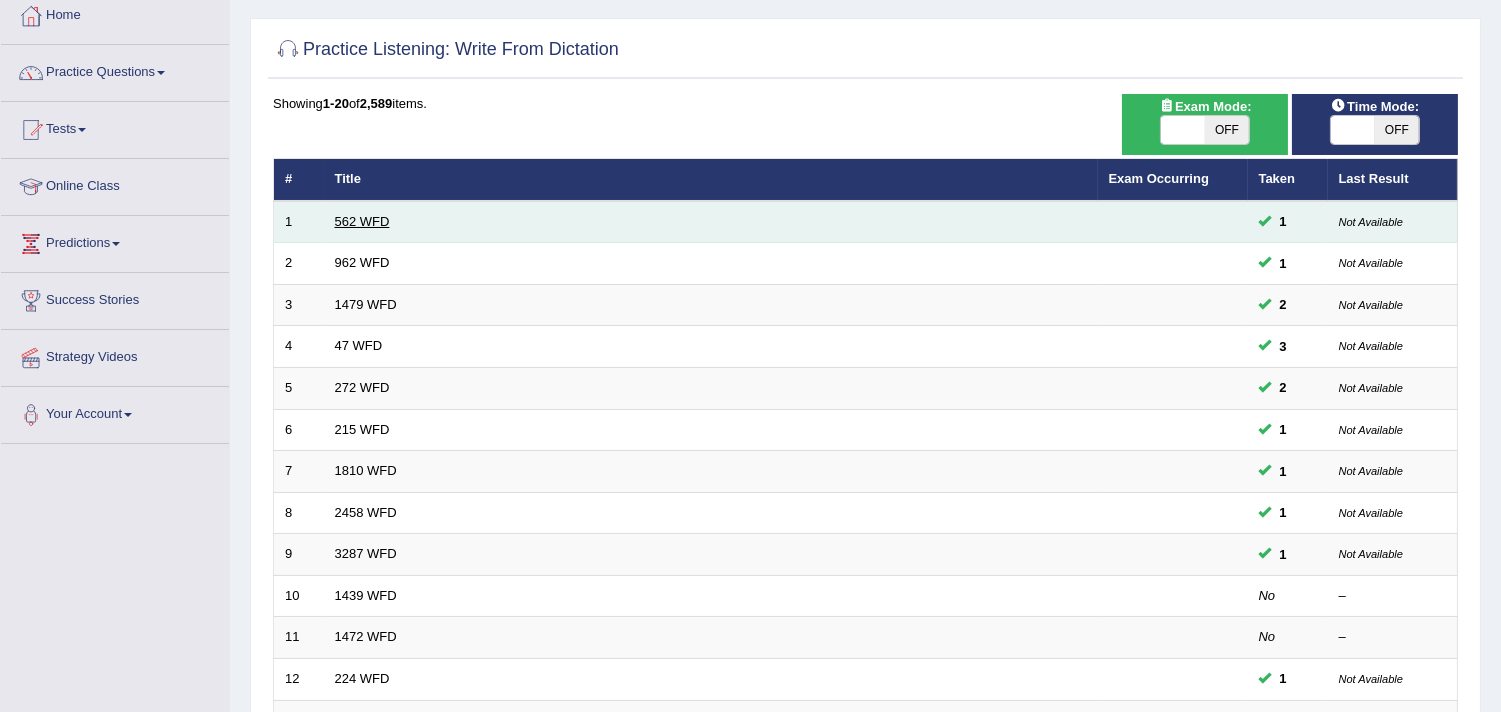 click on "562 WFD" at bounding box center [362, 221] 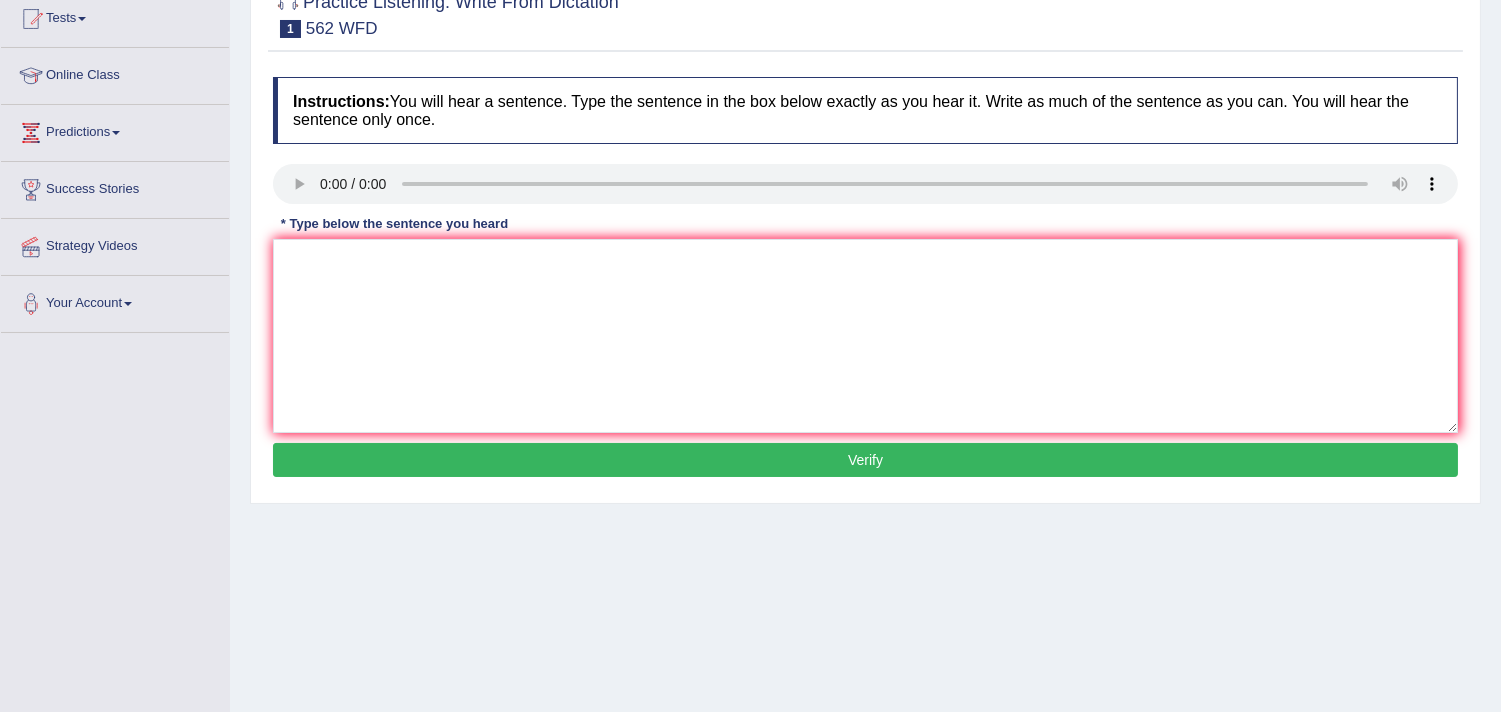 scroll, scrollTop: 222, scrollLeft: 0, axis: vertical 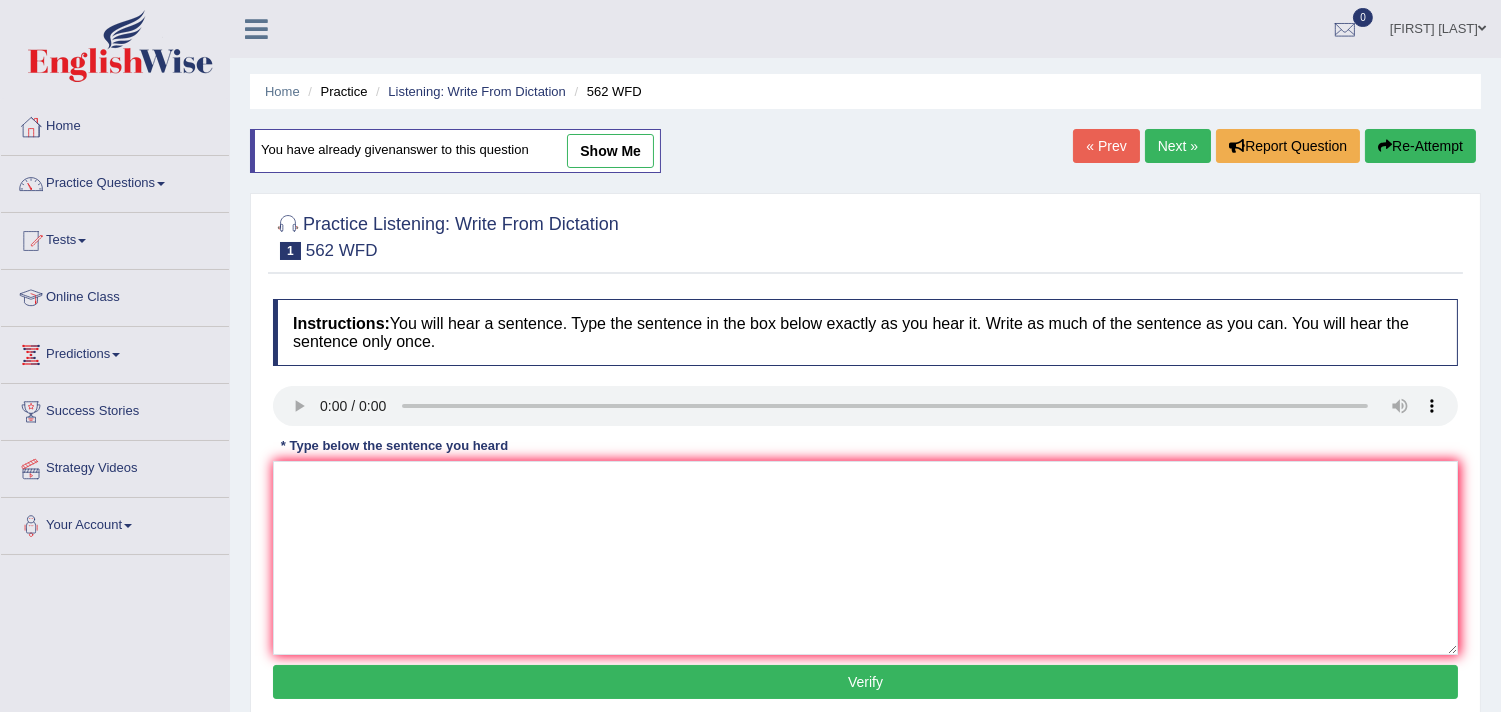 click on "Next »" at bounding box center (1178, 146) 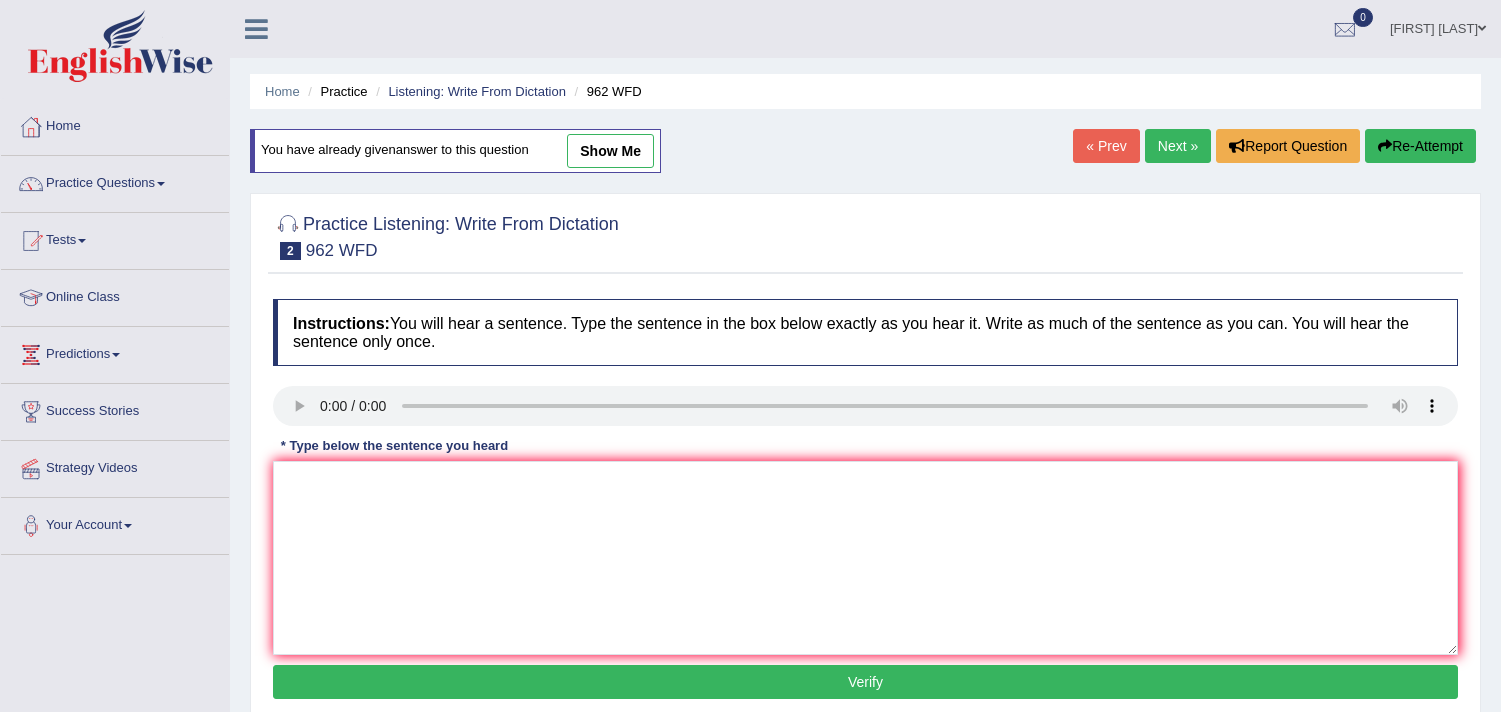 scroll, scrollTop: 0, scrollLeft: 0, axis: both 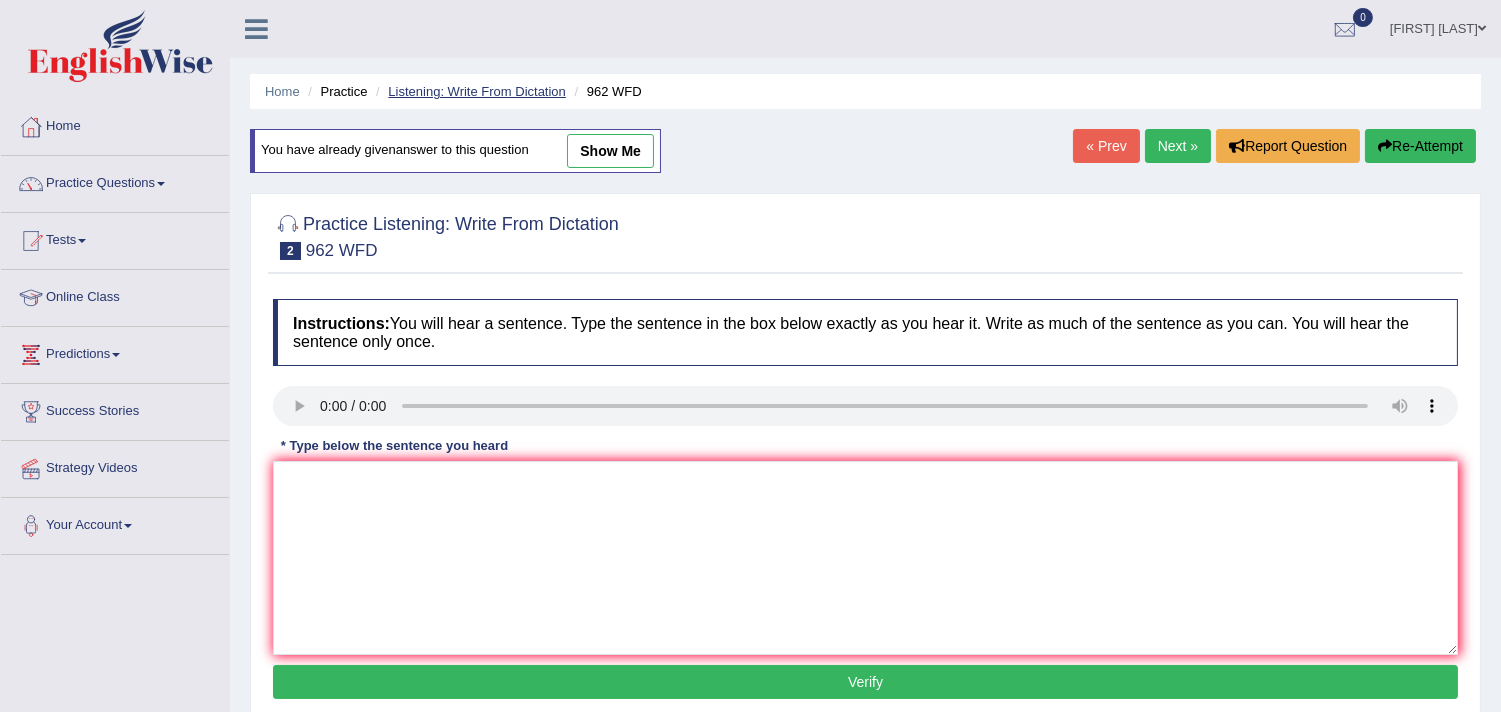 click on "Listening: Write From Dictation" at bounding box center [477, 91] 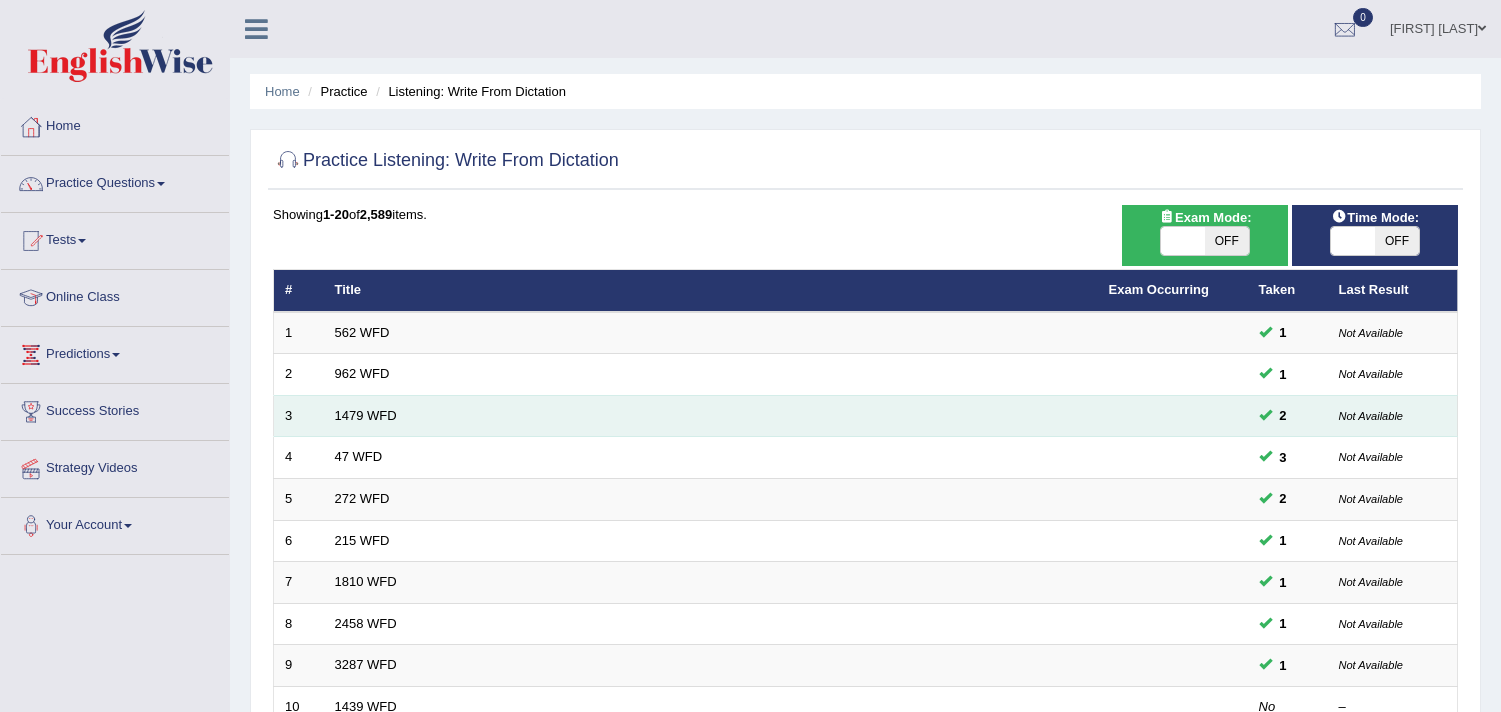scroll, scrollTop: 244, scrollLeft: 0, axis: vertical 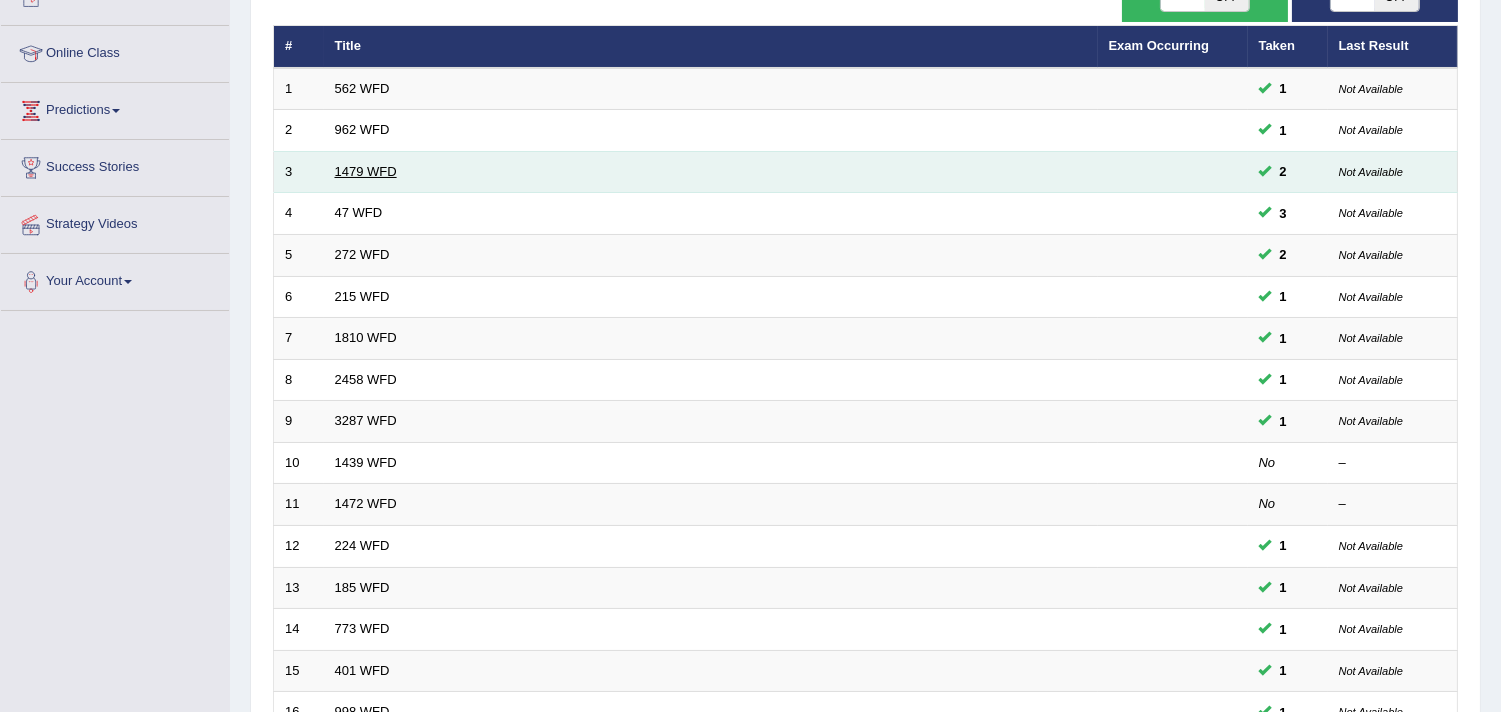 click on "1479 WFD" at bounding box center [366, 171] 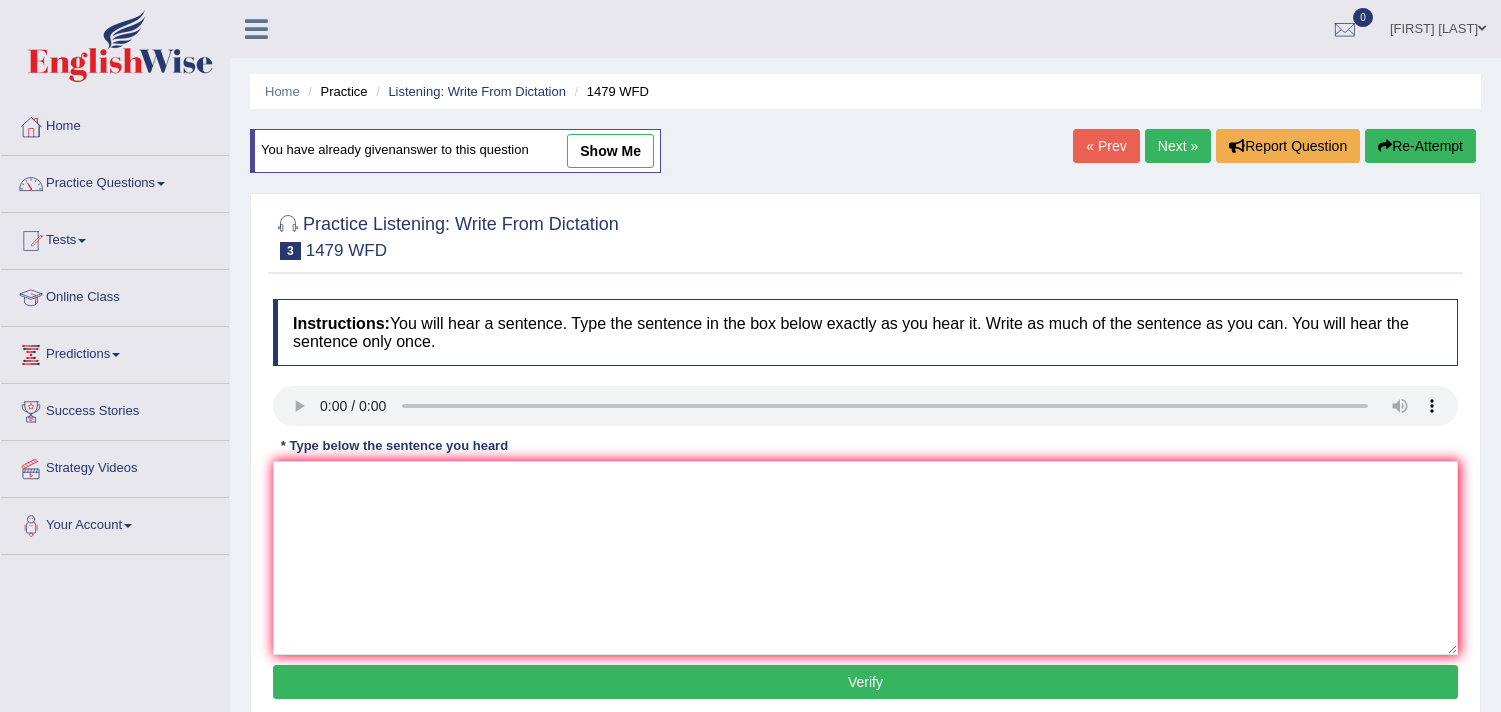 scroll, scrollTop: 0, scrollLeft: 0, axis: both 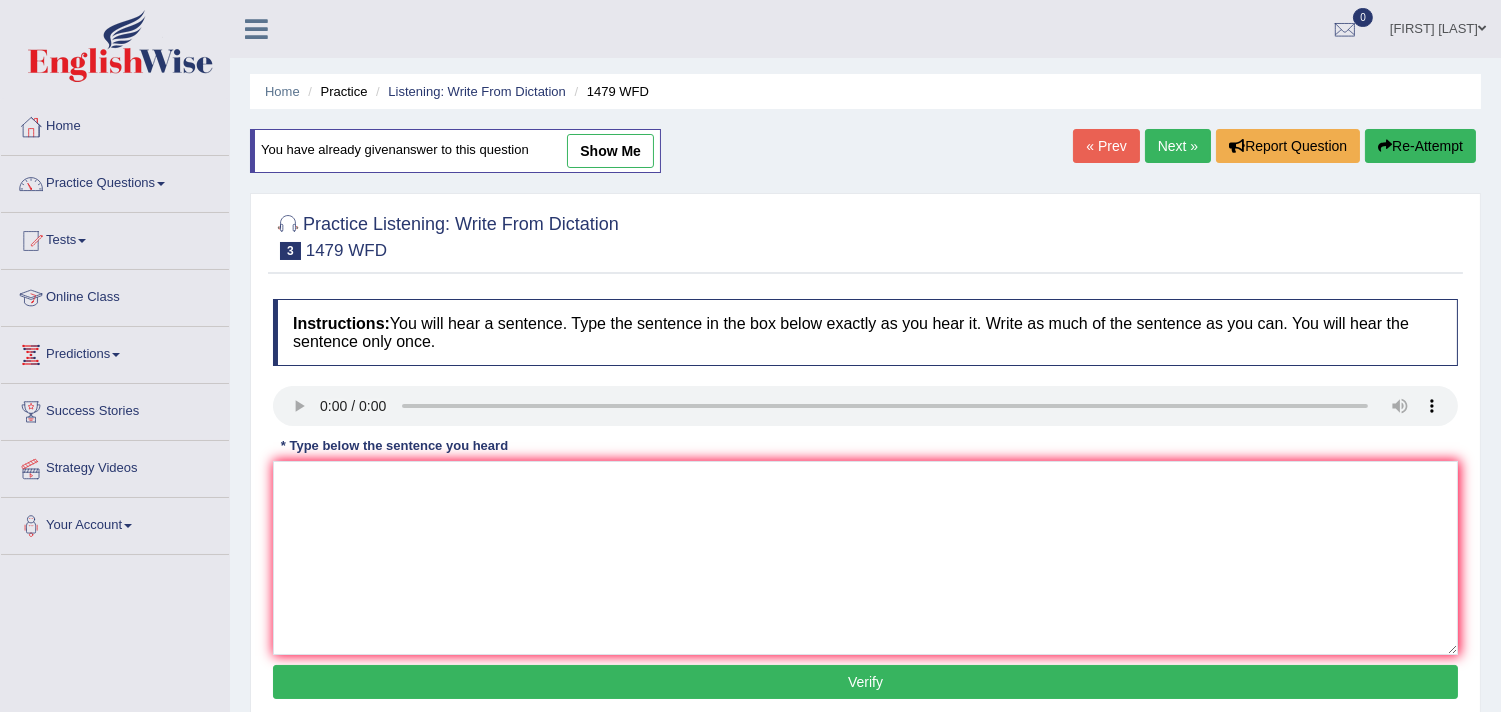 click on "Practice Questions" at bounding box center [115, 181] 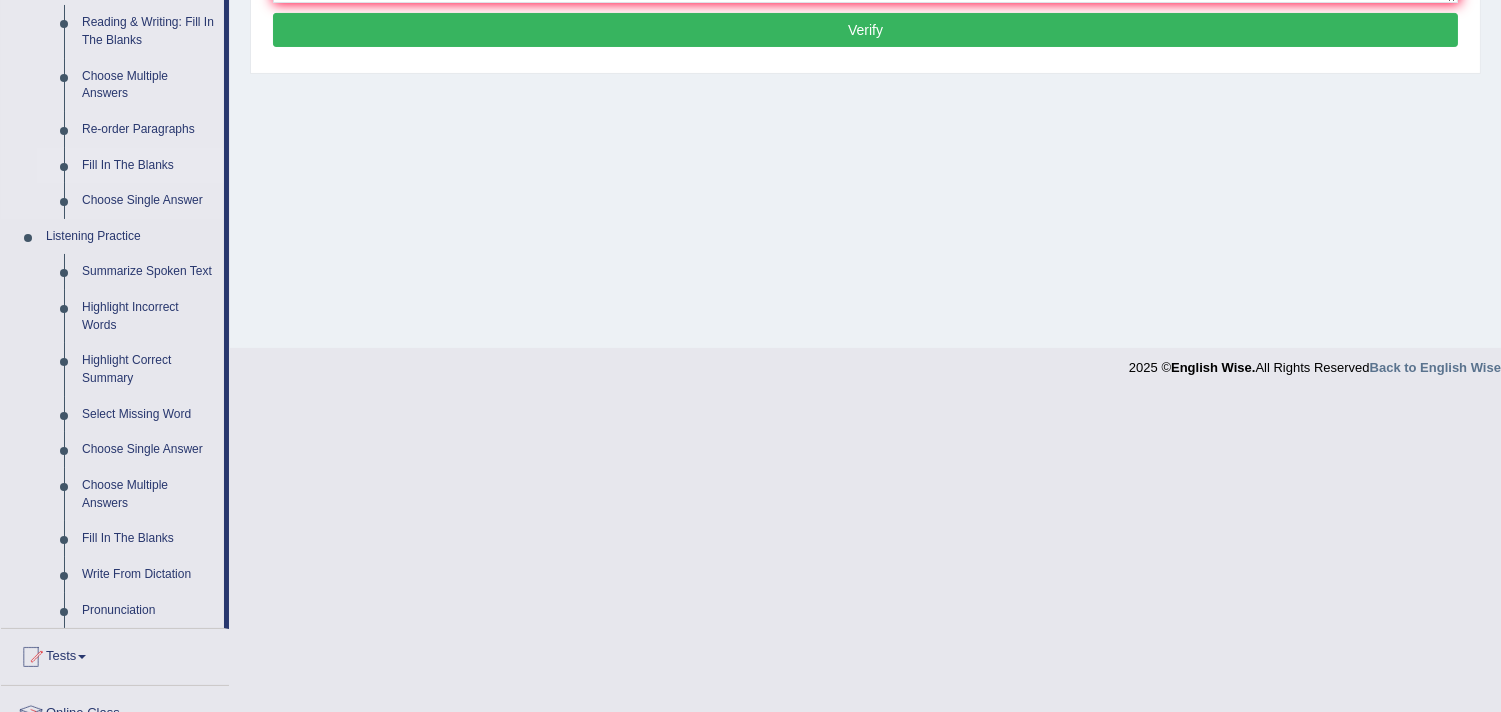 scroll, scrollTop: 777, scrollLeft: 0, axis: vertical 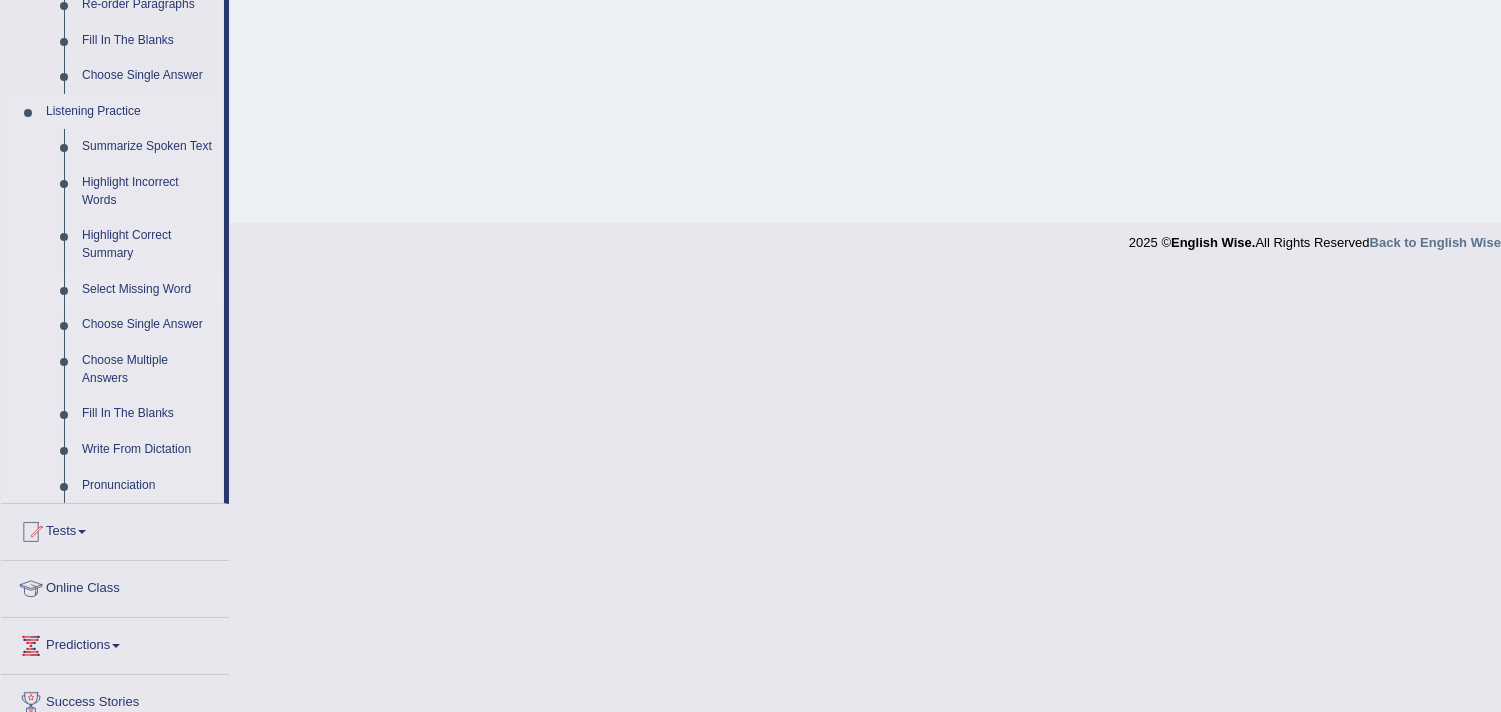 click on "Select Missing Word" at bounding box center [148, 290] 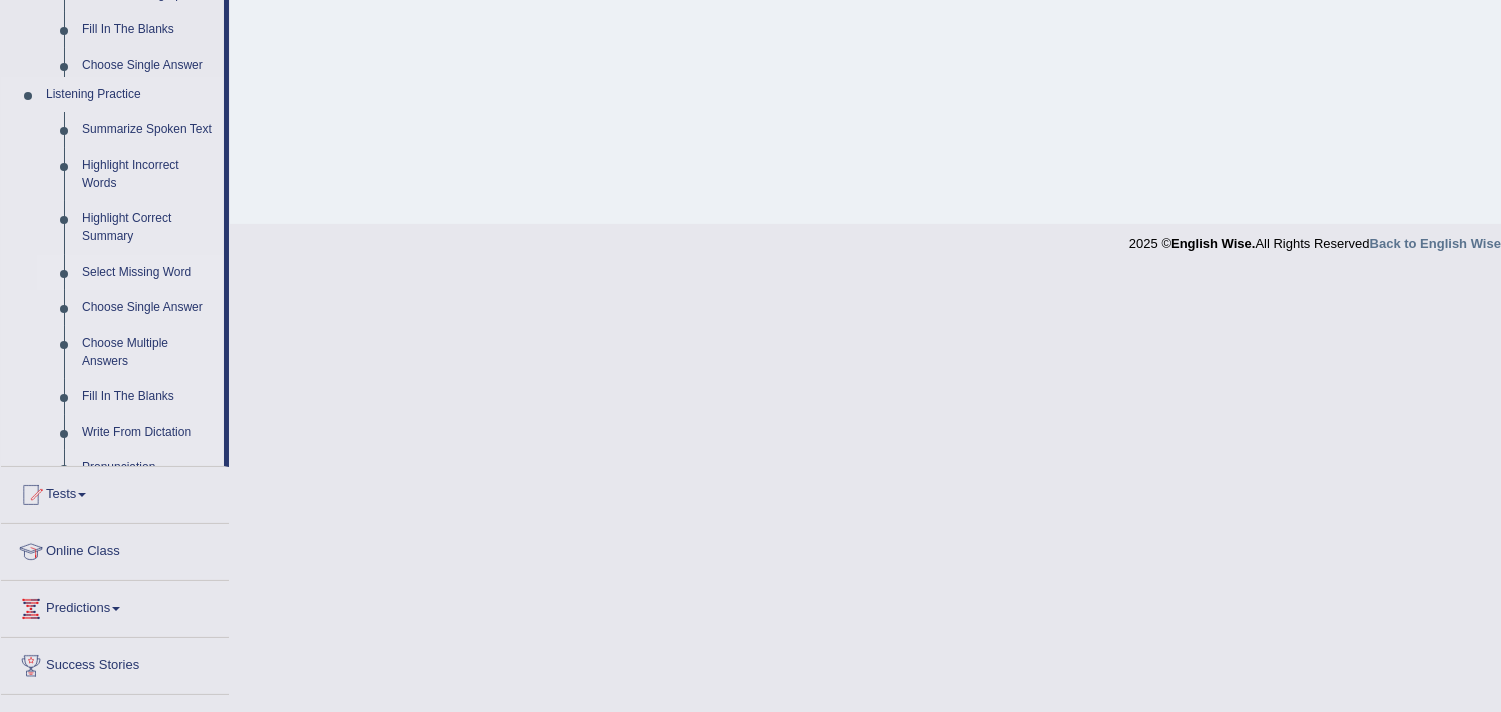 scroll, scrollTop: 337, scrollLeft: 0, axis: vertical 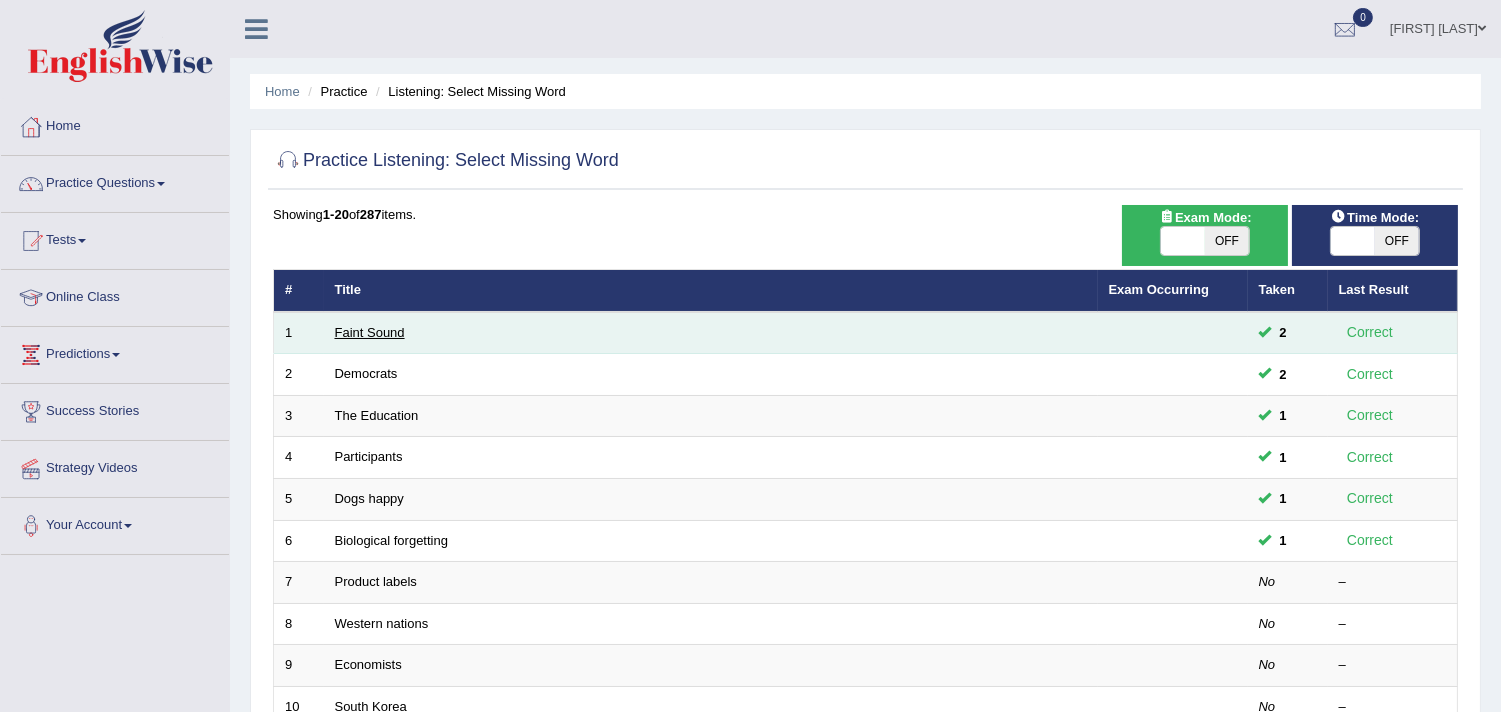 click on "Faint Sound" at bounding box center [370, 332] 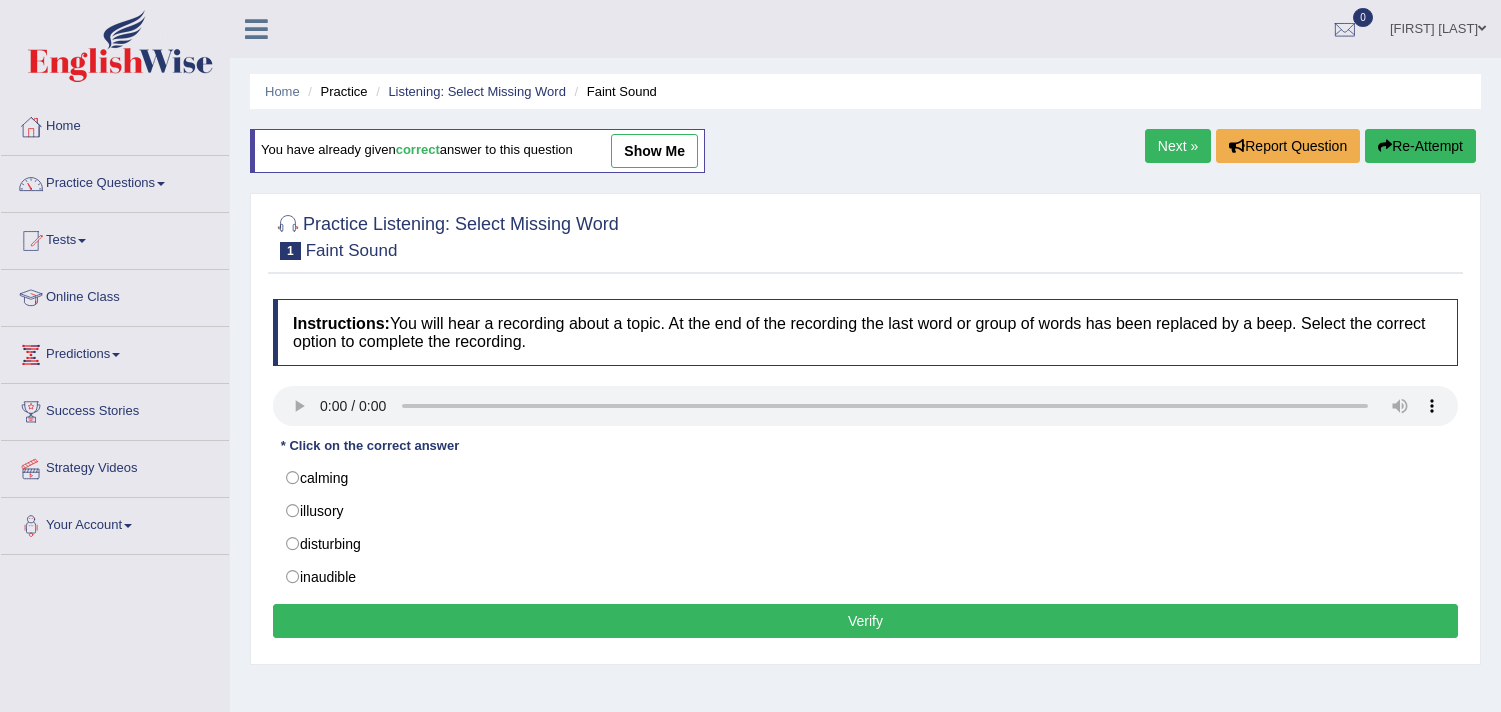 scroll, scrollTop: 0, scrollLeft: 0, axis: both 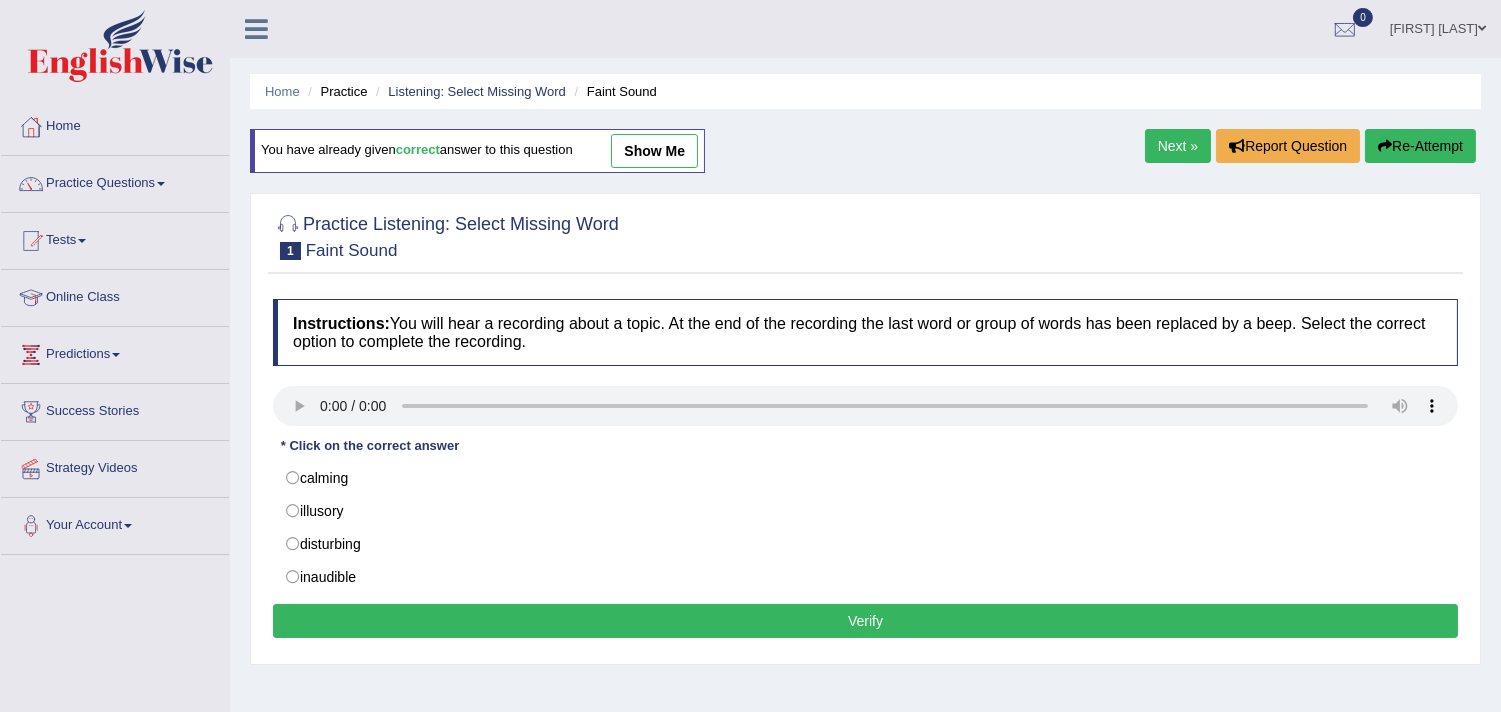 click on "Practice" at bounding box center (335, 91) 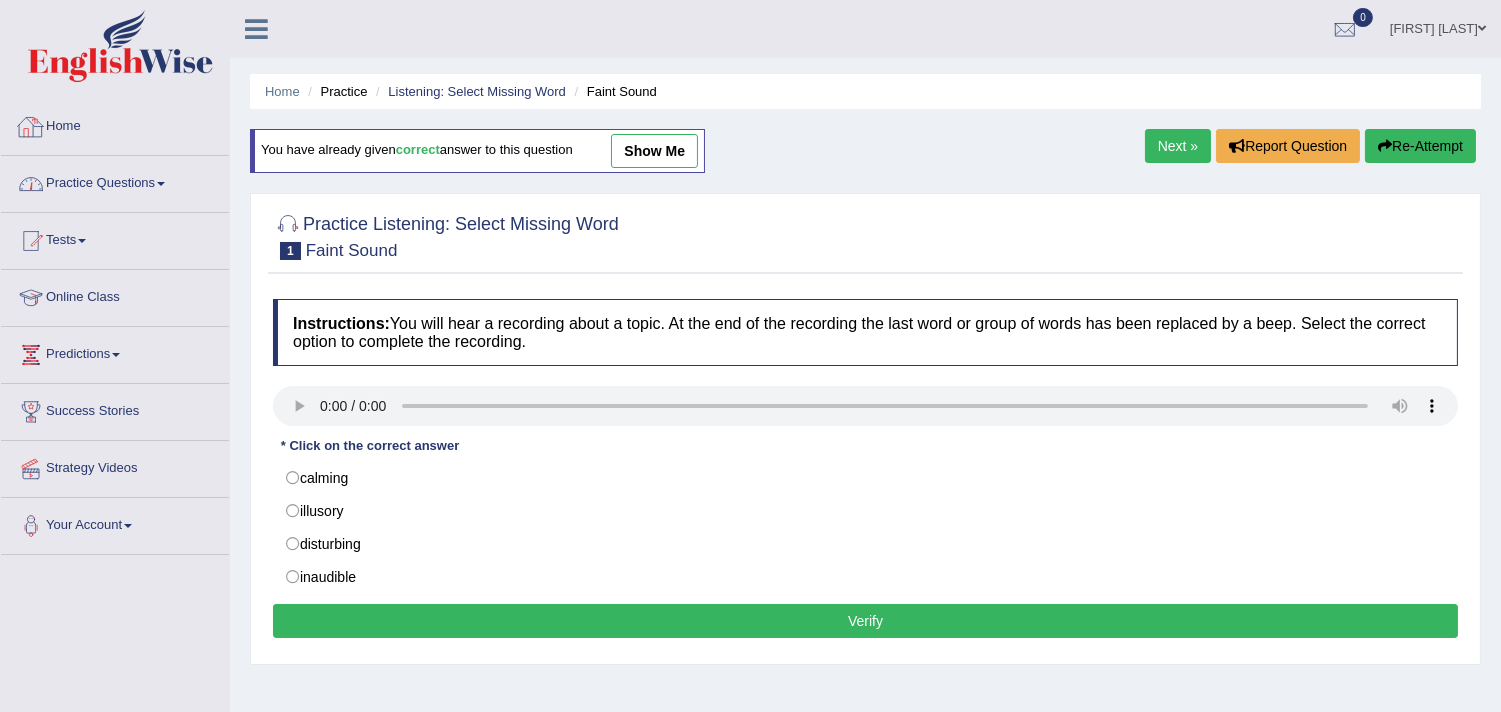 click on "Practice Questions" at bounding box center [115, 181] 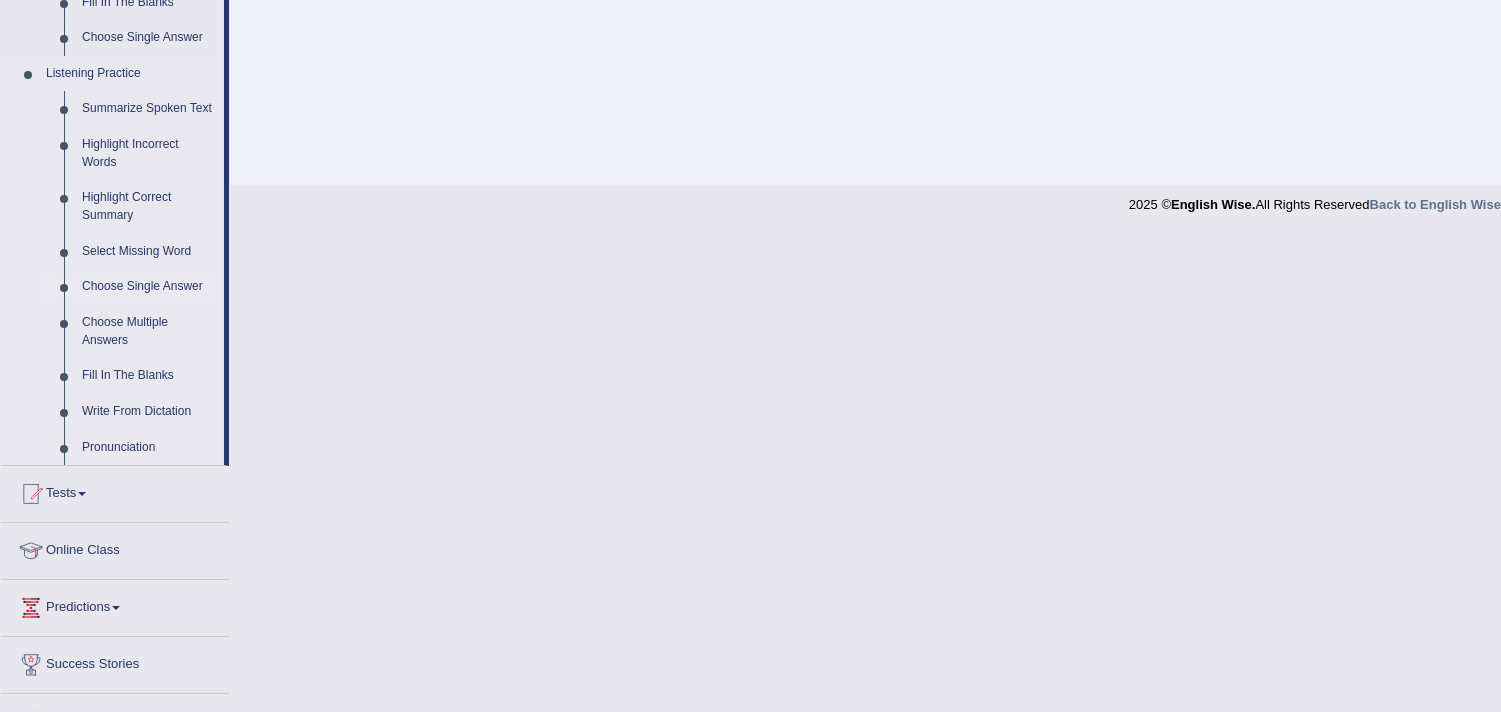 scroll, scrollTop: 777, scrollLeft: 0, axis: vertical 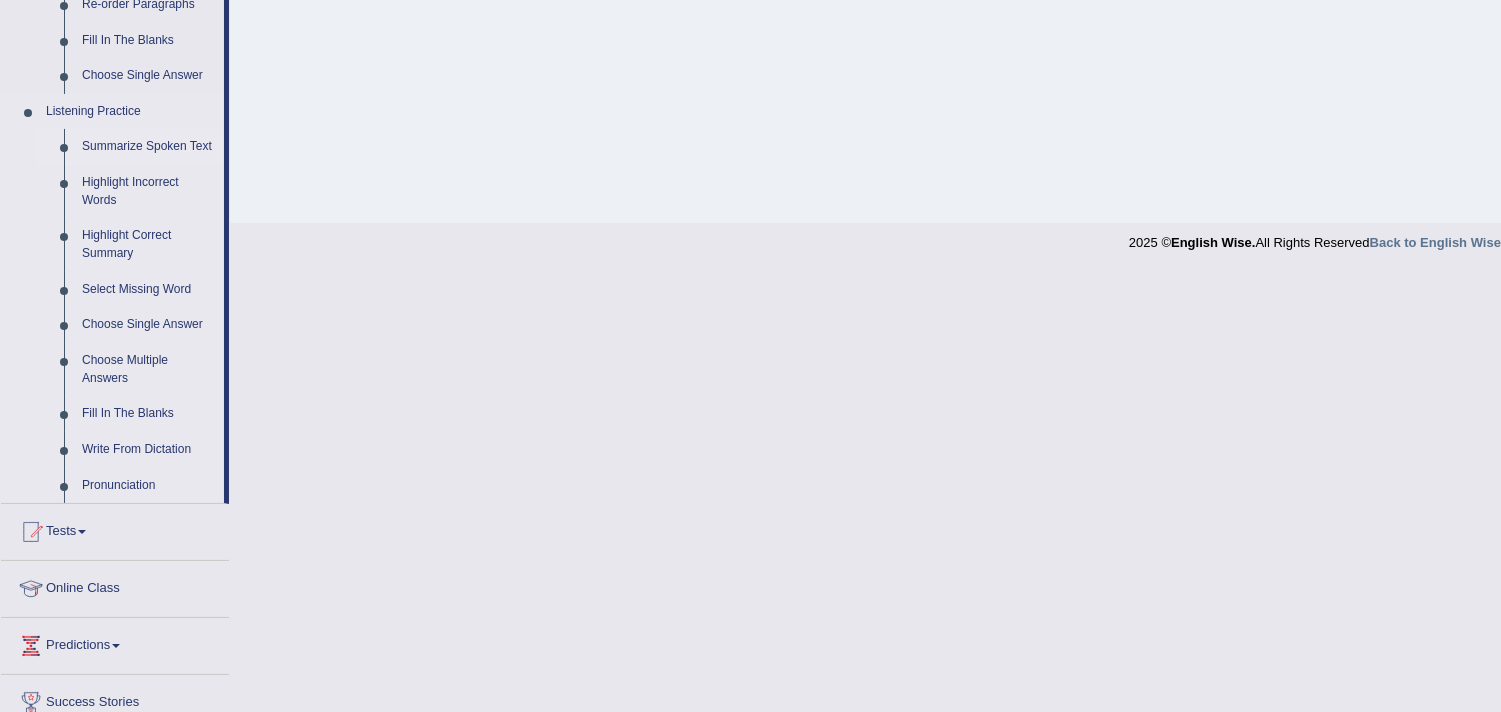 click on "Summarize Spoken Text" at bounding box center [148, 147] 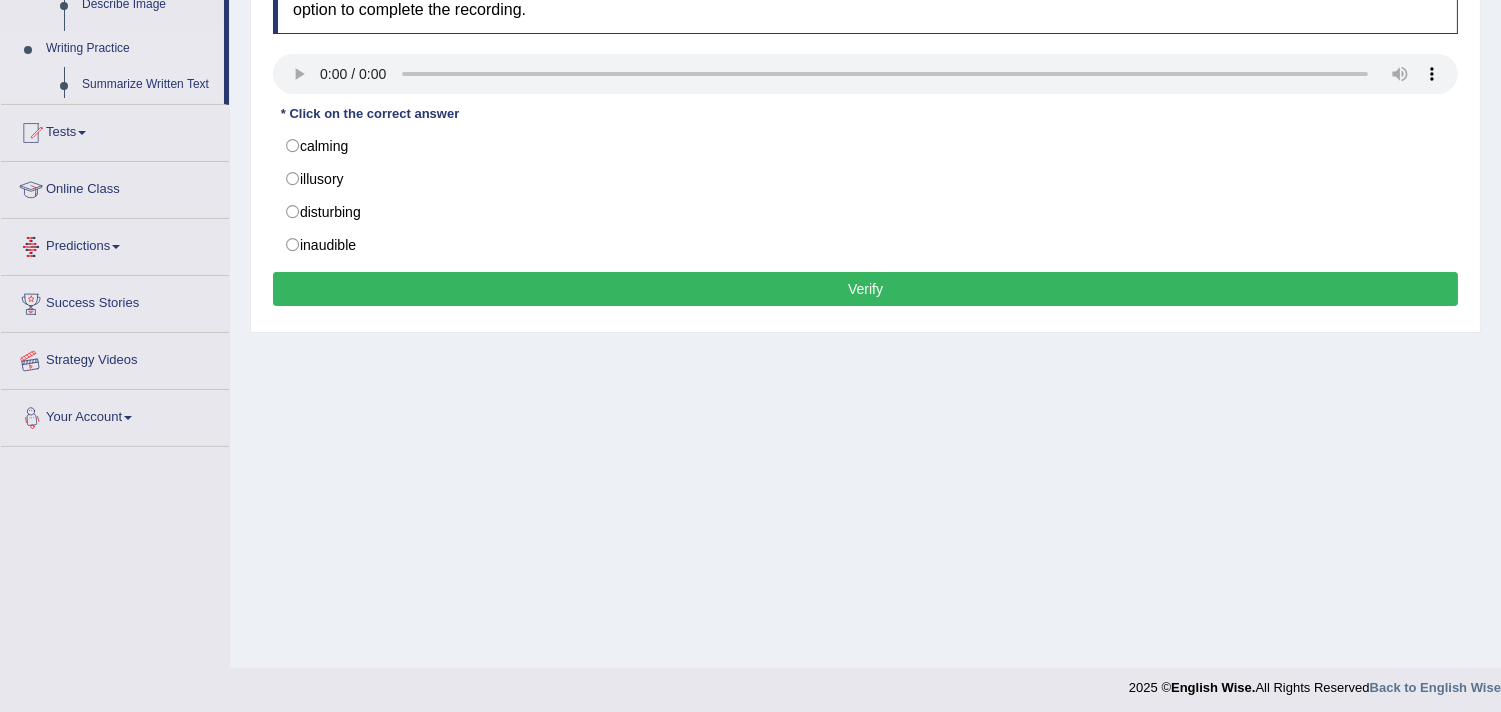 scroll, scrollTop: 337, scrollLeft: 0, axis: vertical 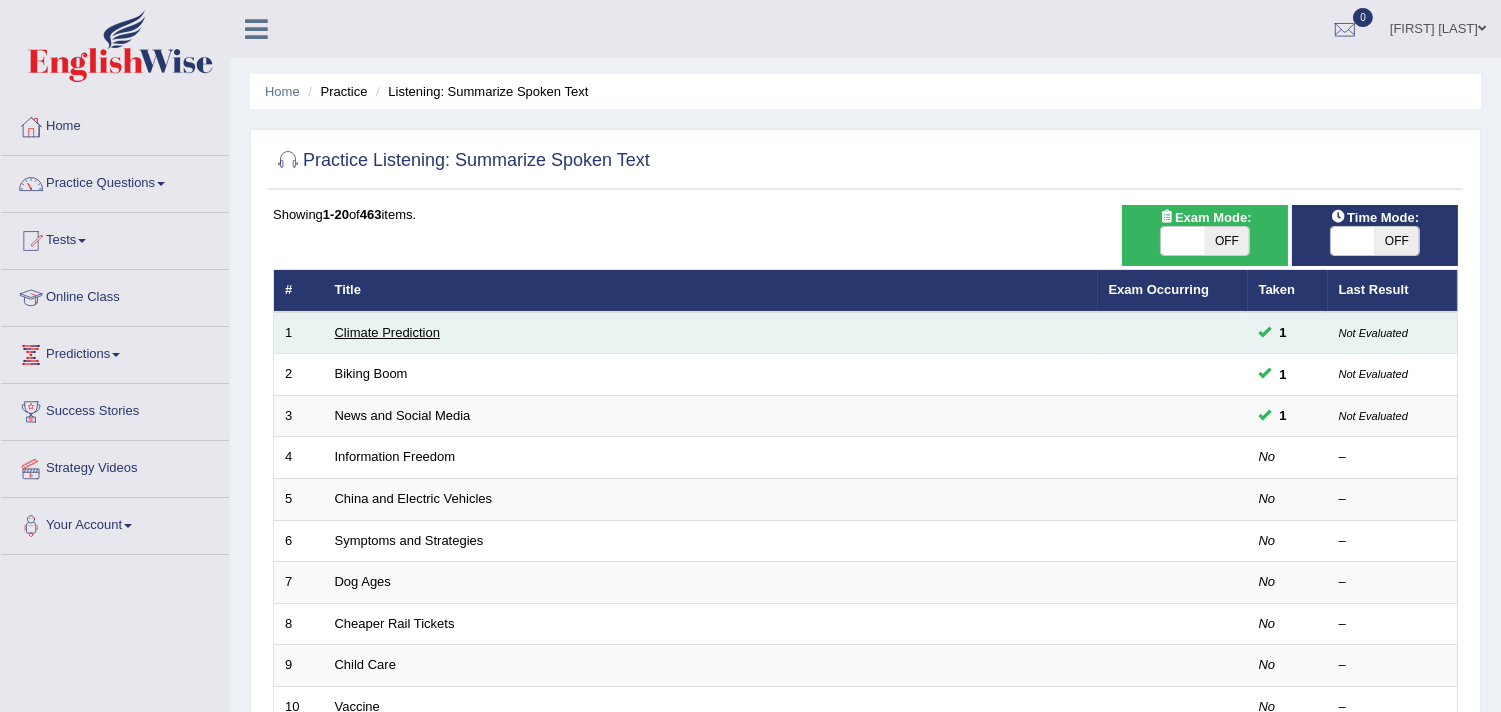 click on "Climate Prediction" at bounding box center [388, 332] 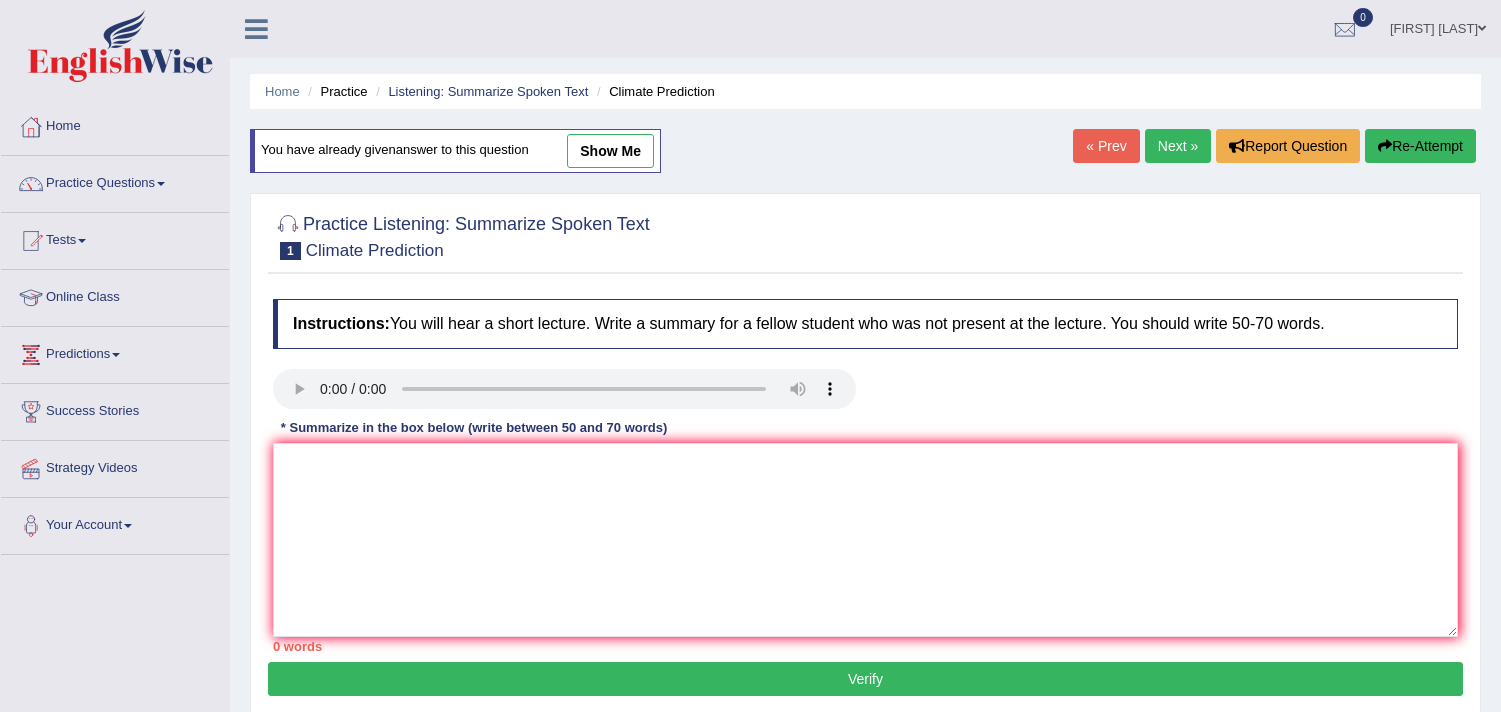 scroll, scrollTop: 0, scrollLeft: 0, axis: both 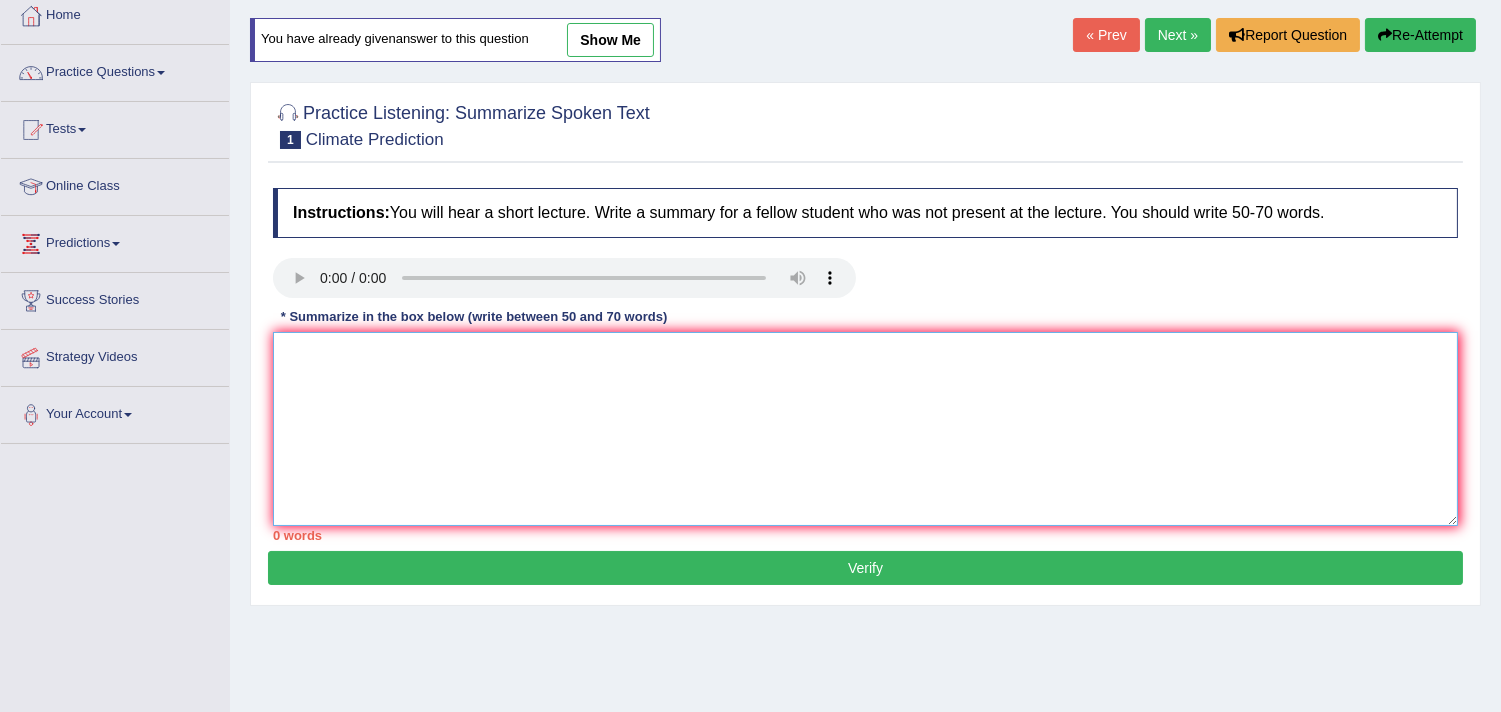 click at bounding box center (865, 429) 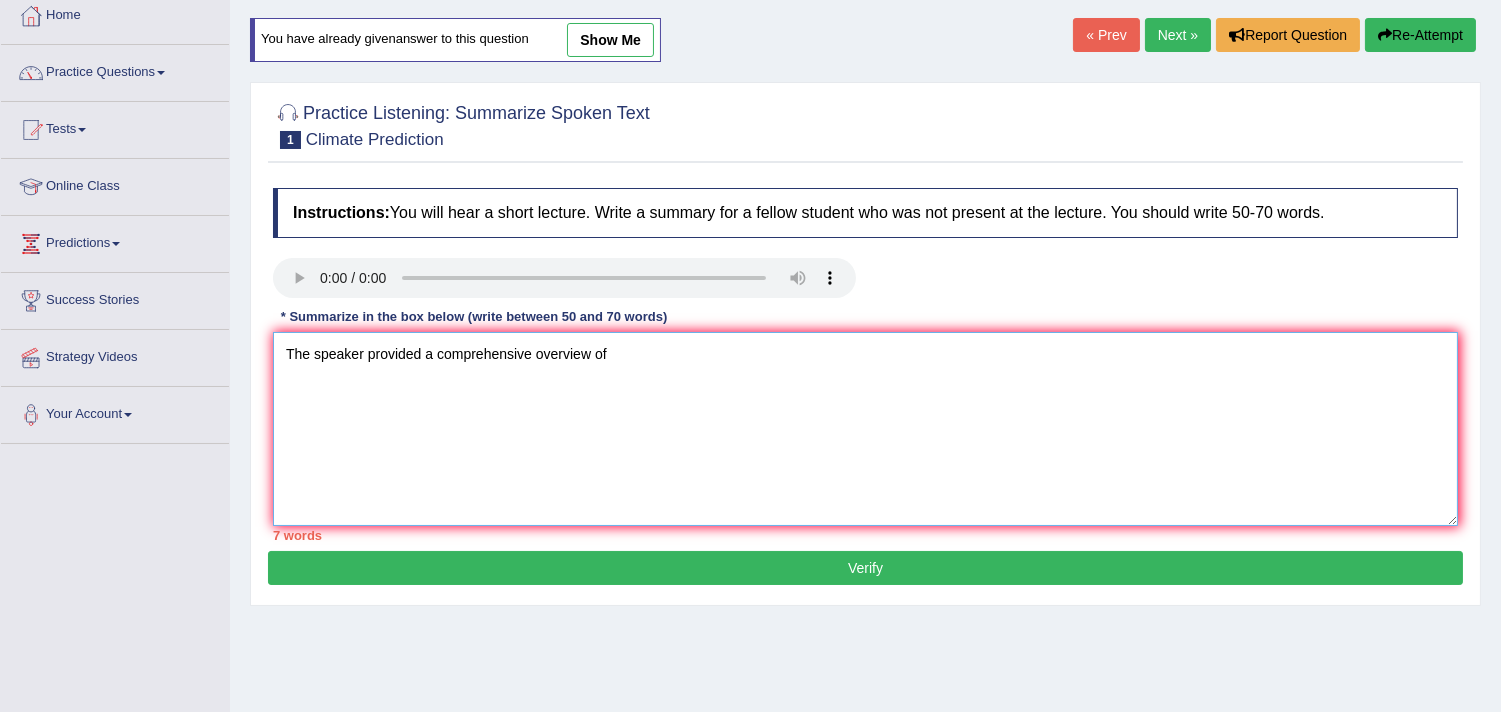 type on "The speaker provided a comprehensive overview of" 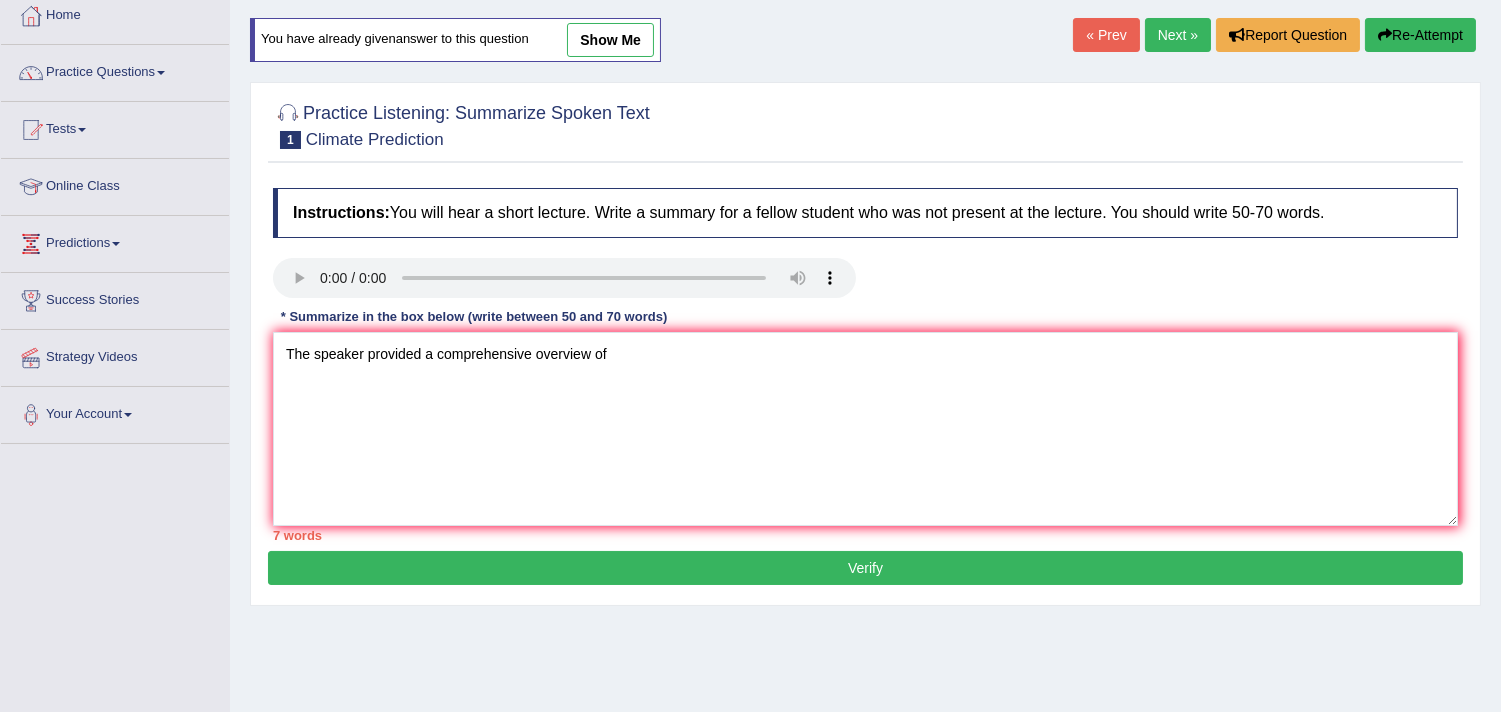 type 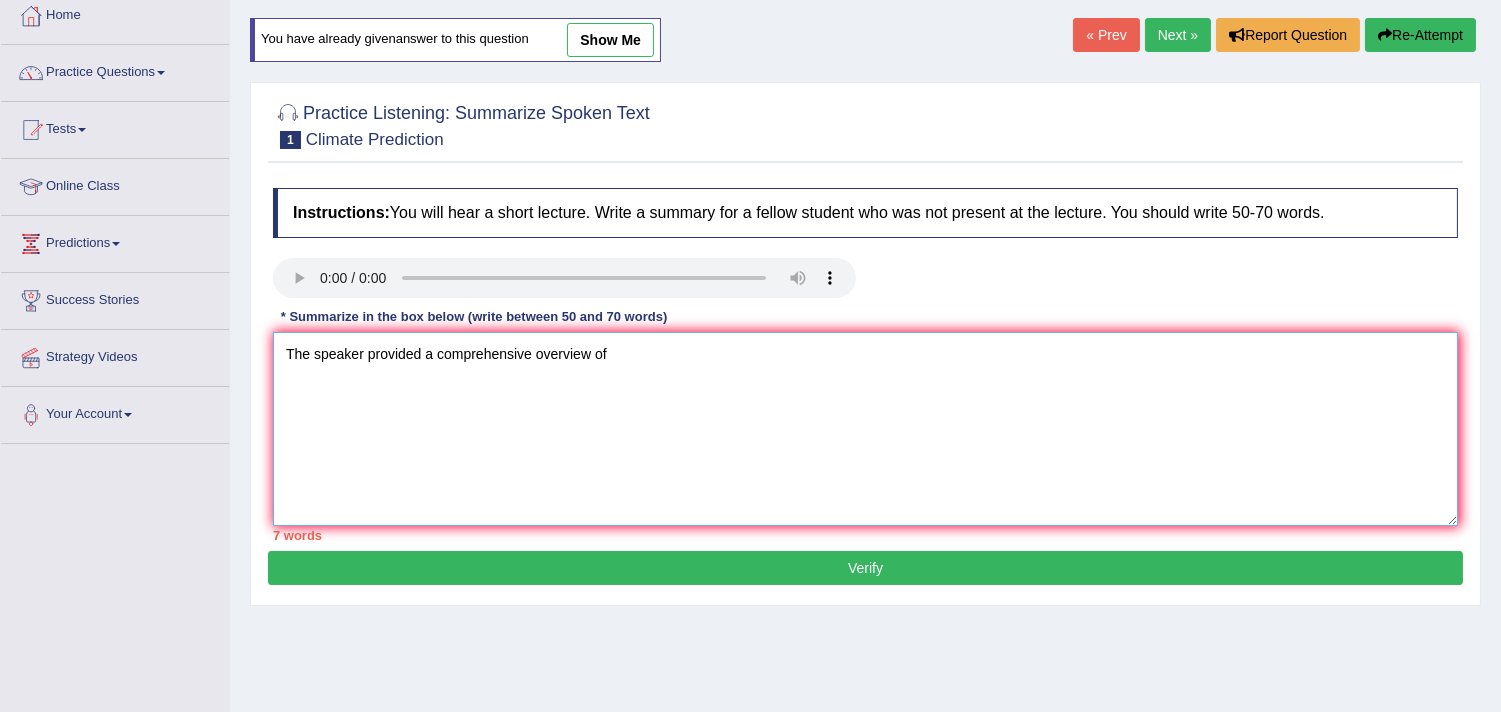 click on "The speaker provided a comprehensive overview of" at bounding box center [865, 429] 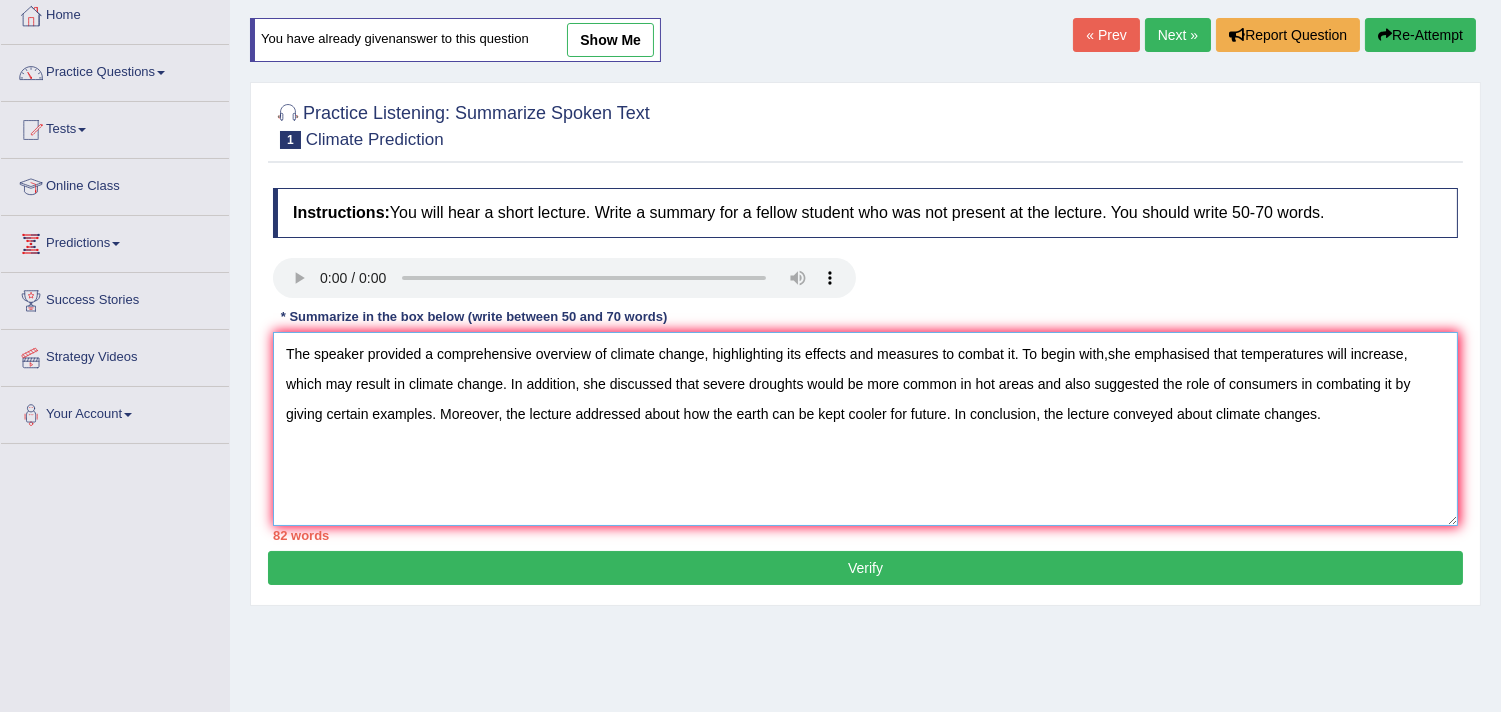 click on "The speaker provided a comprehensive overview of climate change, highlighting its effects and measures to combat it. To begin with,she emphasised that temperatures will increase, which may result in climate change. In addition, she discussed that severe droughts would be more common in hot areas and also suggested the role of consumers in combating it by giving certain examples. Moreover, the lecture addressed about how the earth can be kept cooler for future. In conclusion, the lecture conveyed about climate changes." at bounding box center [865, 429] 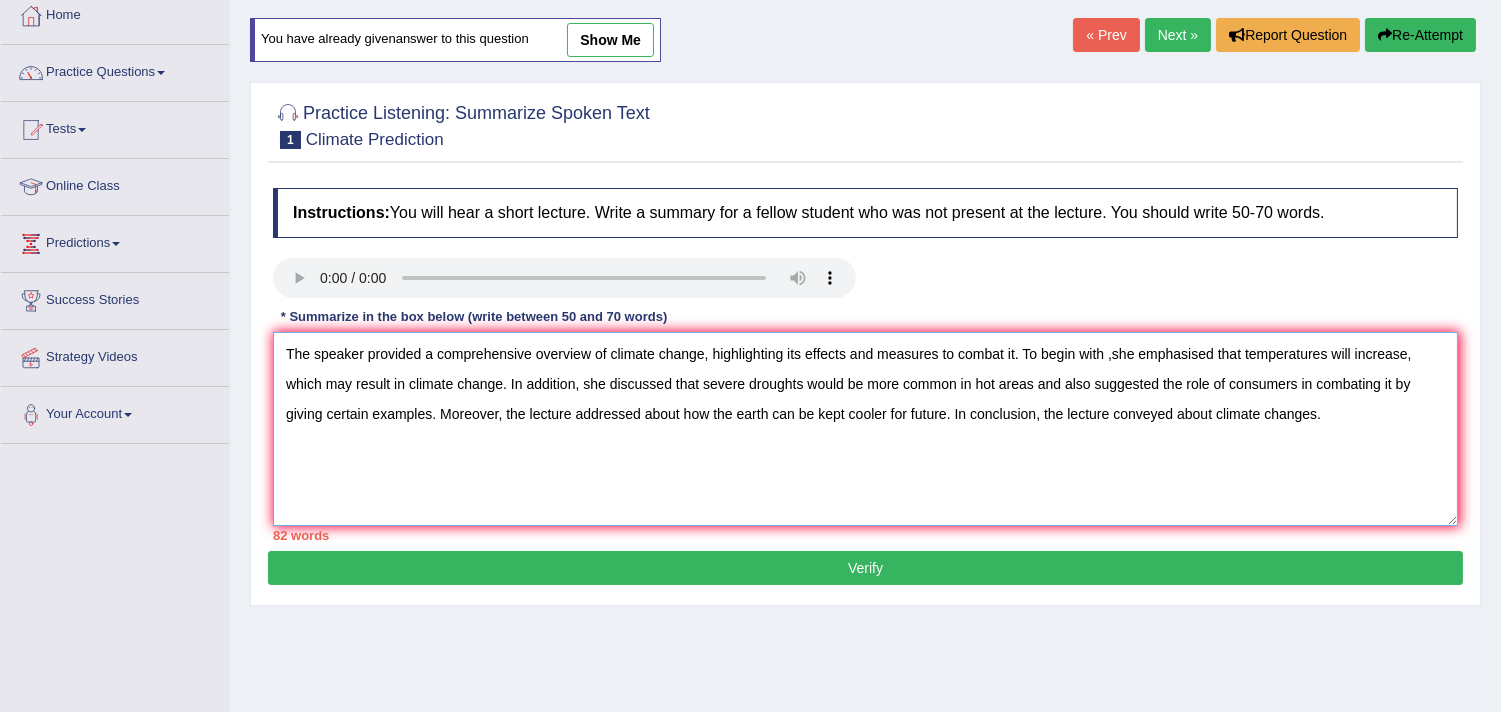 click on "The speaker provided a comprehensive overview of climate change, highlighting its effects and measures to combat it. To begin with ,she emphasised that temperatures will increase, which may result in climate change. In addition, she discussed that severe droughts would be more common in hot areas and also suggested the role of consumers in combating it by giving certain examples. Moreover, the lecture addressed about how the earth can be kept cooler for future. In conclusion, the lecture conveyed about climate changes." at bounding box center (865, 429) 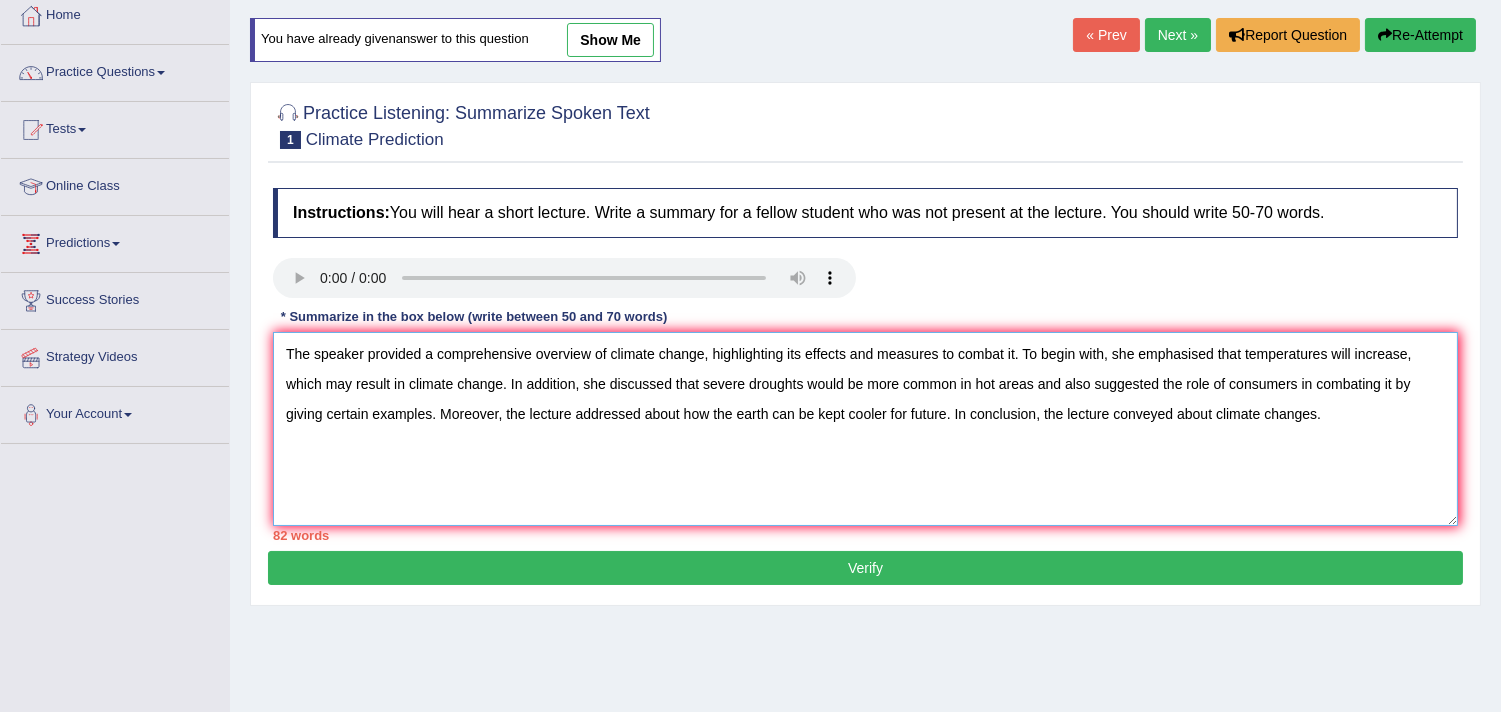 click on "The speaker provided a comprehensive overview of climate change, highlighting its effects and measures to combat it. To begin with, she emphasised that temperatures will increase, which may result in climate change. In addition, she discussed that severe droughts would be more common in hot areas and also suggested the role of consumers in combating it by giving certain examples. Moreover, the lecture addressed about how the earth can be kept cooler for future. In conclusion, the lecture conveyed about climate changes." at bounding box center [865, 429] 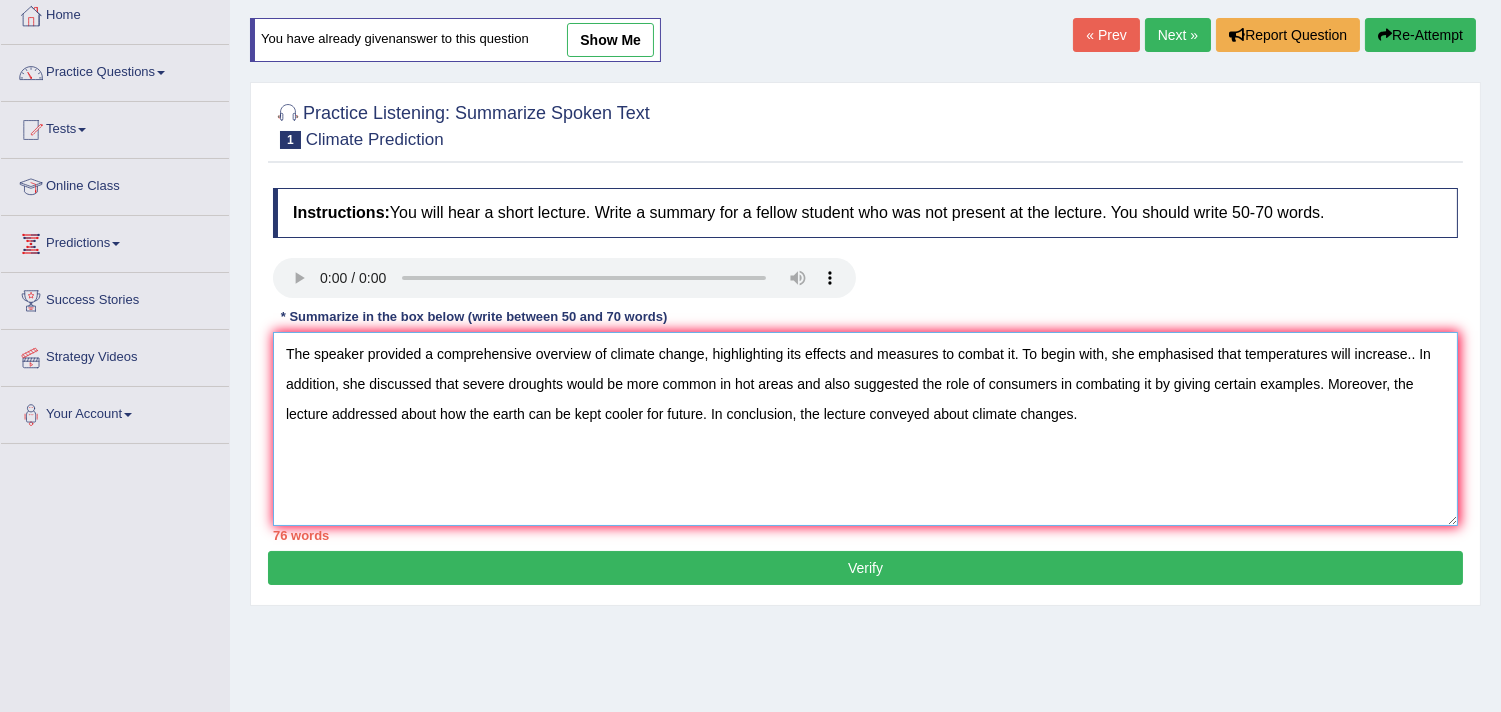 click on "The speaker provided a comprehensive overview of climate change, highlighting its effects and measures to combat it. To begin with, she emphasised that temperatures will increase.. In addition, she discussed that severe droughts would be more common in hot areas and also suggested the role of consumers in combating it by giving certain examples. Moreover, the lecture addressed about how the earth can be kept cooler for future. In conclusion, the lecture conveyed about climate changes." at bounding box center [865, 429] 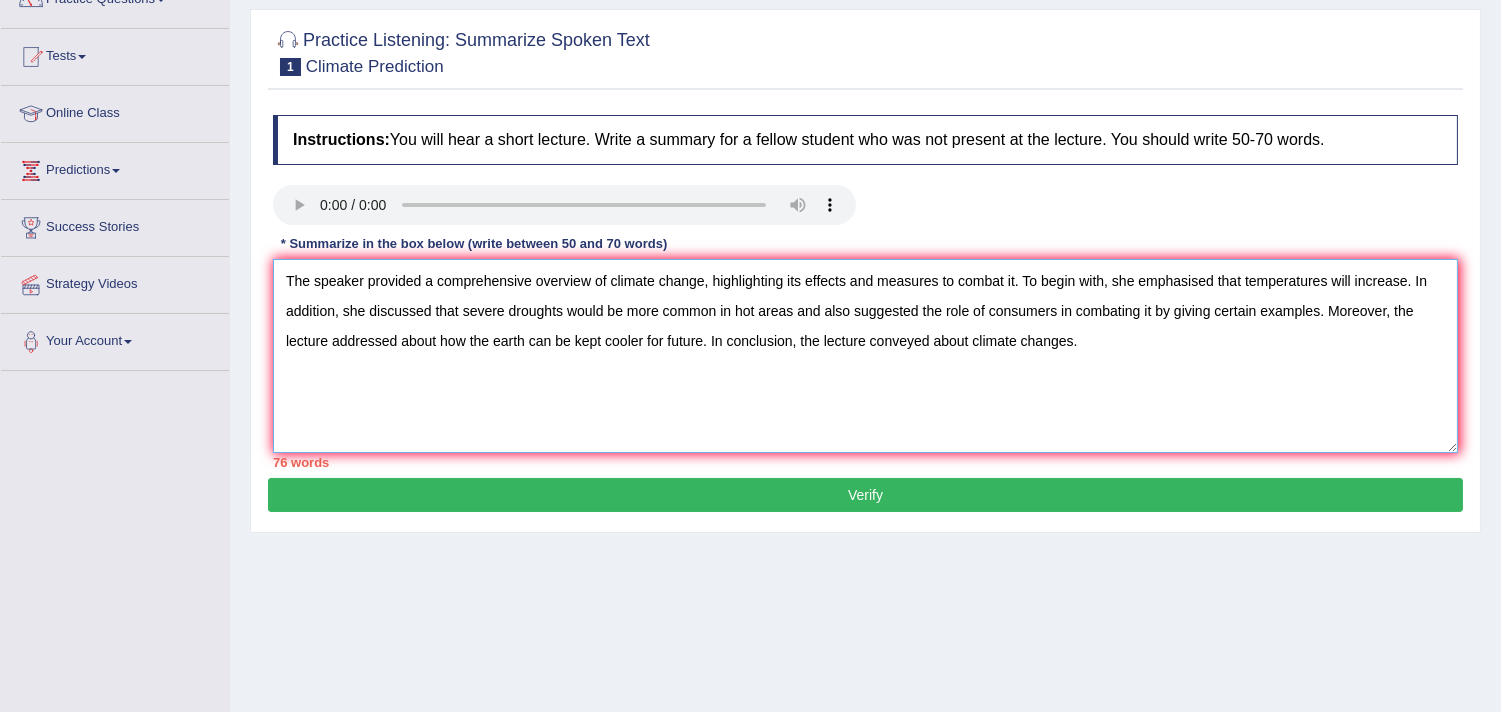 scroll, scrollTop: 222, scrollLeft: 0, axis: vertical 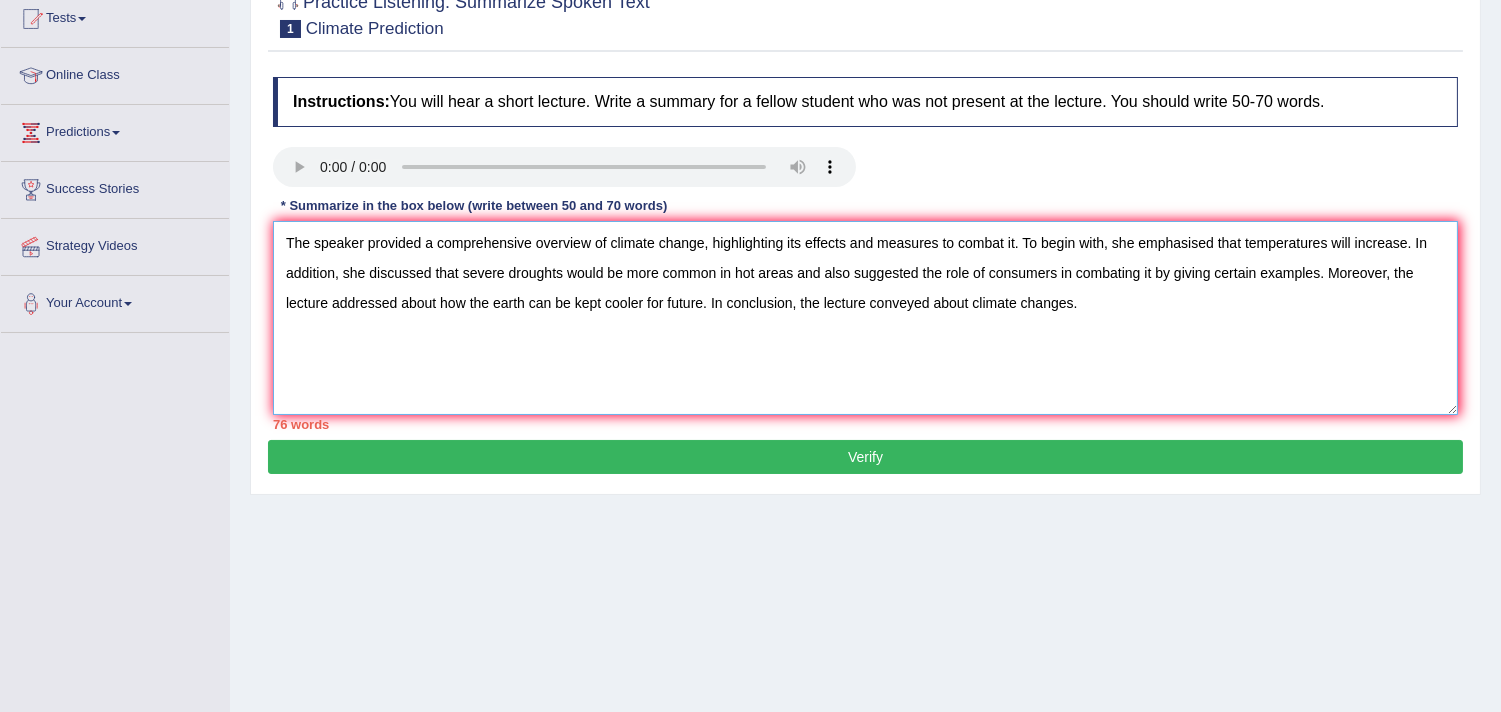 type on "The speaker provided a comprehensive overview of climate change, highlighting its effects and measures to combat it. To begin with, she emphasised that temperatures will increase. In addition, she discussed that severe droughts would be more common in hot areas and also suggested the role of consumers in combating it by giving certain examples. Moreover, the lecture addressed about how the earth can be kept cooler for future. In conclusion, the lecture conveyed about climate changes." 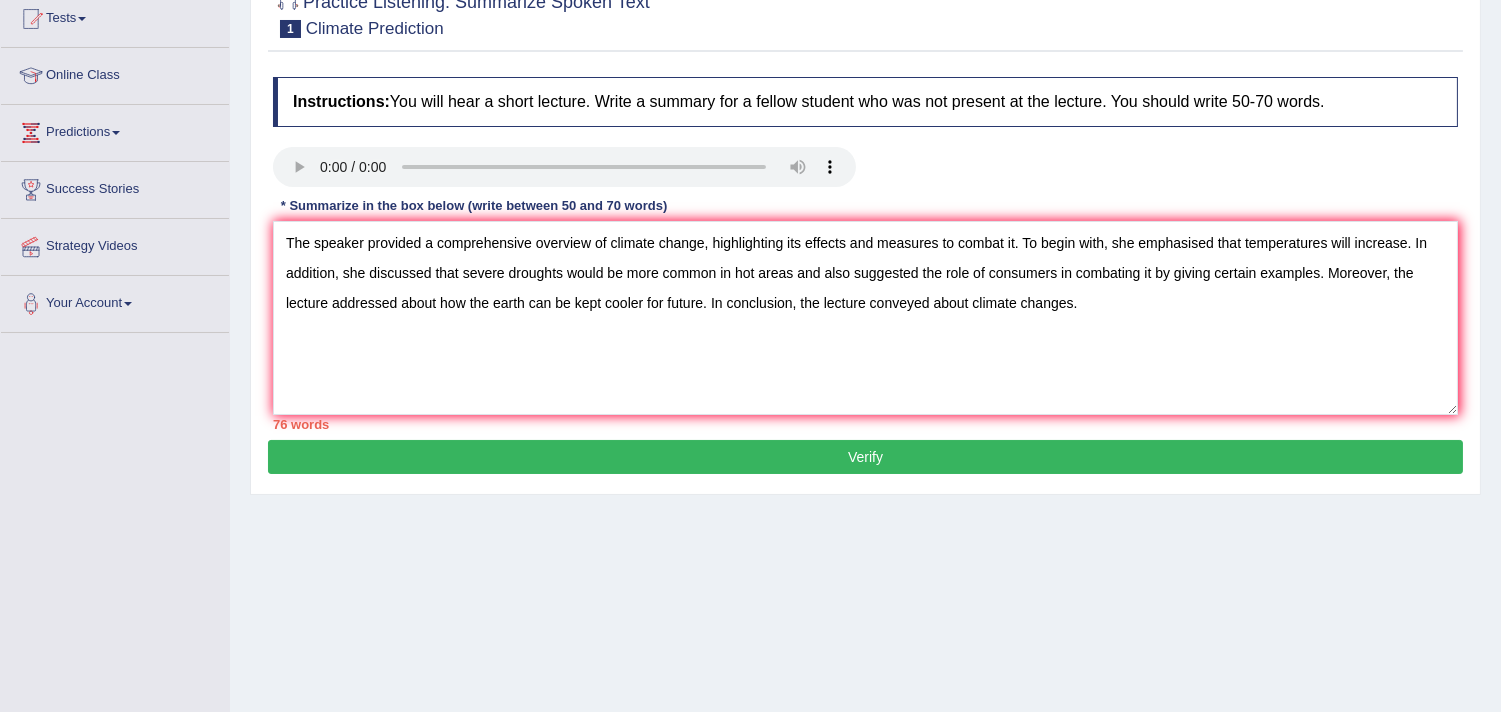 click on "Verify" at bounding box center (865, 457) 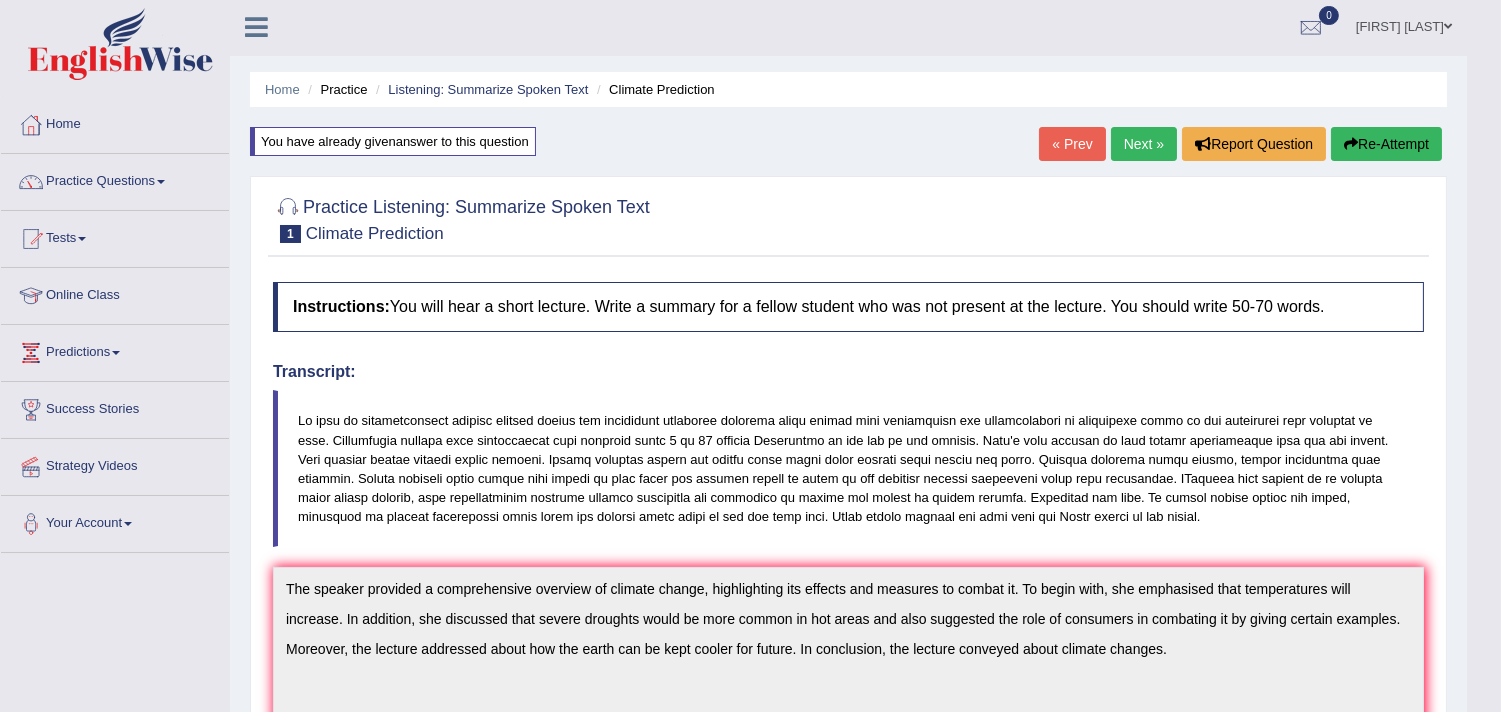 scroll, scrollTop: 0, scrollLeft: 0, axis: both 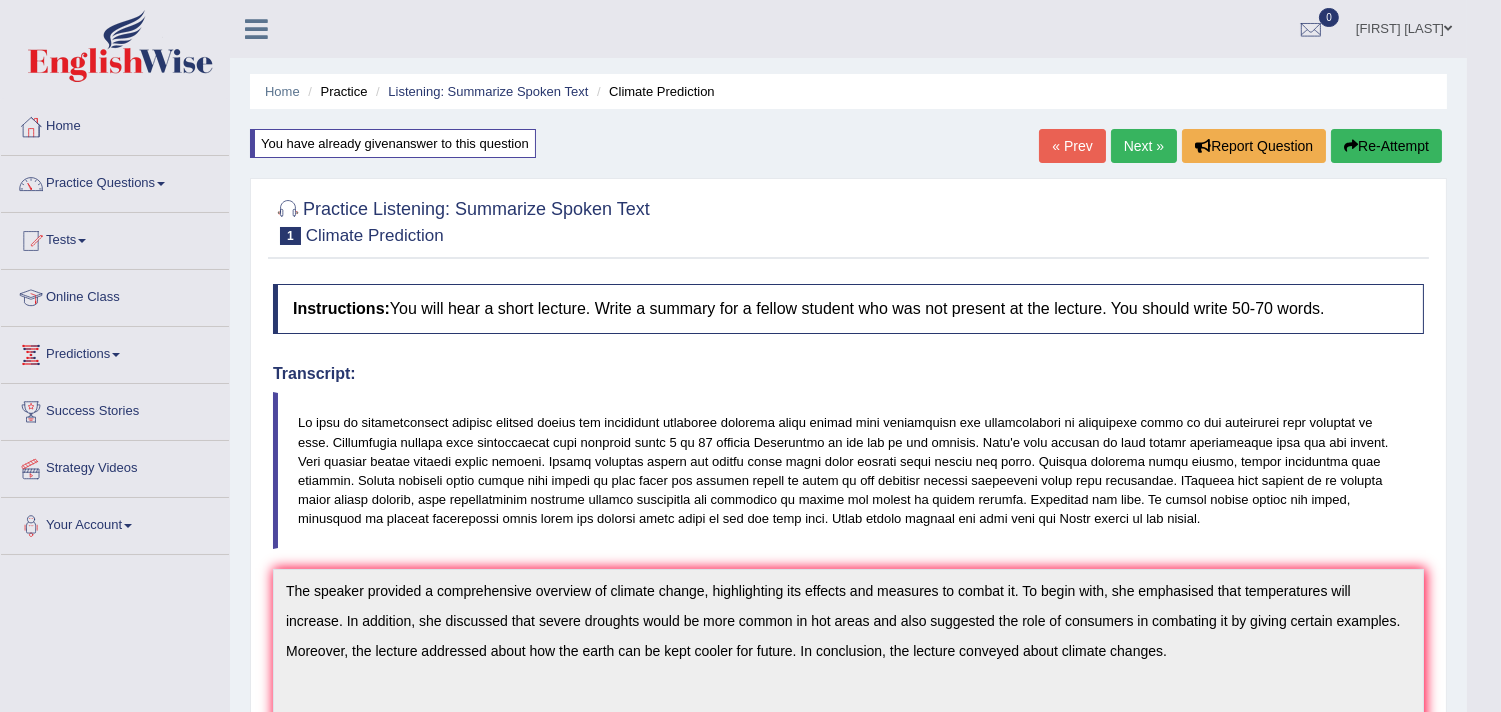 click on "Re-Attempt" at bounding box center [1386, 146] 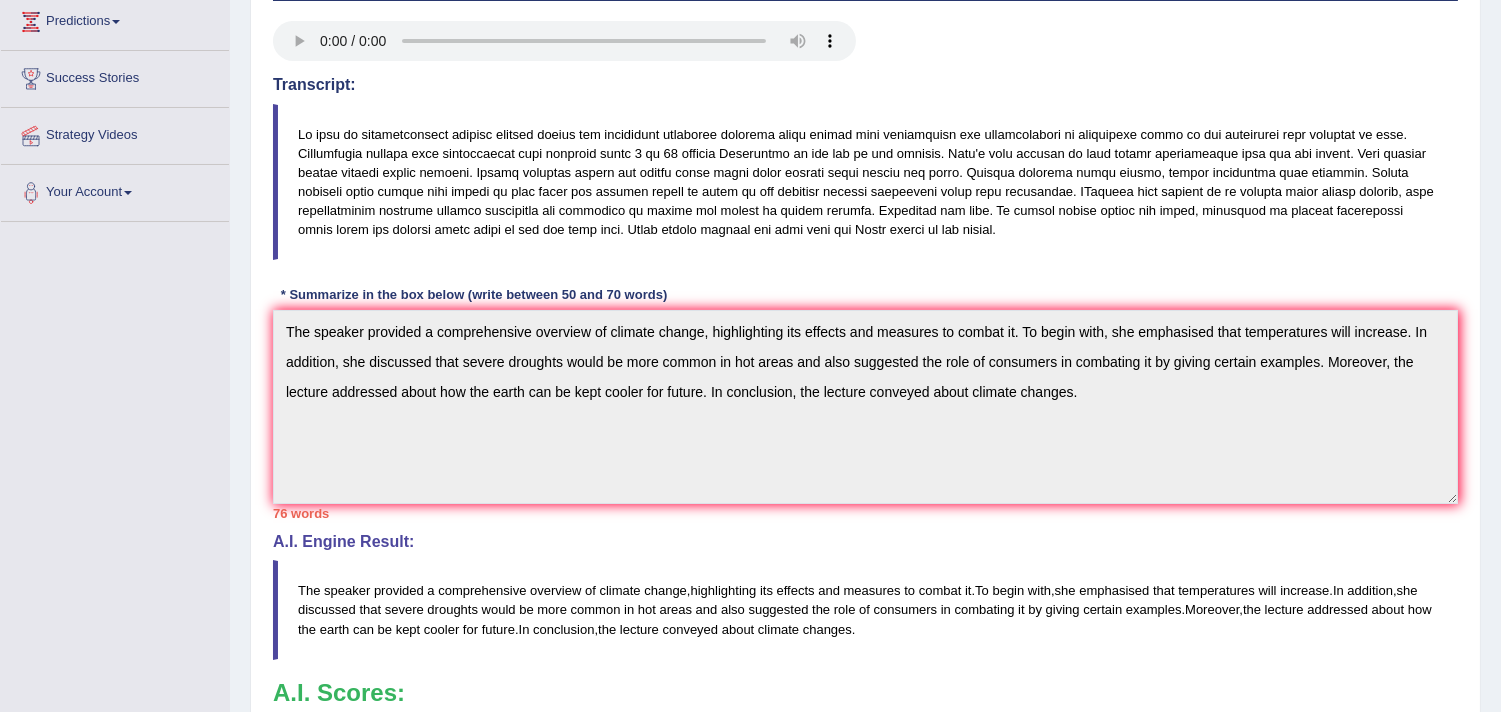 scroll, scrollTop: 0, scrollLeft: 0, axis: both 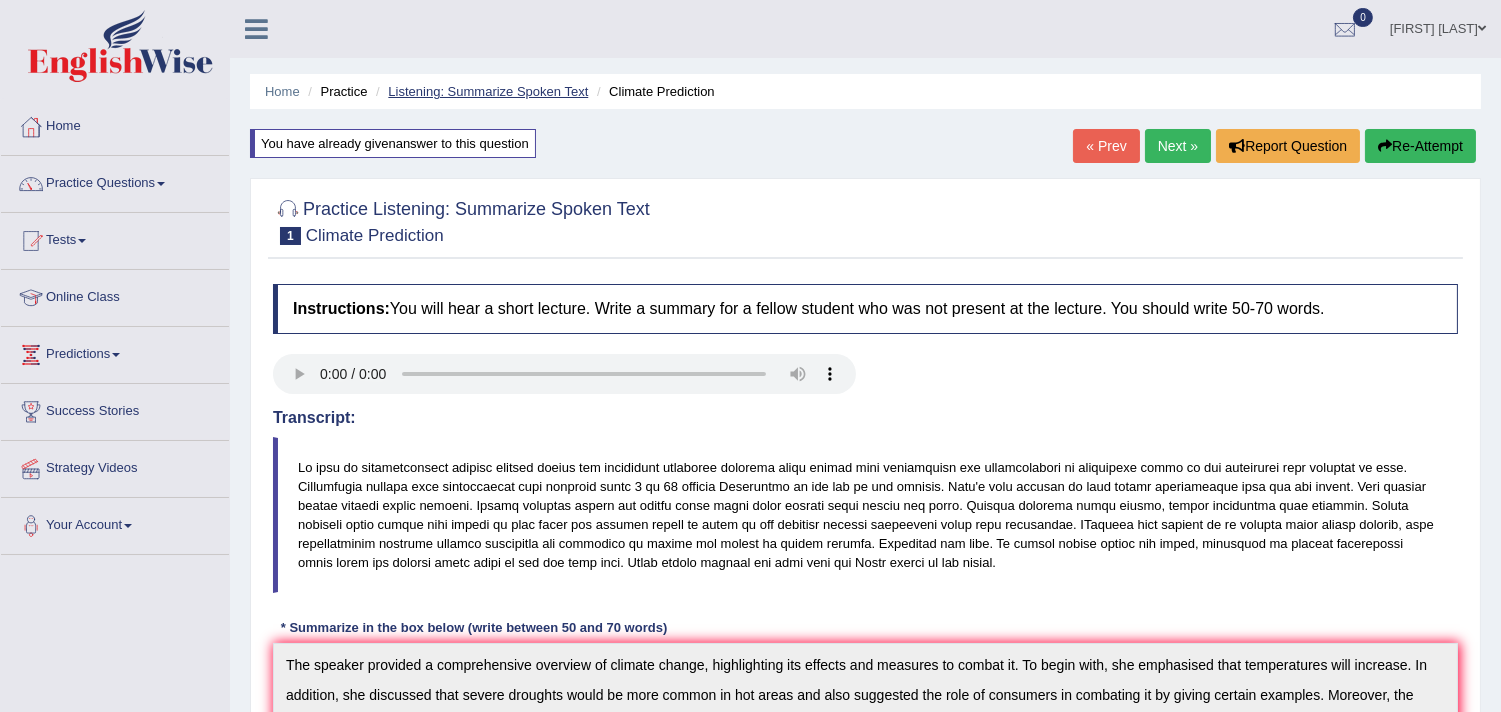 click on "Listening: Summarize Spoken Text" at bounding box center (488, 91) 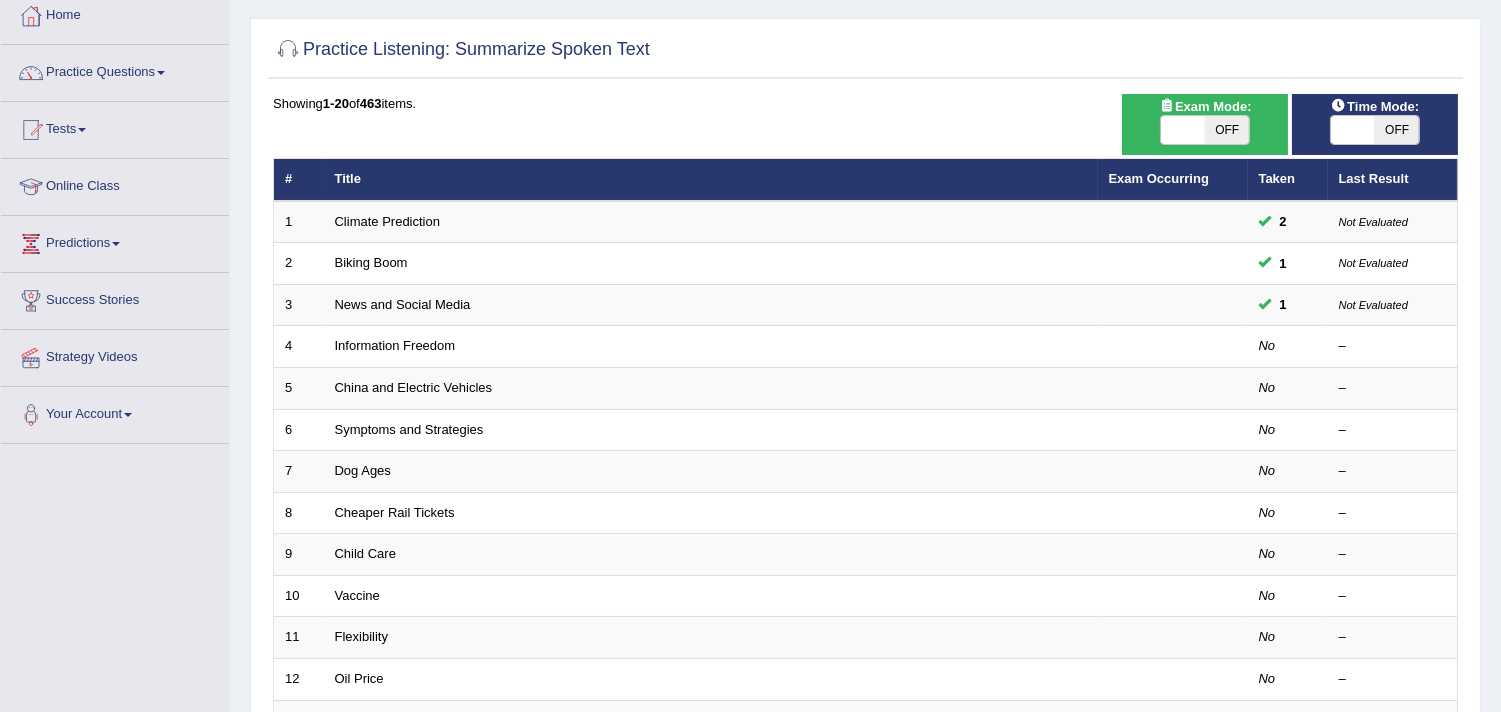 scroll, scrollTop: 111, scrollLeft: 0, axis: vertical 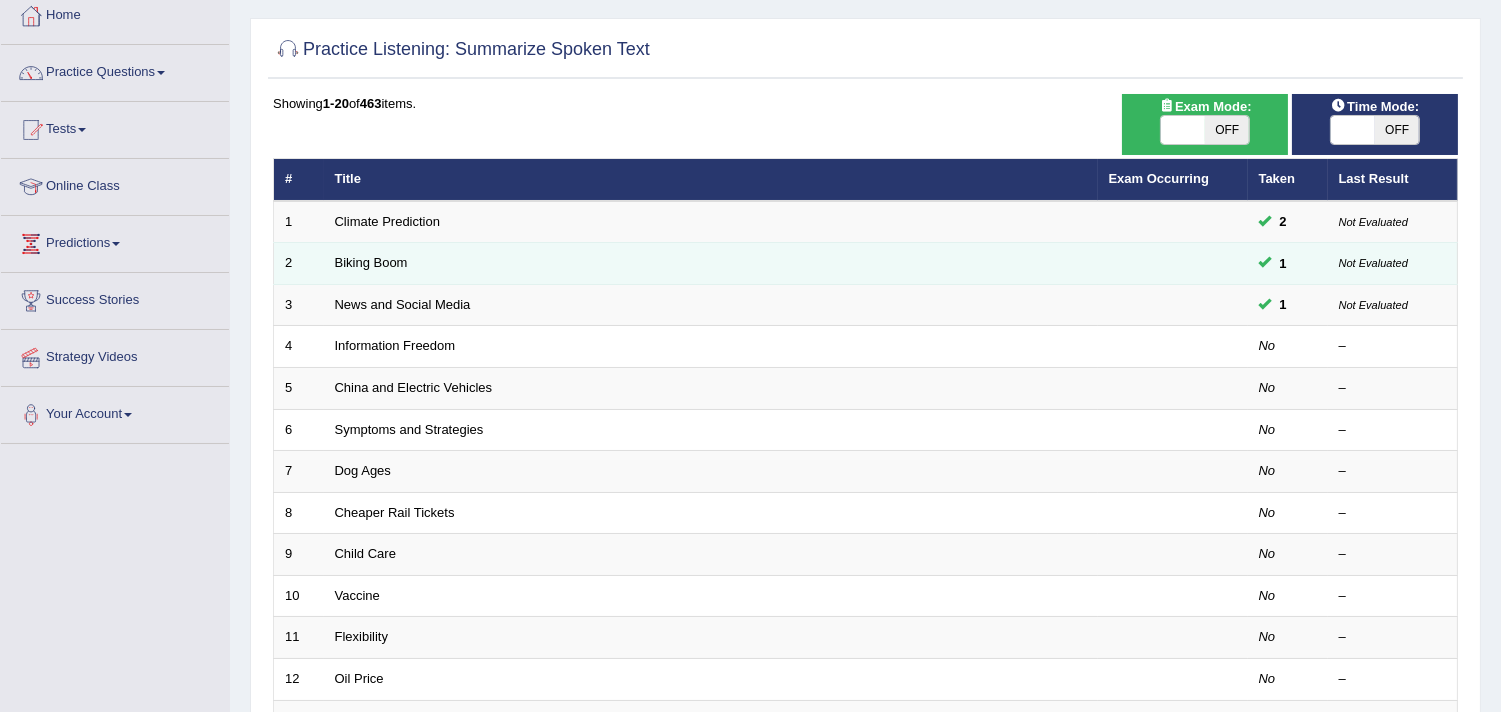 click on "Biking Boom" at bounding box center [711, 264] 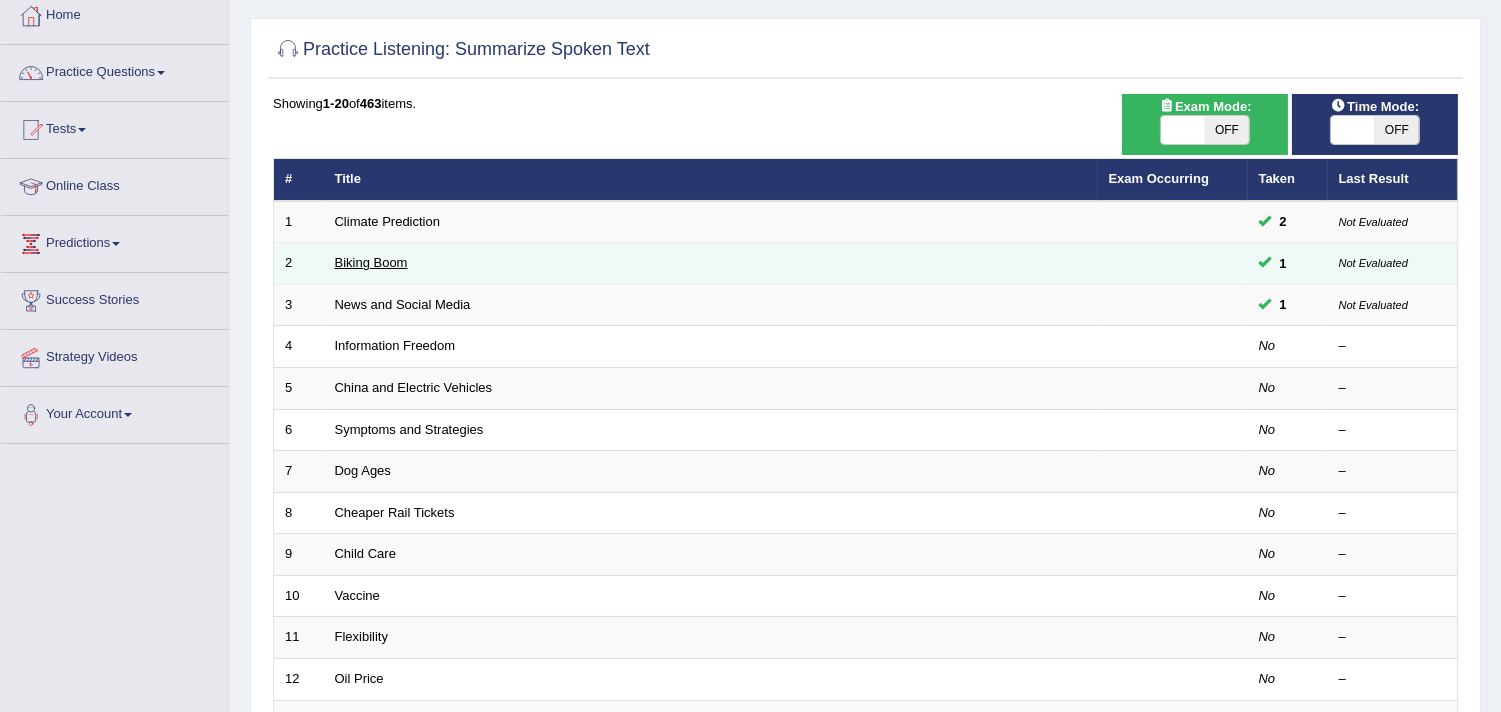 drag, startPoint x: 372, startPoint y: 247, endPoint x: 366, endPoint y: 257, distance: 11.661903 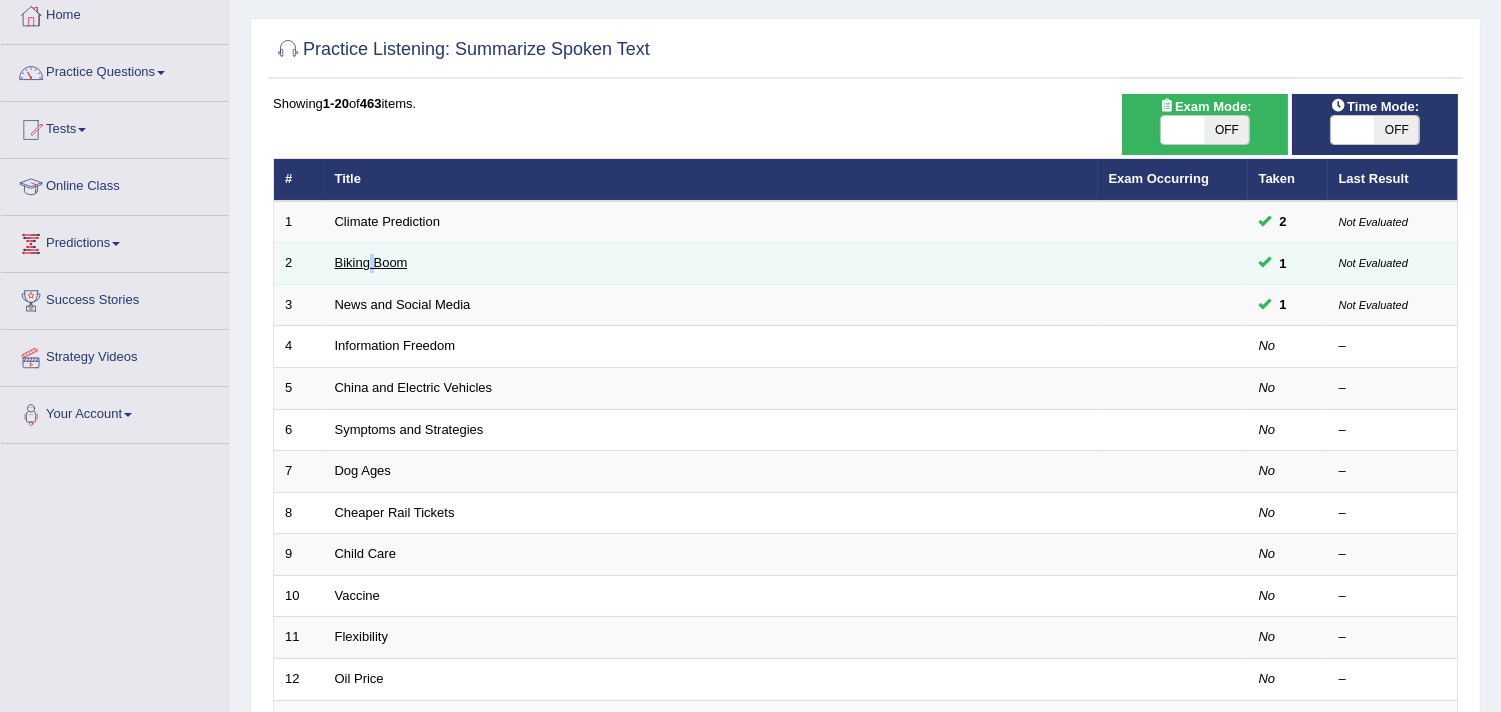 click on "Biking Boom" at bounding box center [371, 262] 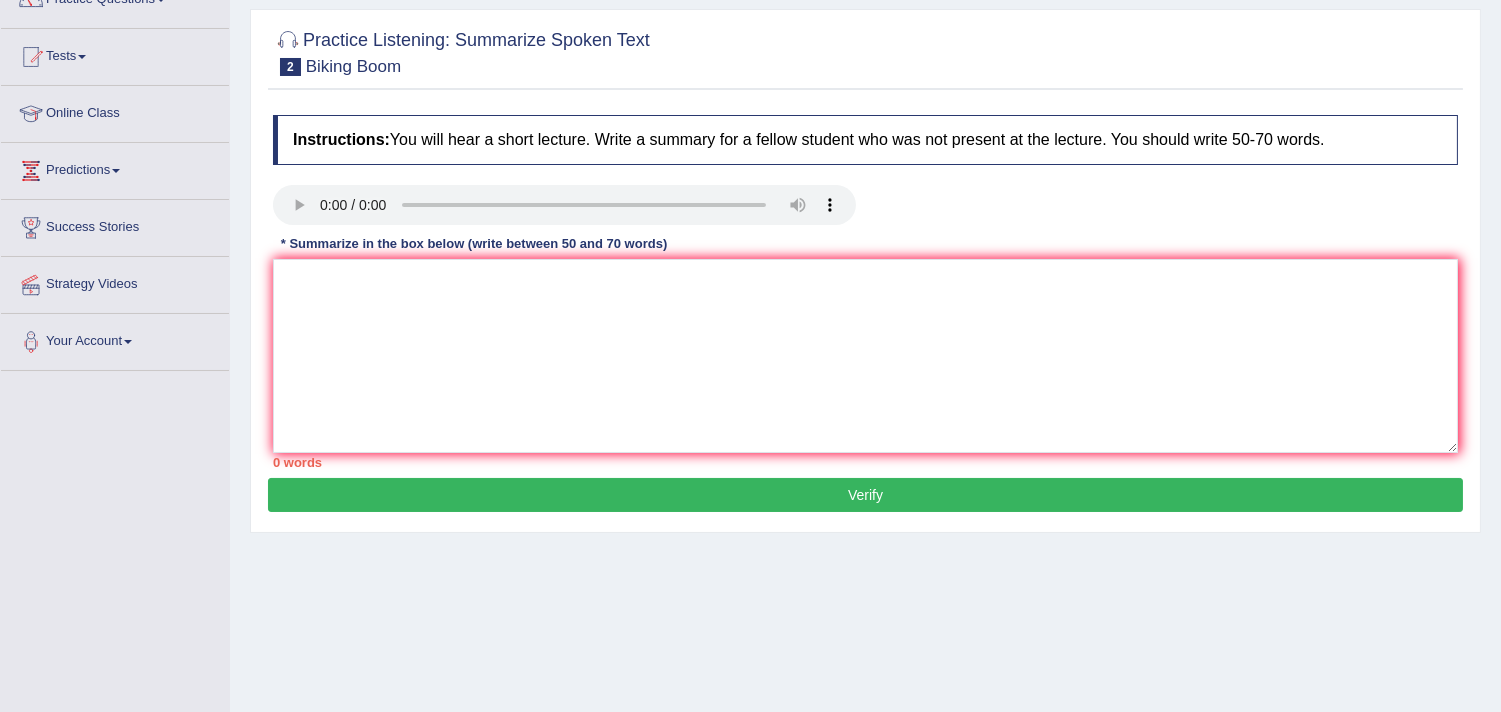 scroll, scrollTop: 115, scrollLeft: 0, axis: vertical 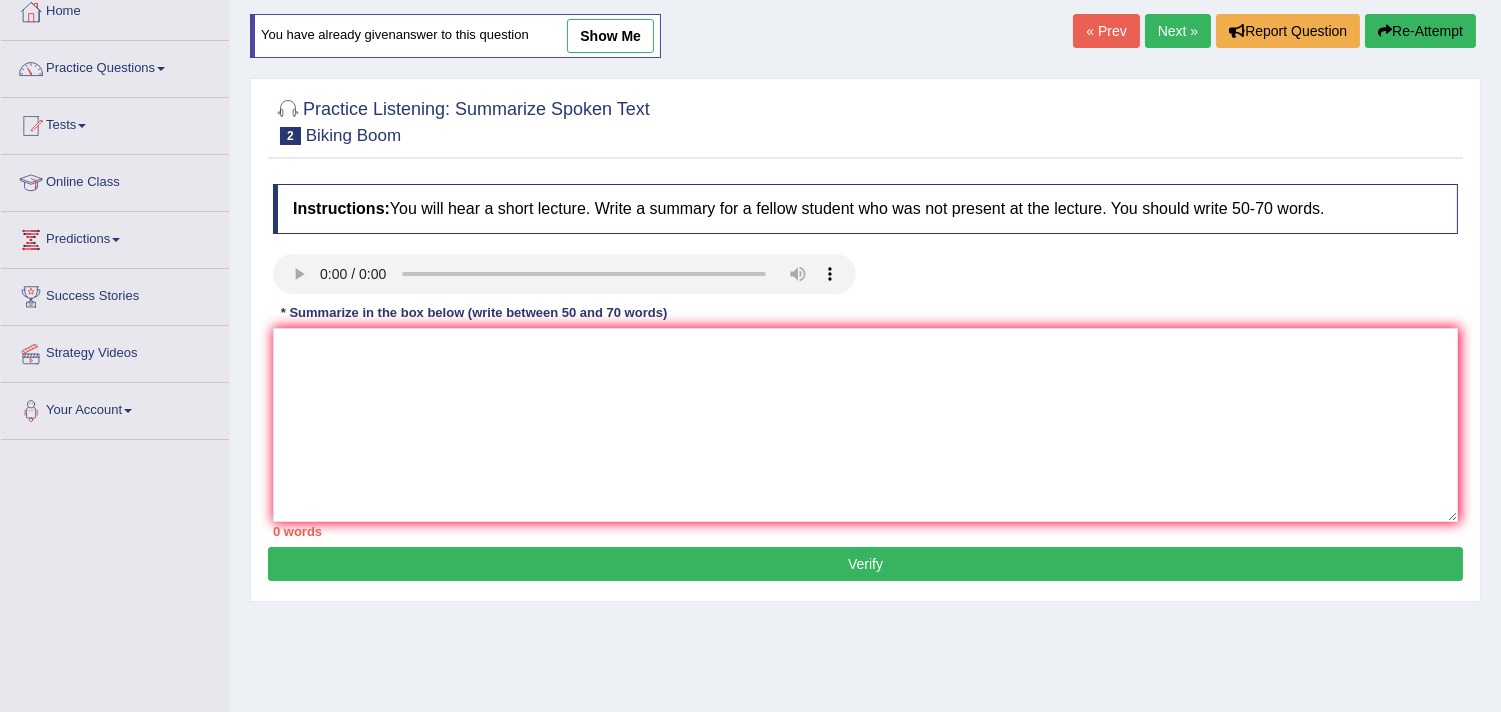 click on "show me" at bounding box center (610, 36) 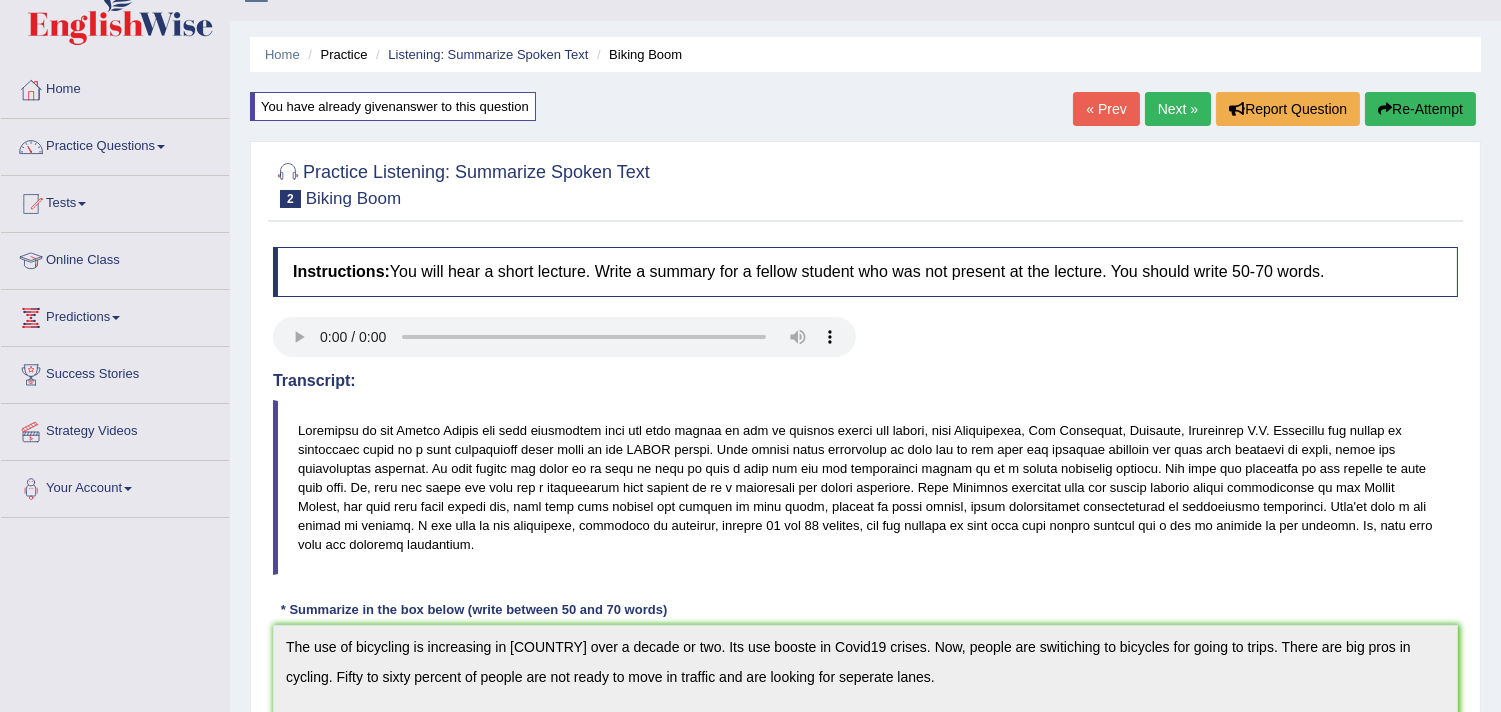 scroll, scrollTop: 0, scrollLeft: 0, axis: both 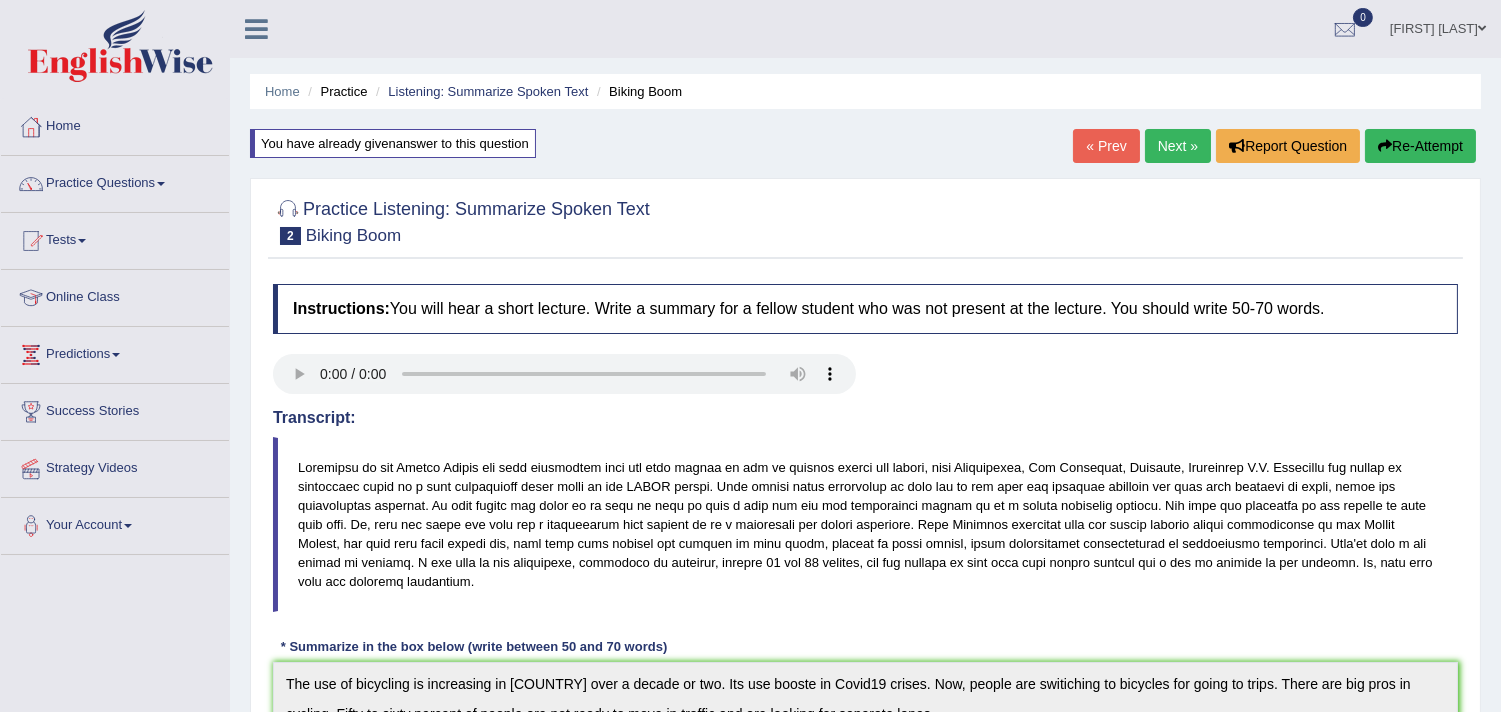 click on "Next »" at bounding box center [1178, 146] 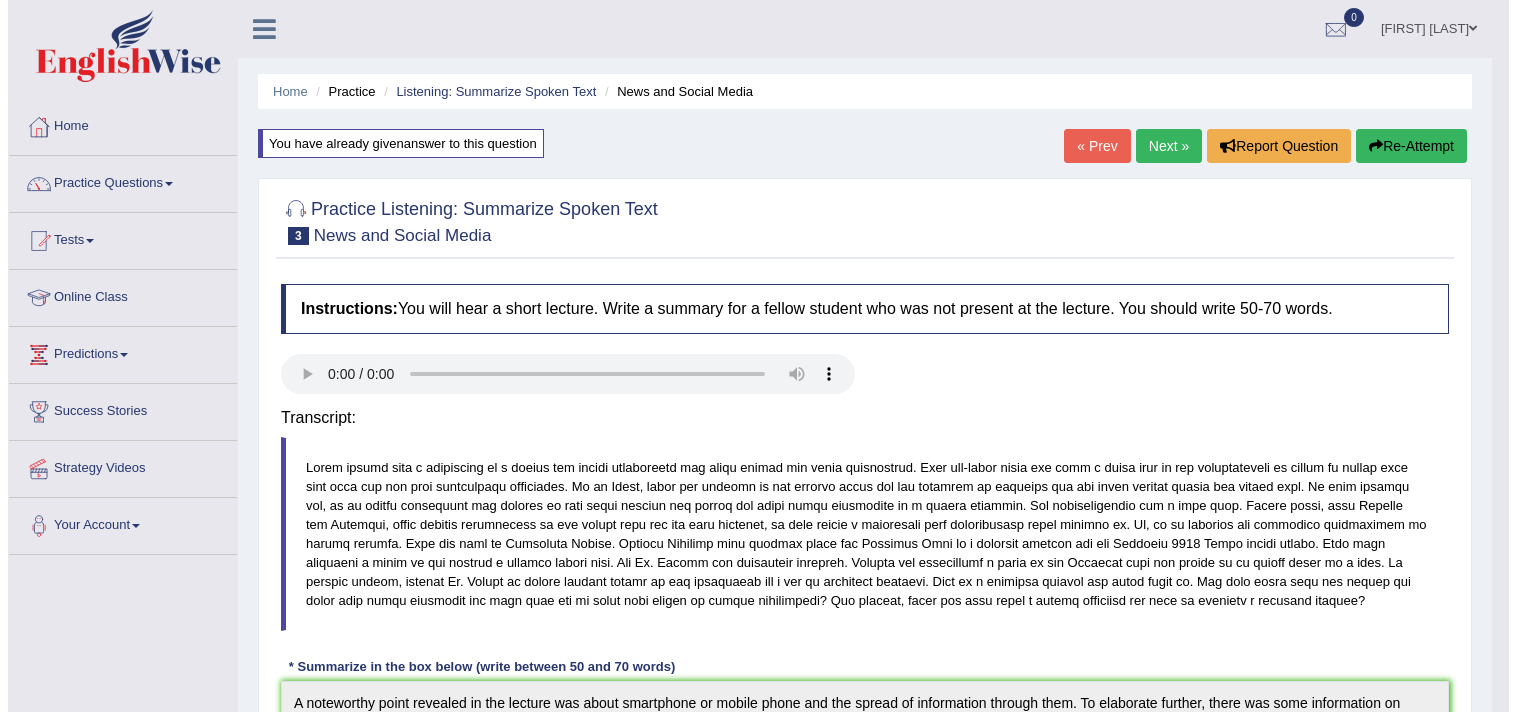 scroll, scrollTop: 0, scrollLeft: 0, axis: both 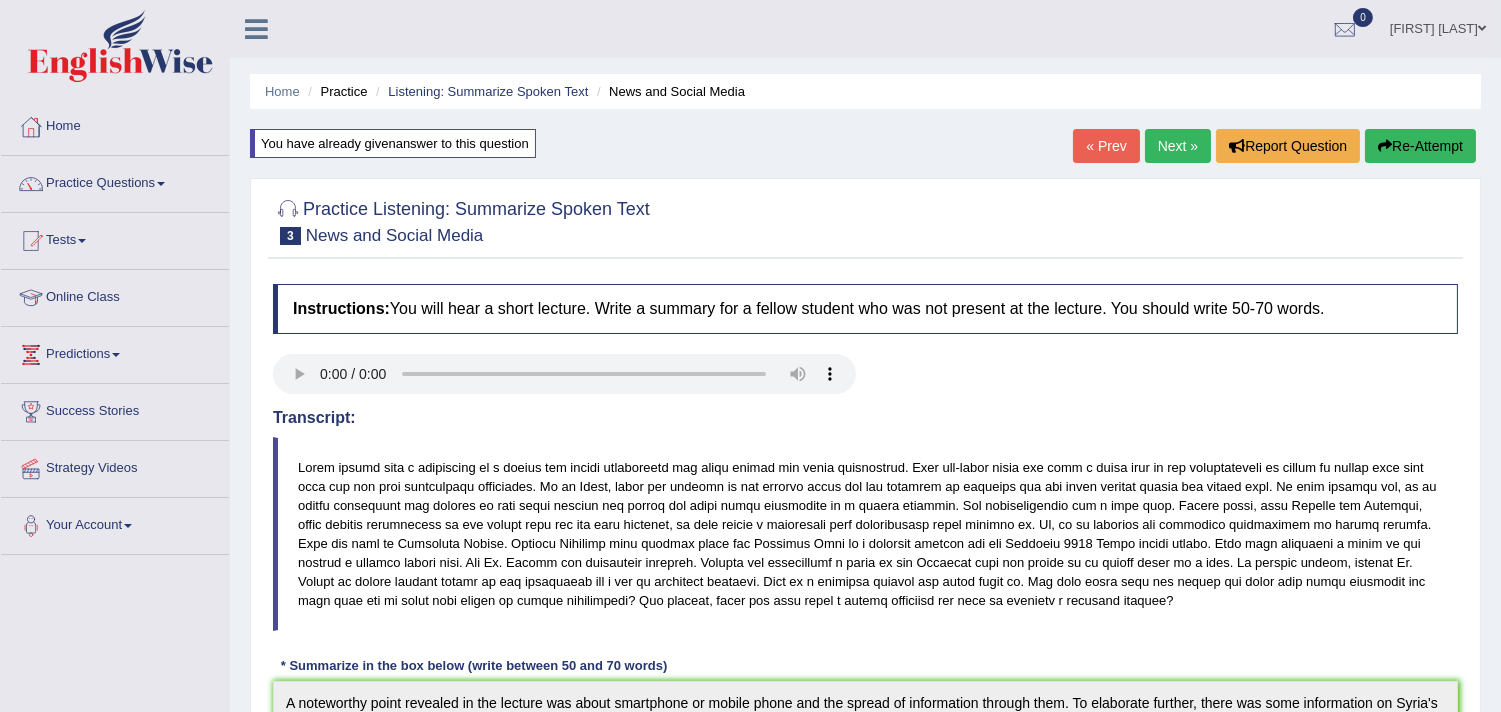 click on "Next »" at bounding box center [1178, 146] 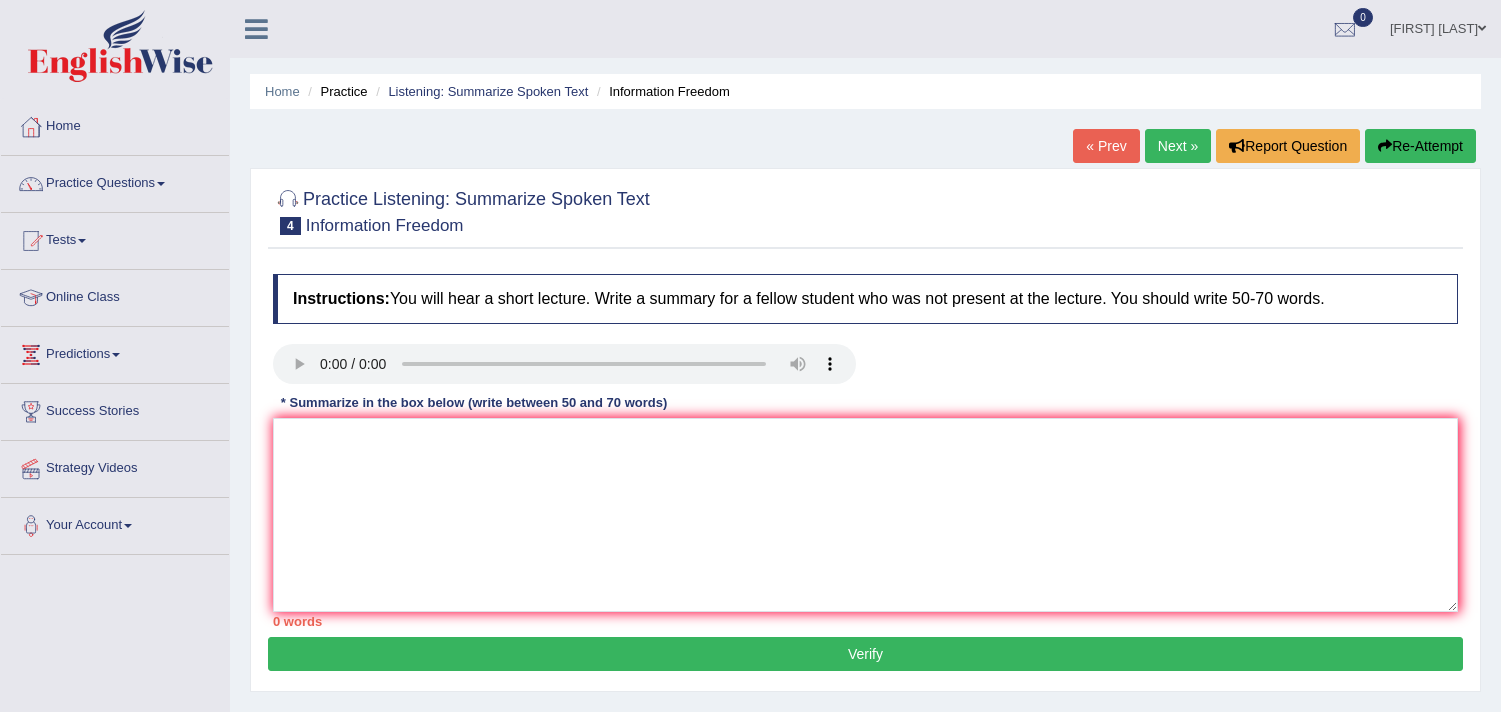 scroll, scrollTop: 0, scrollLeft: 0, axis: both 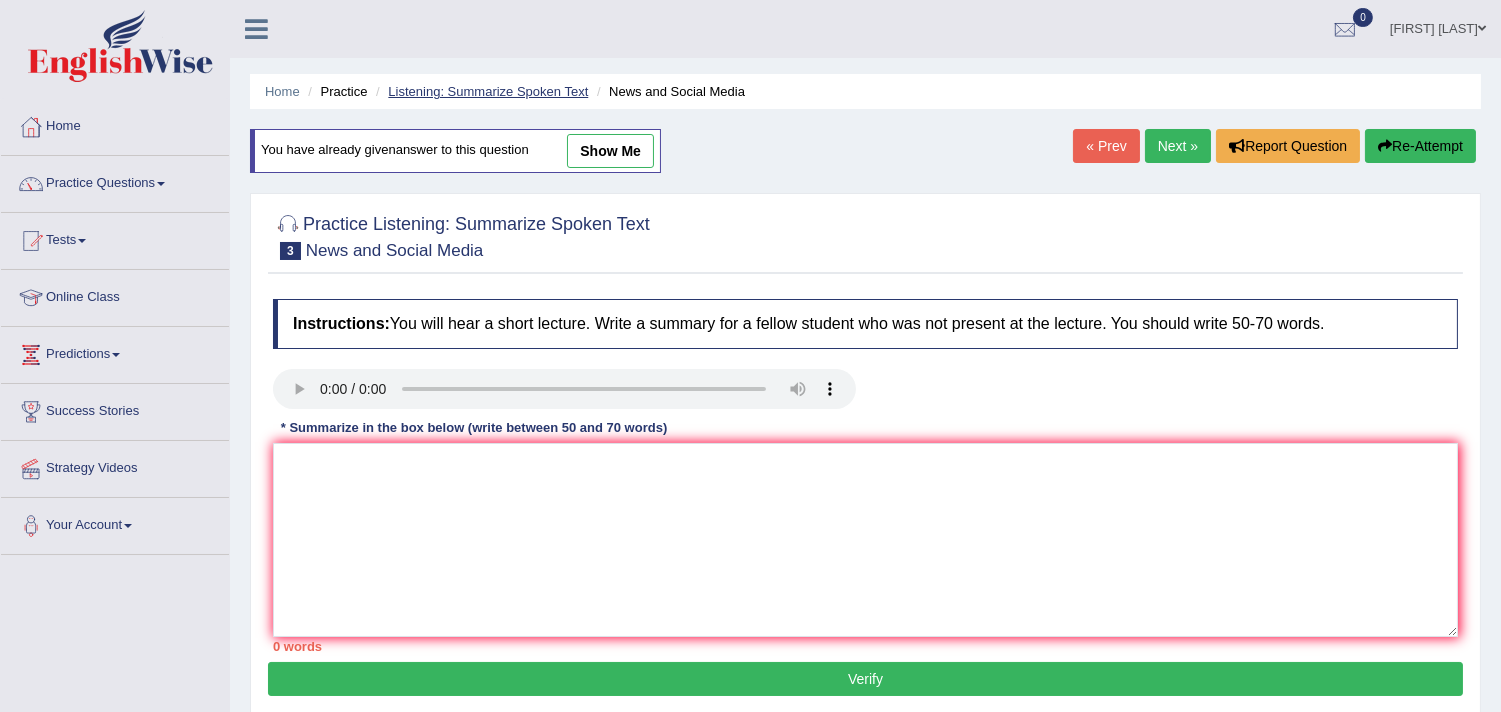 click on "Listening: Summarize Spoken Text" at bounding box center (488, 91) 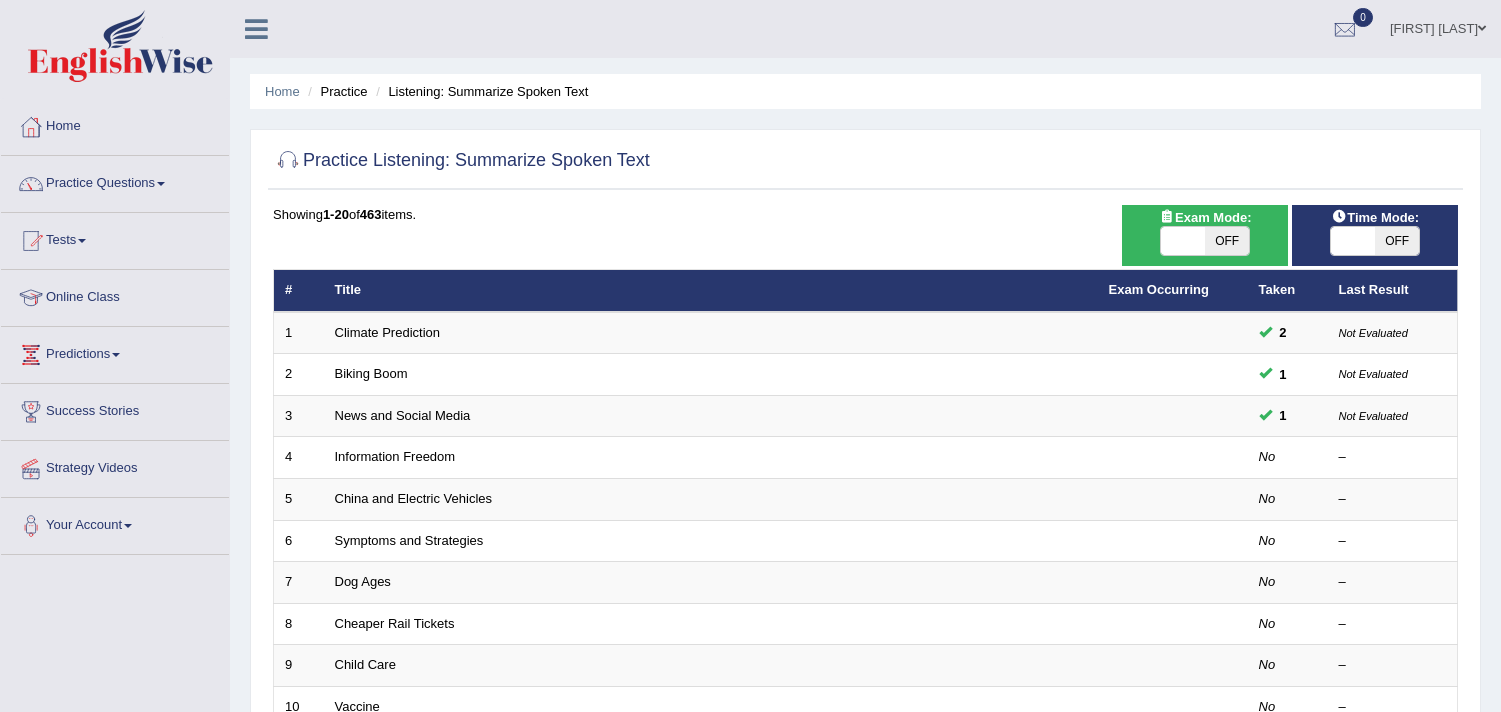 click on "Climate Prediction" at bounding box center (388, 332) 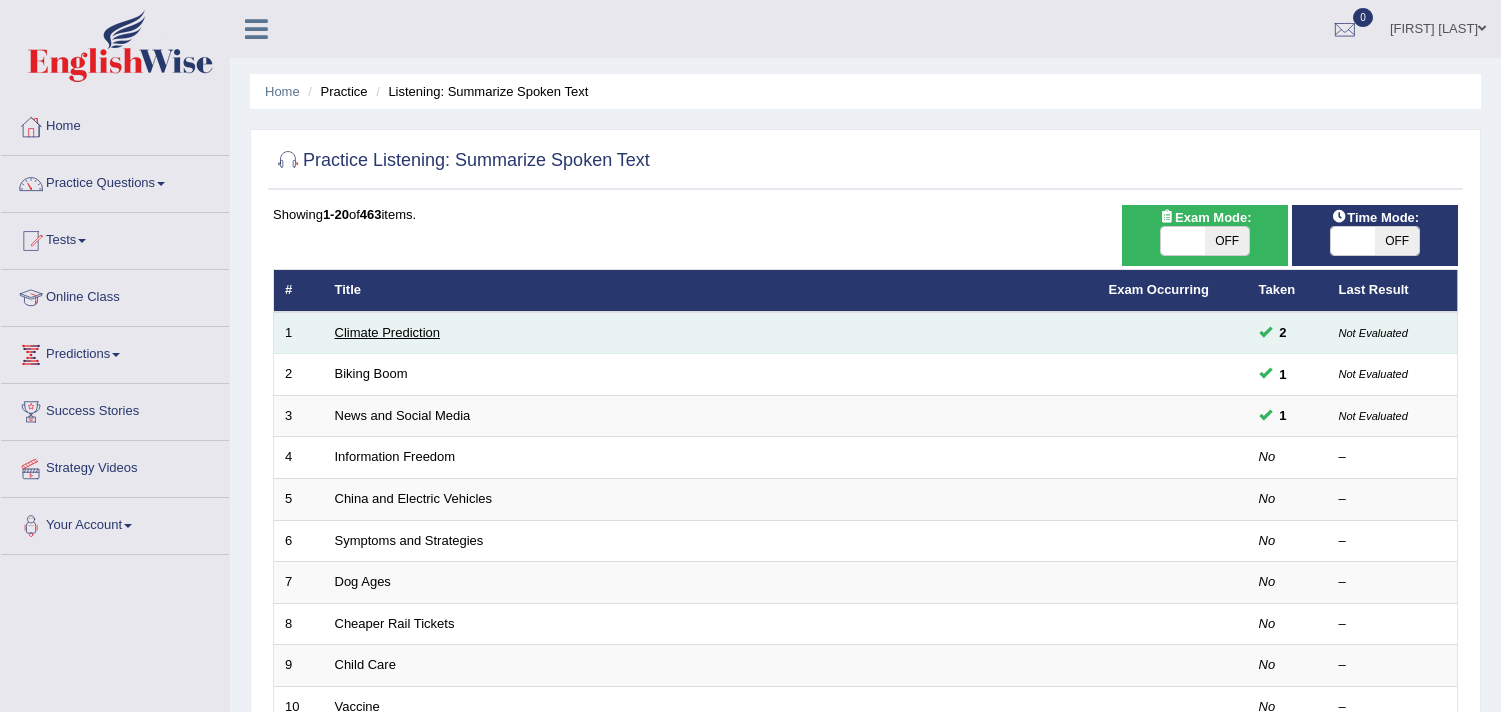 scroll, scrollTop: 111, scrollLeft: 0, axis: vertical 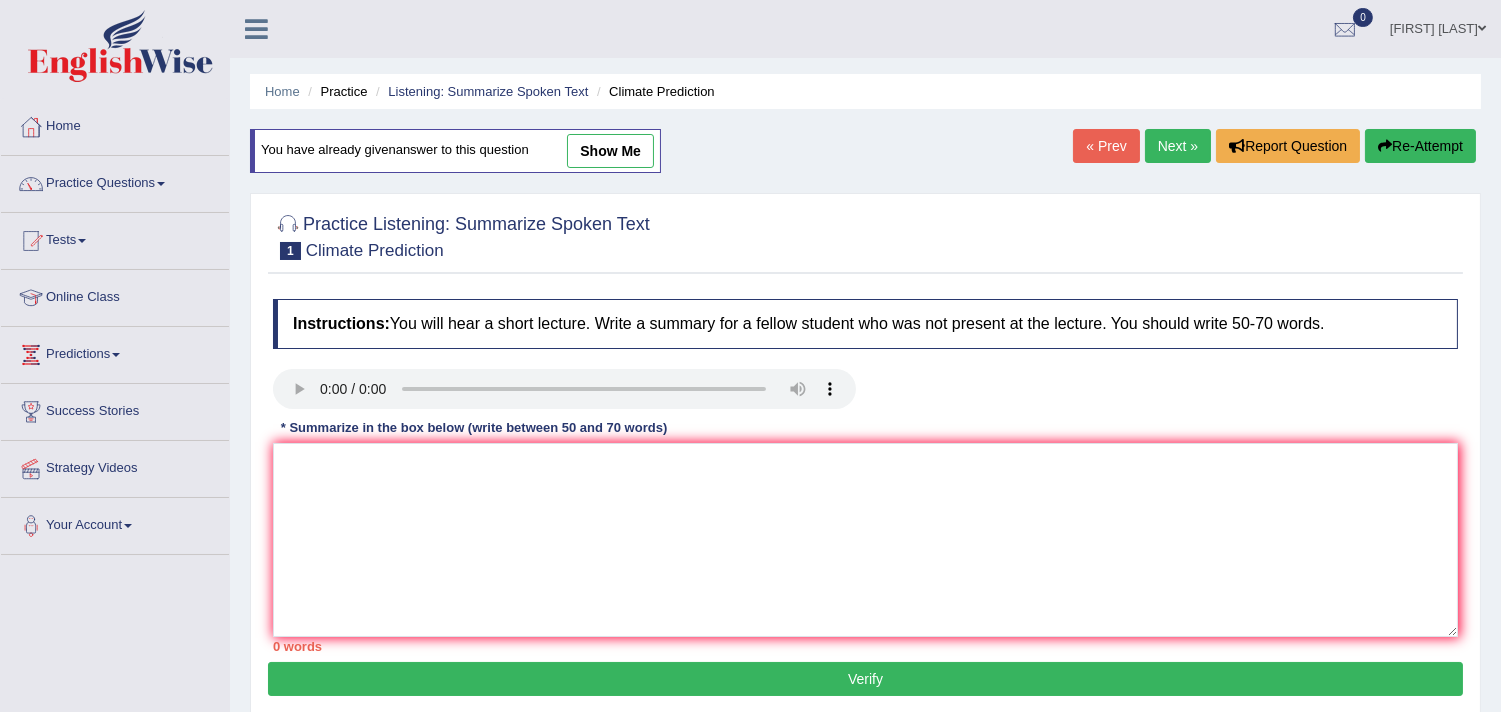 click on "show me" at bounding box center [610, 151] 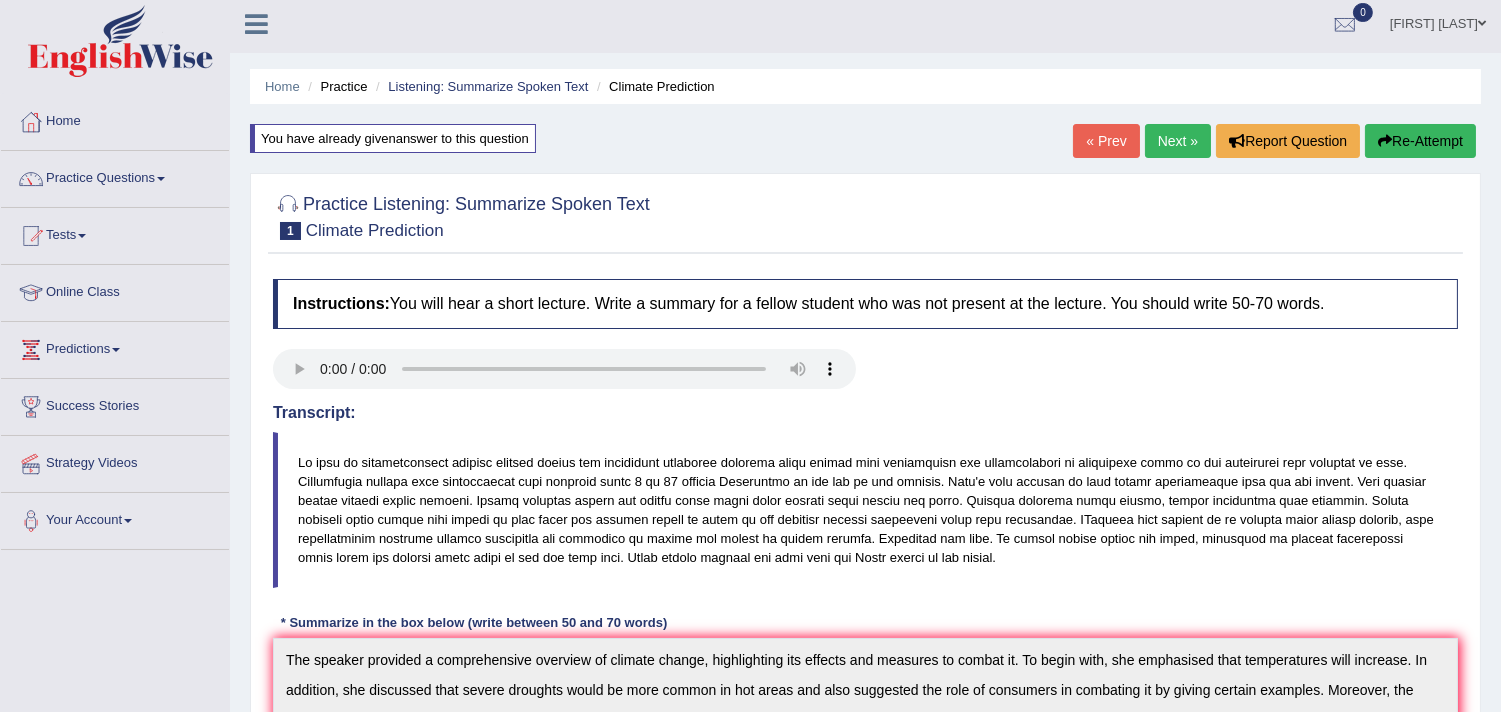 scroll, scrollTop: 0, scrollLeft: 0, axis: both 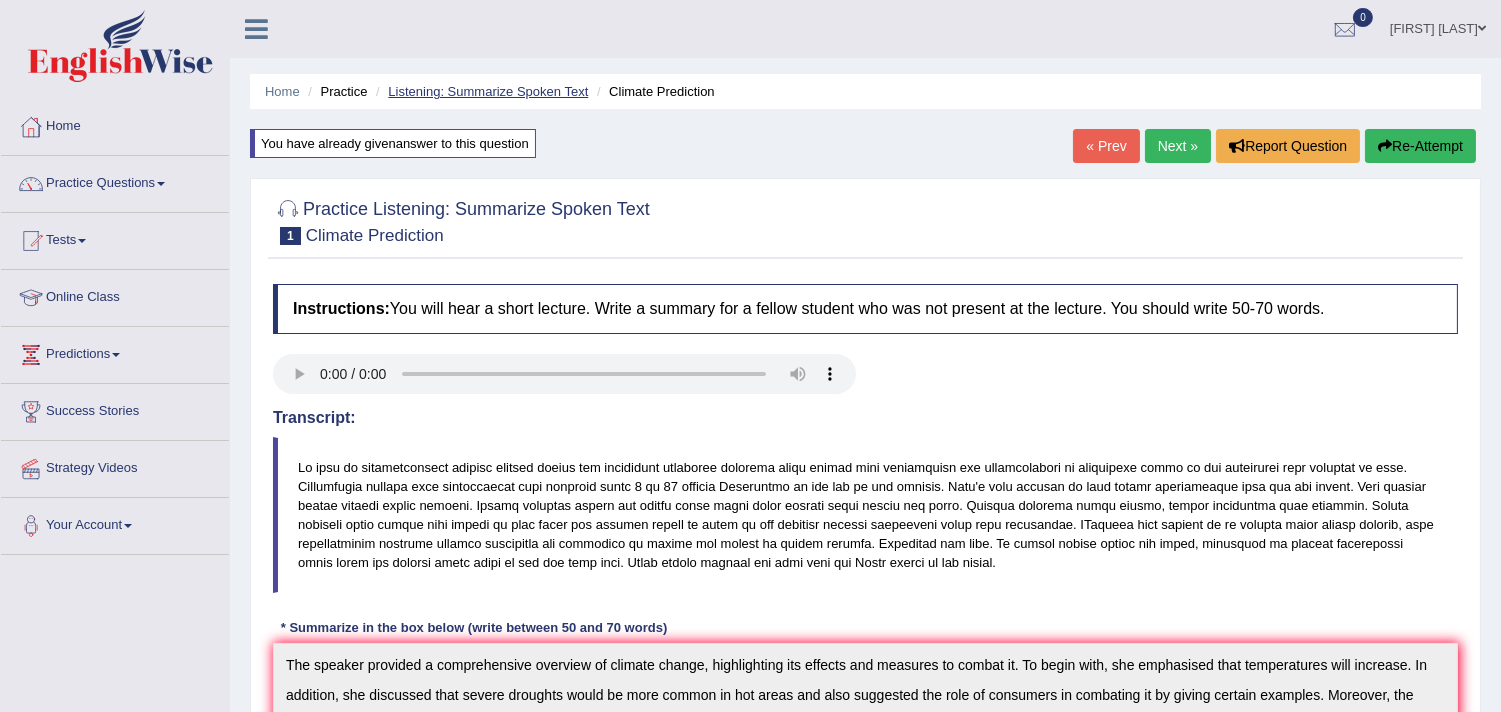 click on "Listening: Summarize Spoken Text" at bounding box center [488, 91] 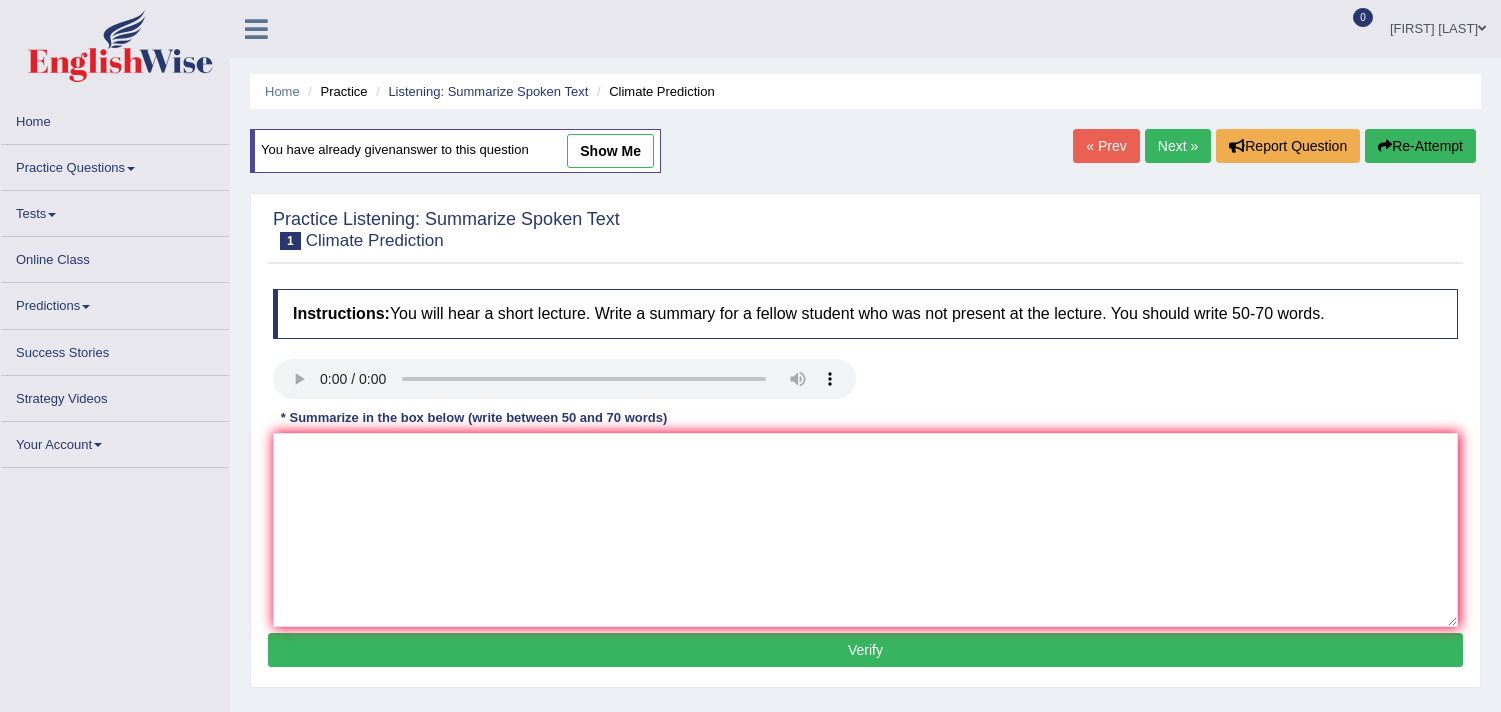 click on "show me" at bounding box center [610, 151] 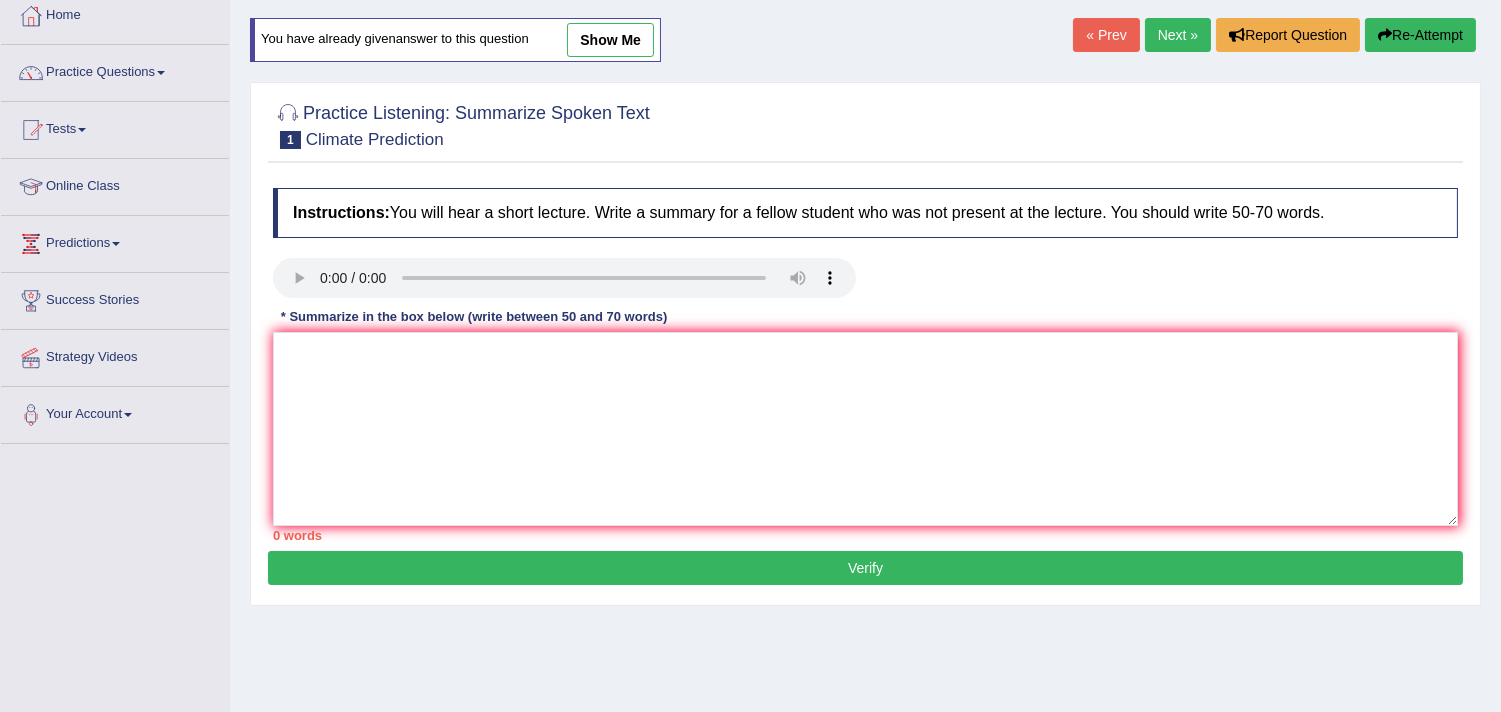 scroll, scrollTop: 111, scrollLeft: 0, axis: vertical 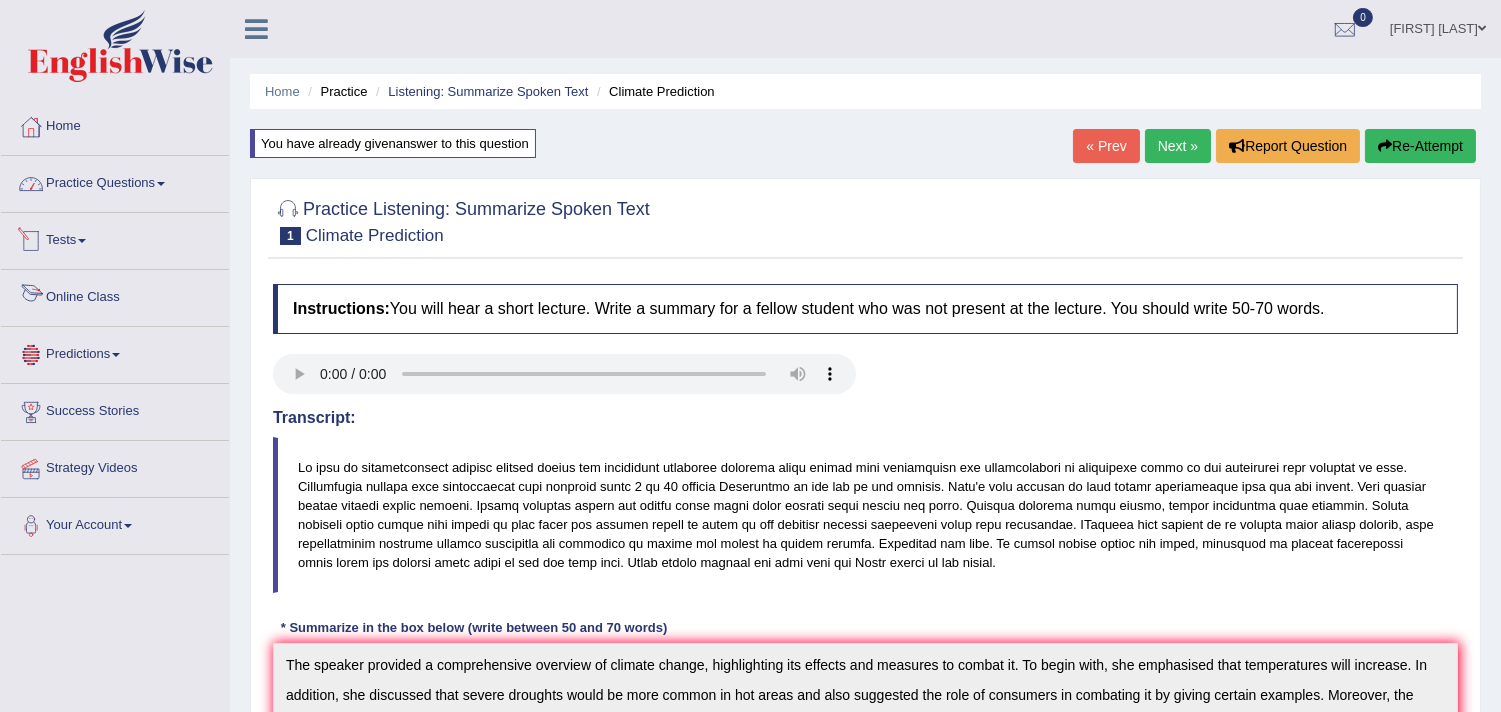 click on "Practice Questions" at bounding box center [115, 181] 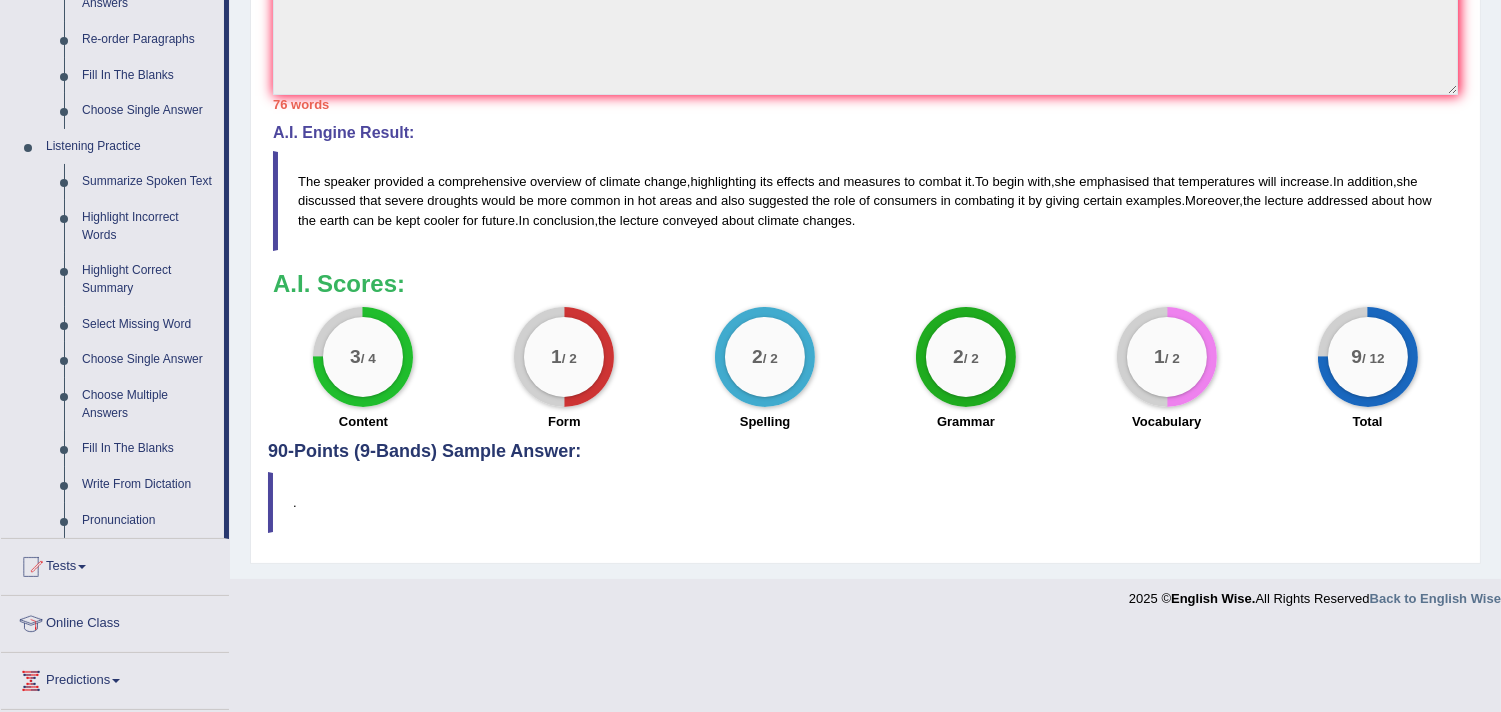 scroll, scrollTop: 777, scrollLeft: 0, axis: vertical 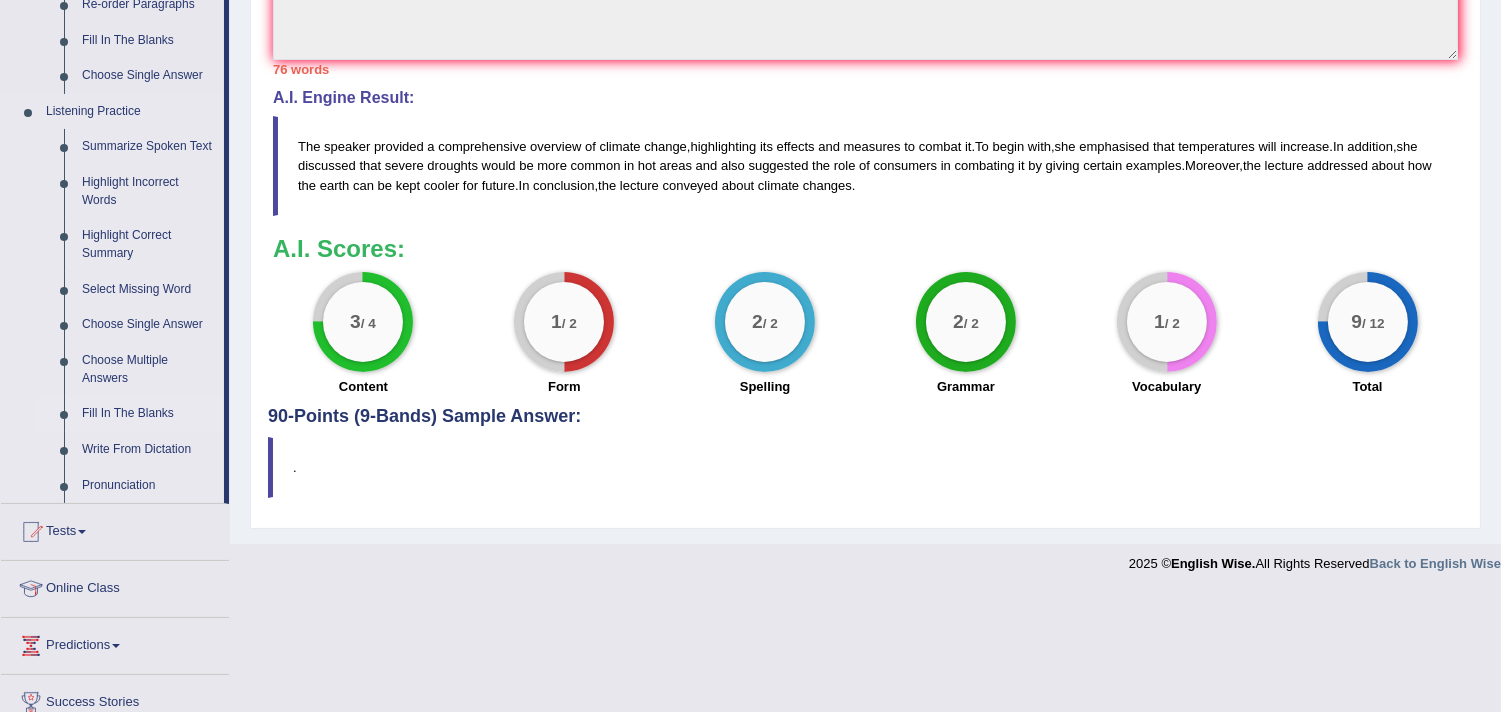 click on "Fill In The Blanks" at bounding box center (148, 414) 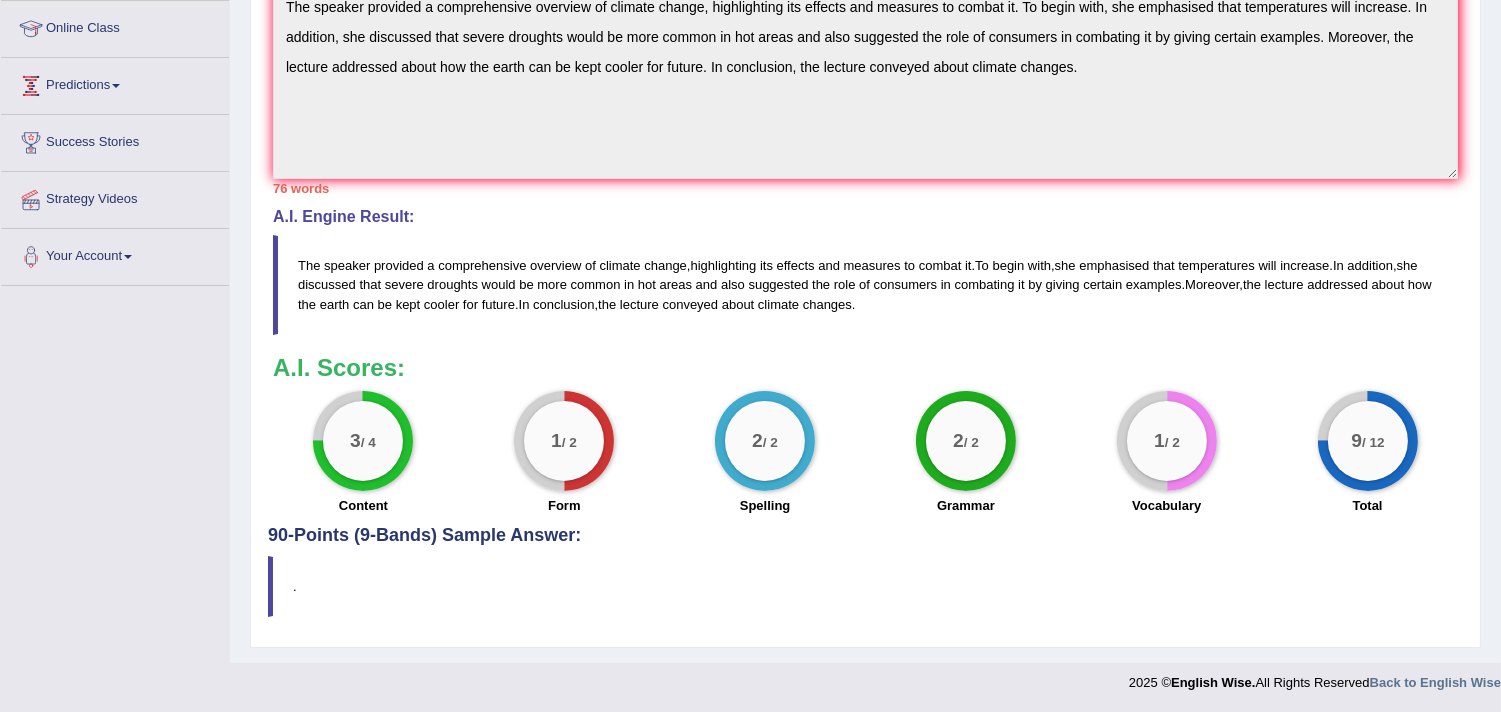 scroll, scrollTop: 301, scrollLeft: 0, axis: vertical 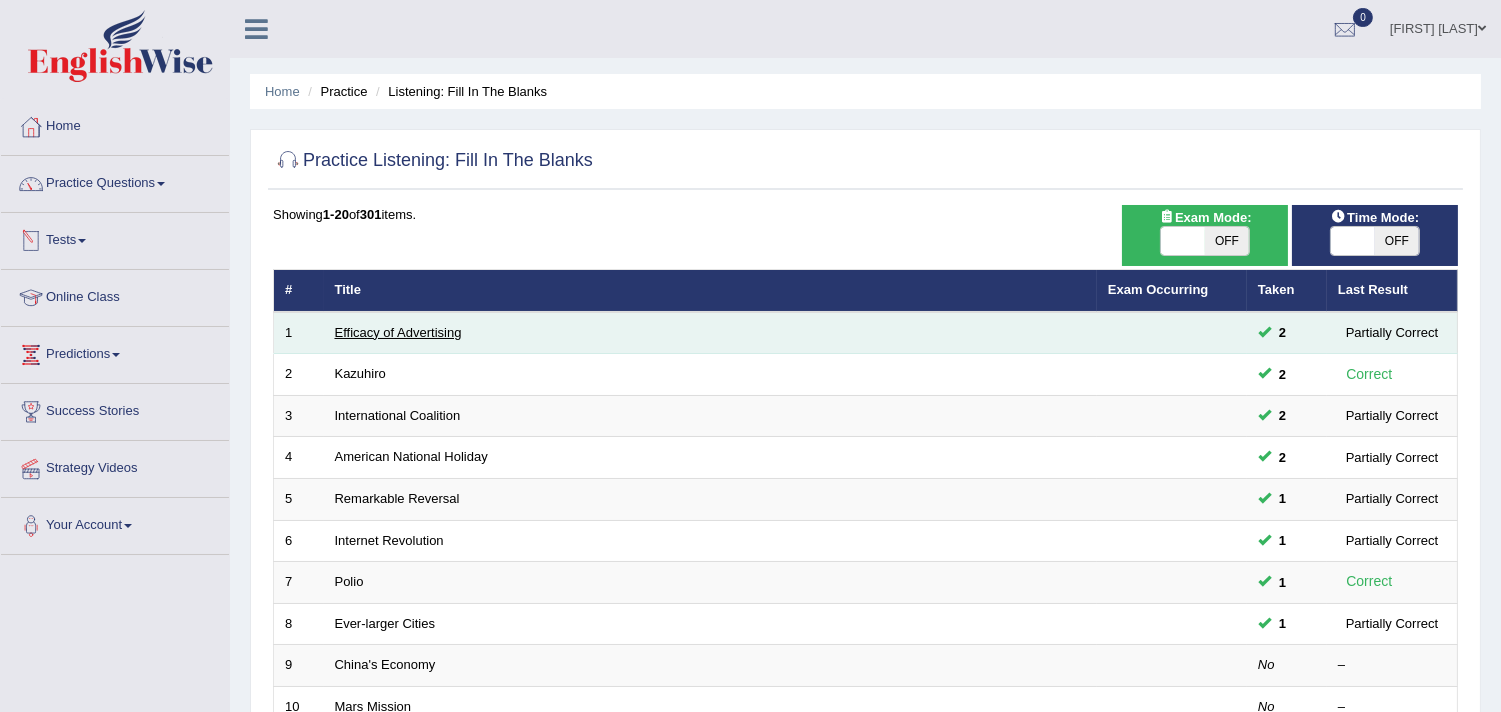 click on "Efficacy of Advertising" at bounding box center (398, 332) 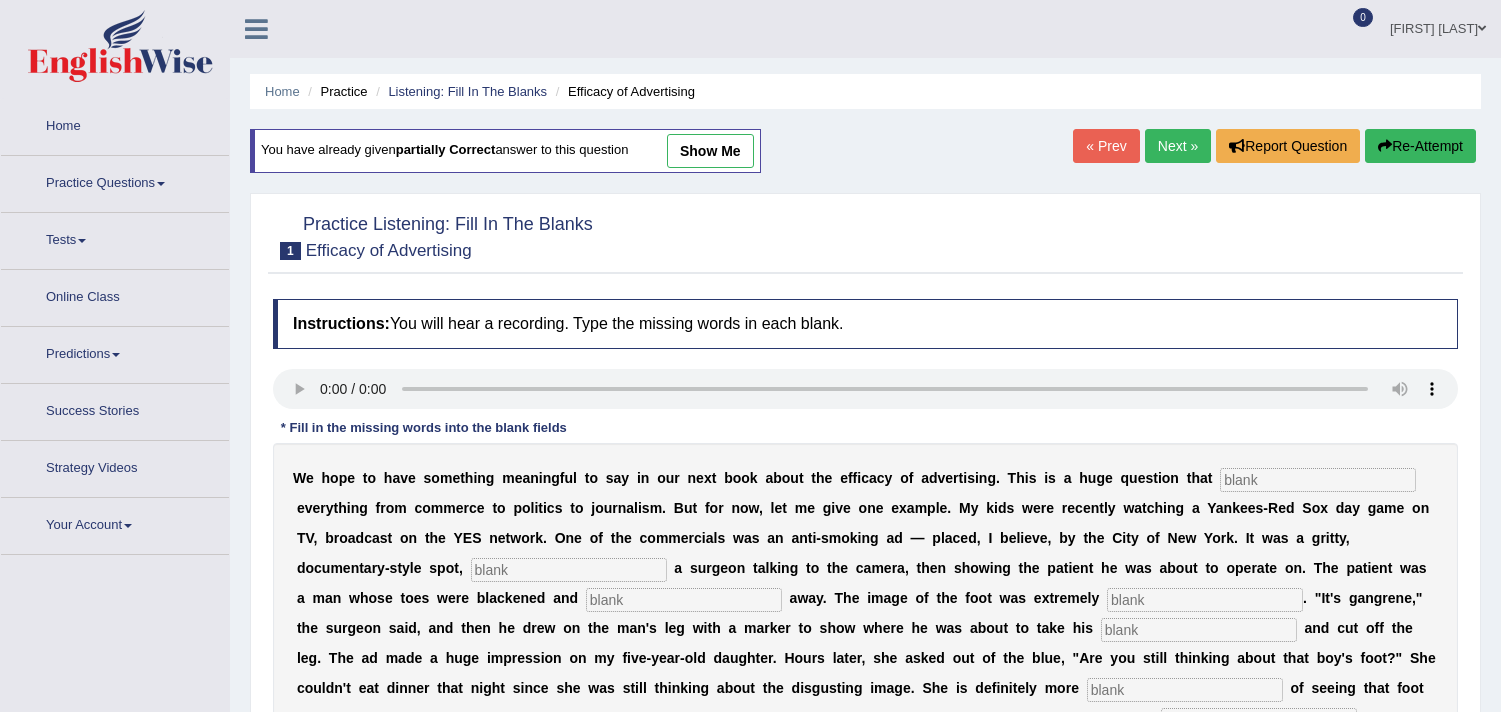 scroll, scrollTop: 0, scrollLeft: 0, axis: both 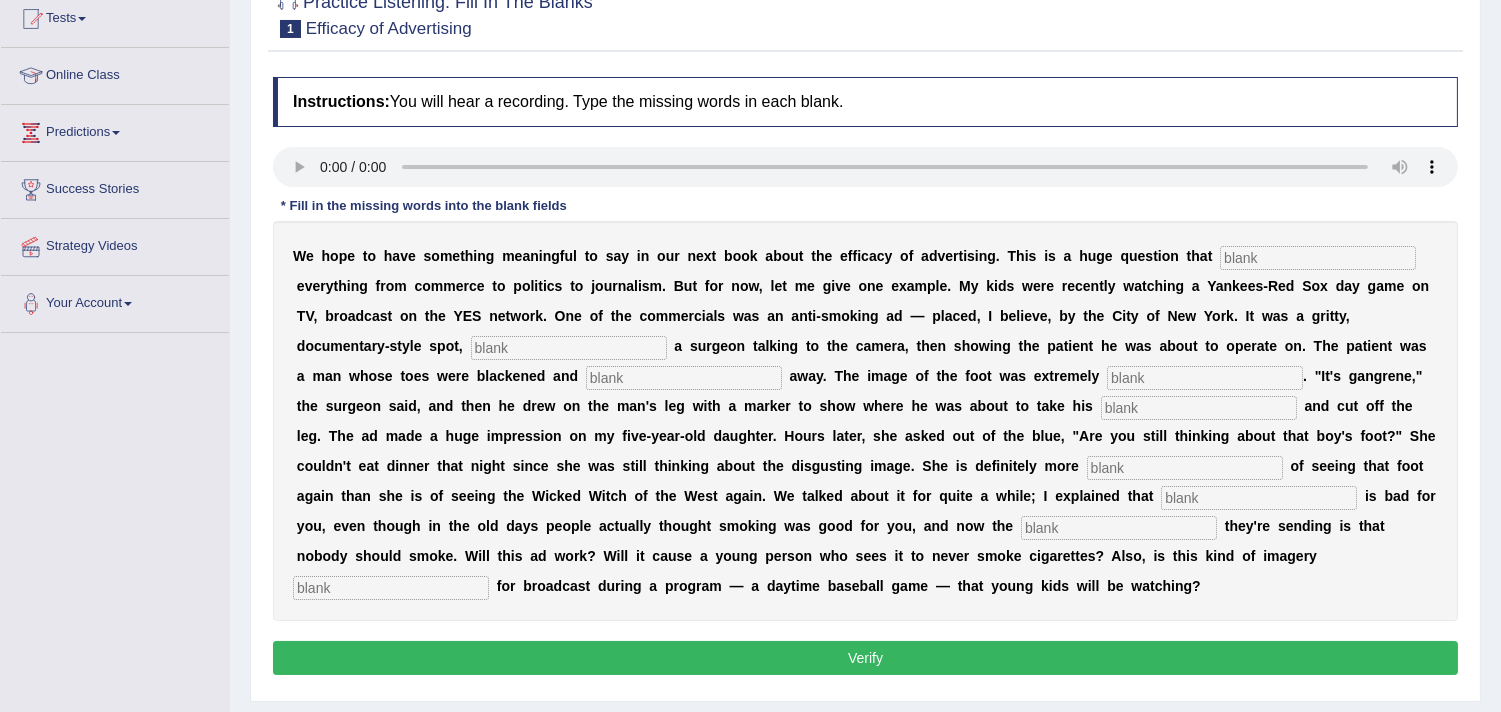 click on "W e    h o p e    t o    h a v e    s o m e t h i n g    m e a n i n g f u l    t o    s a y    i n    o u r    n e x t    b o o k    a b o u t    t h e    e f f i c a c y    o f    a d v e r t i s i n g .    T h i s    i s    a    h u g e    q u e s t i o n    t h a t       e v e r y t h i n g    f r o m    c o m m e r c e    t o    p o l i t i c s    t o    j o u r n a l i s m .    B u t    f o r    n o w ,    l e t    m e    g i v e    o n e    e x a m p l e .    M y    k i d s    w e r e    r e c e n t l y    w a t c h i n g    a    Y a n k e e s - R e d    S o x    d a y    g a m e    o n    T V ,    b r o a d c a s t    o n    t h e    Y E S    n e t w o r k .    O n e    o f    t h e    c o m m e r c i a l s    w a s    a n    a n t i - s m o k i n g    a d    —    p l a c e d ,    I    b e l i e v e ,    b y    t h e    C i t y    o f    N e w    Y o r k .    I t    w a s    a    g r i t t y ,    d o c u m e n t a r y - s" at bounding box center [865, 421] 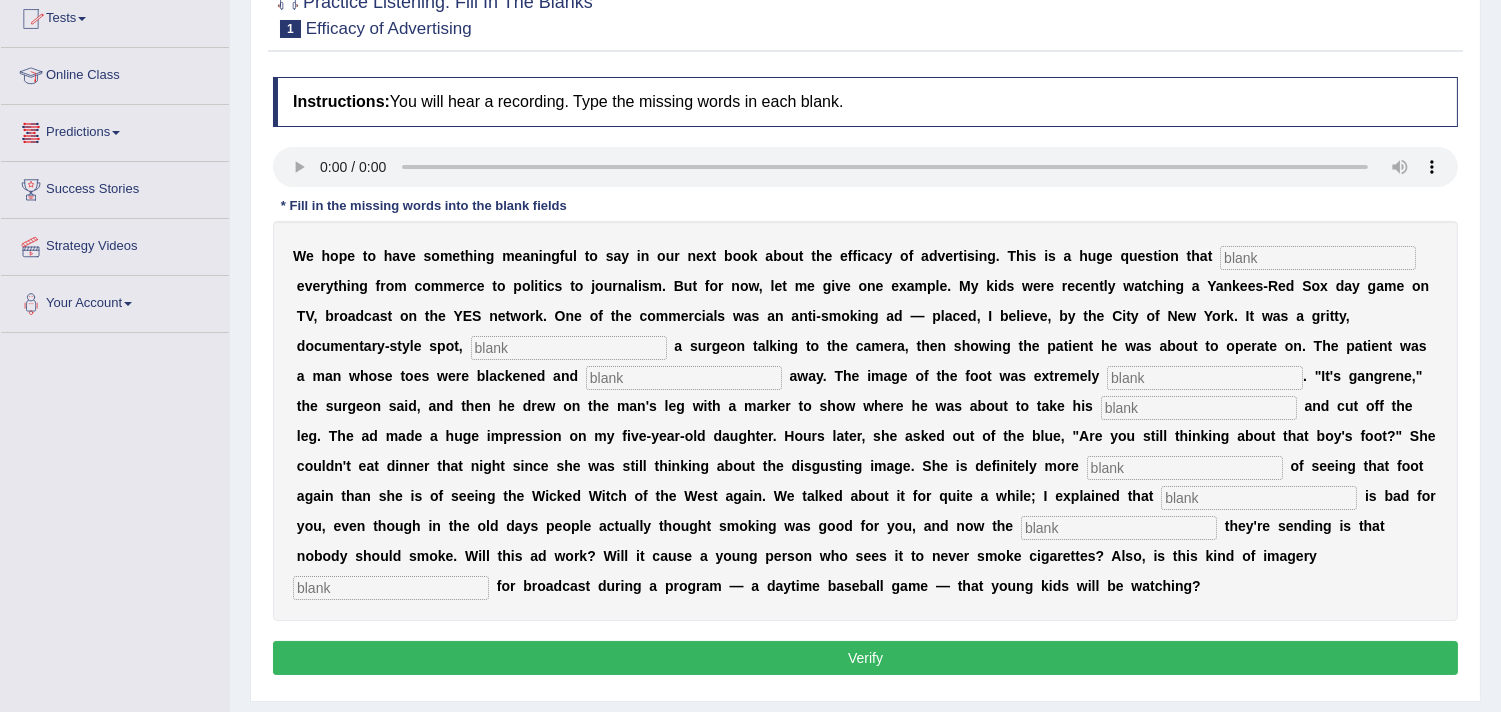 type 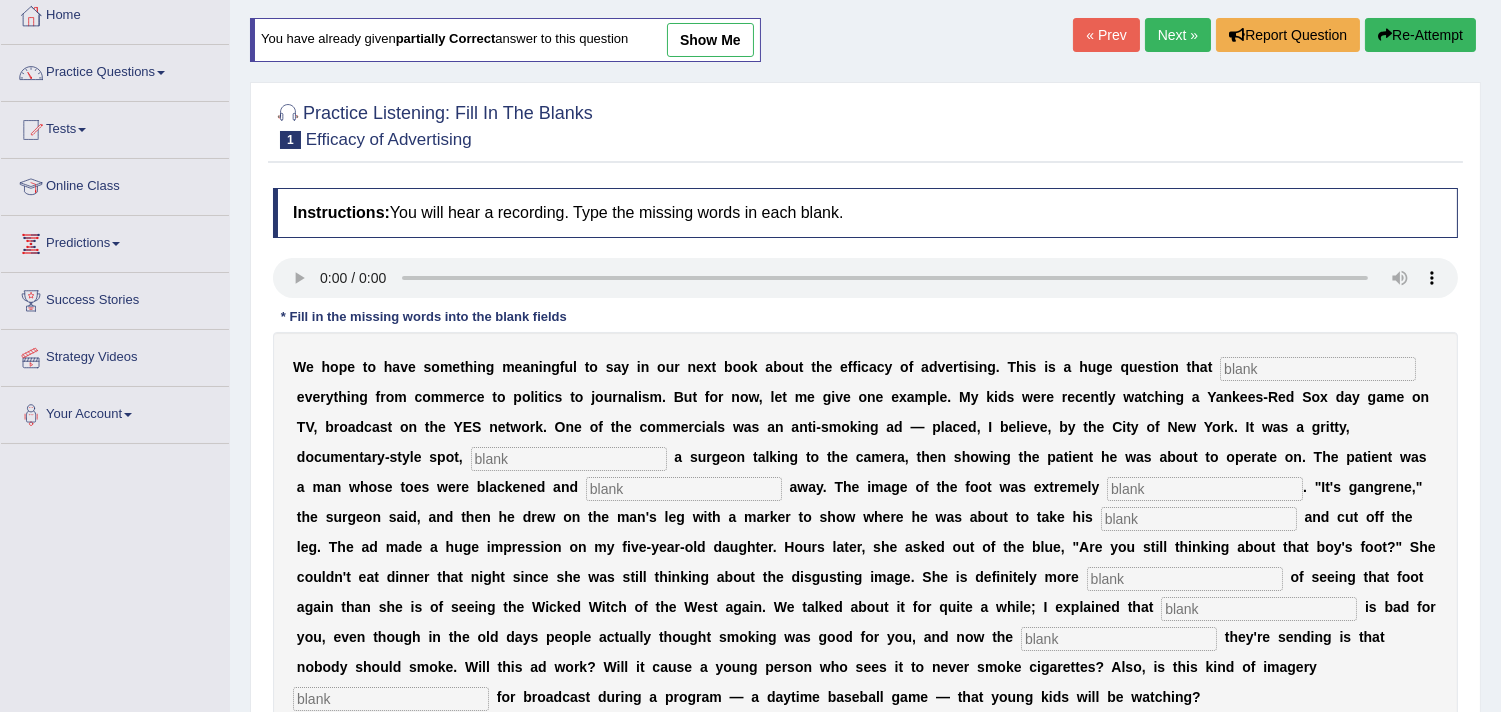 scroll, scrollTop: 222, scrollLeft: 0, axis: vertical 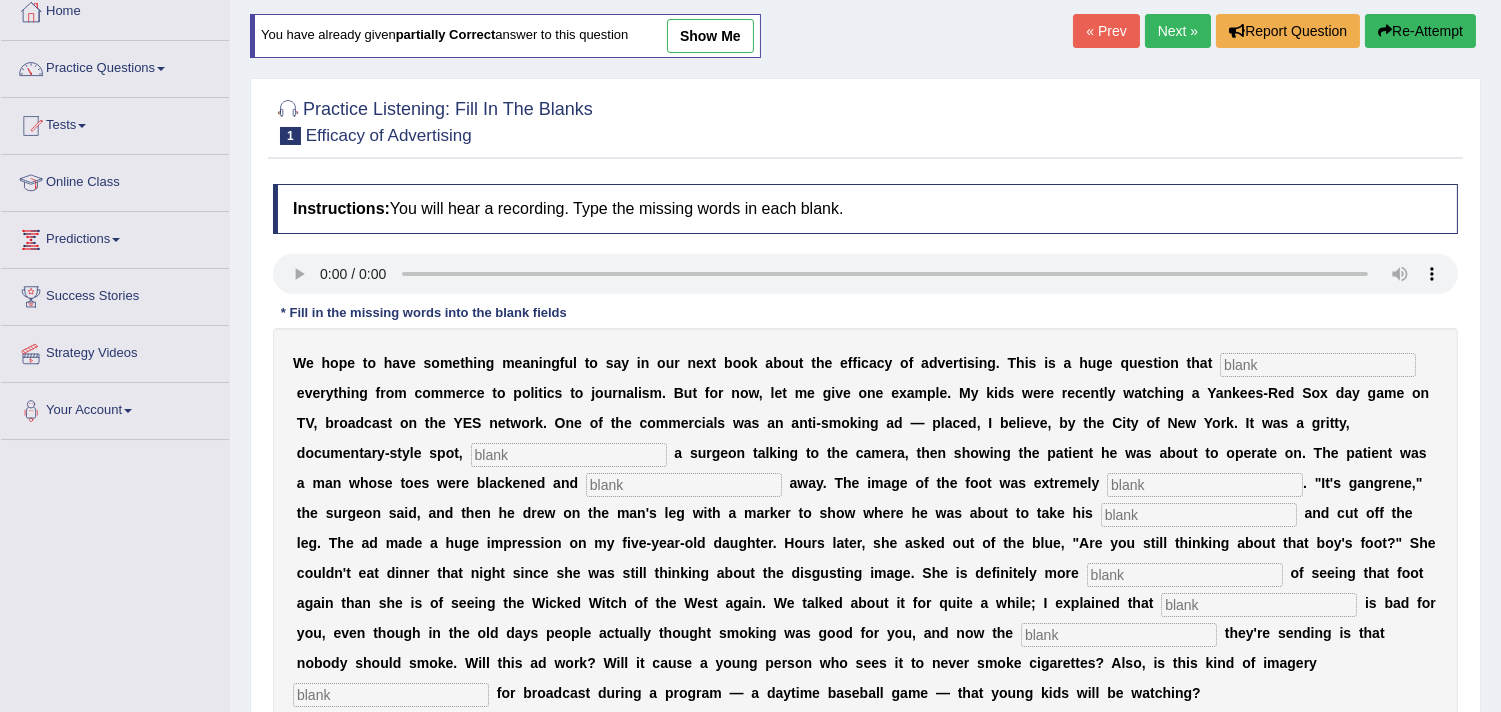 click at bounding box center (1318, 365) 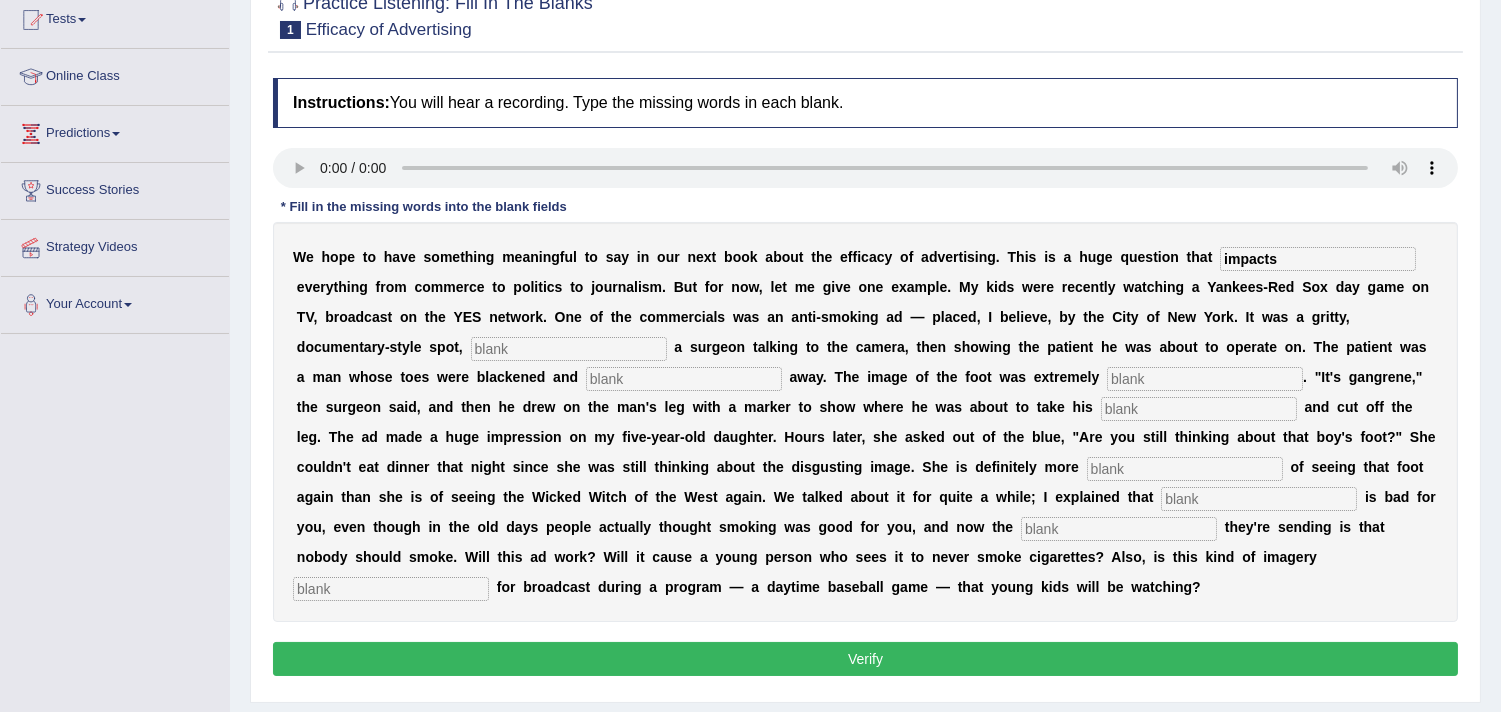 scroll, scrollTop: 226, scrollLeft: 0, axis: vertical 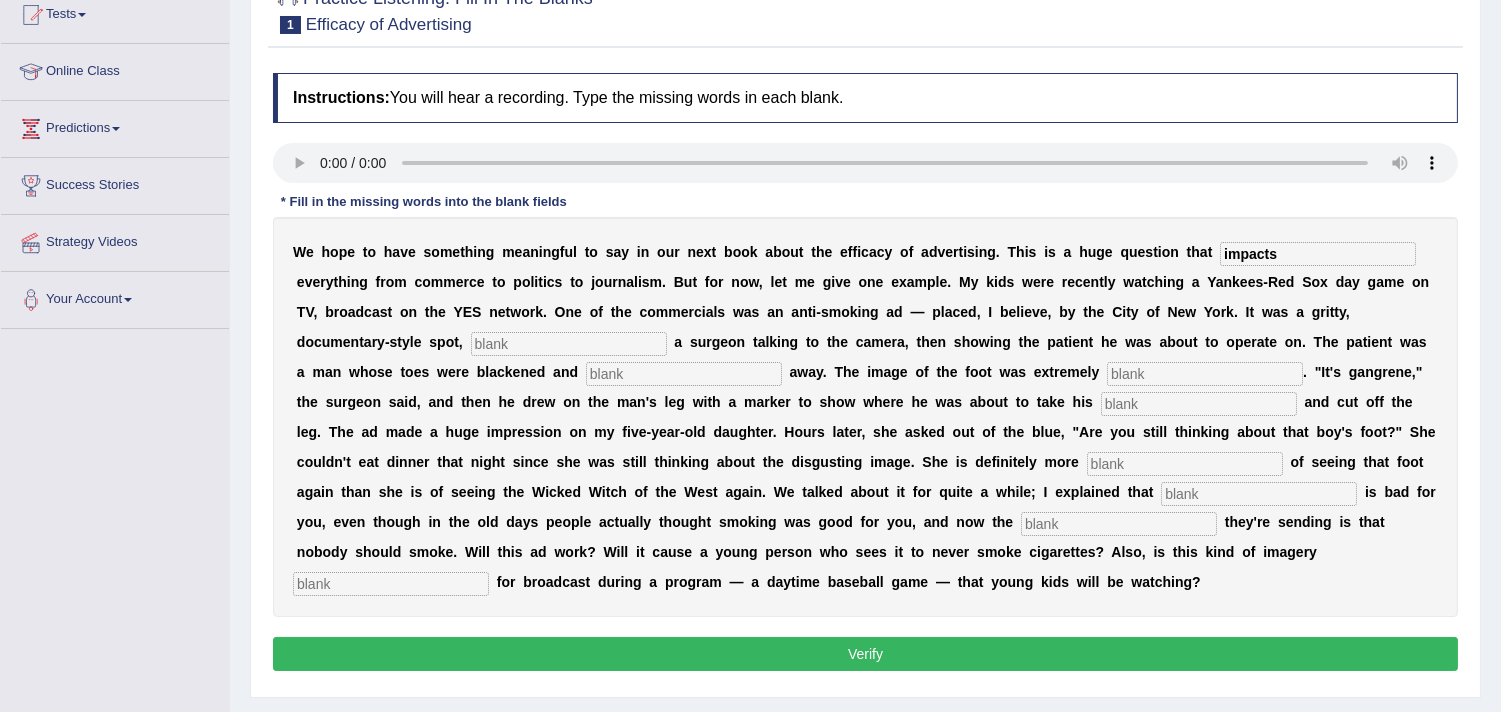 type on "impacts" 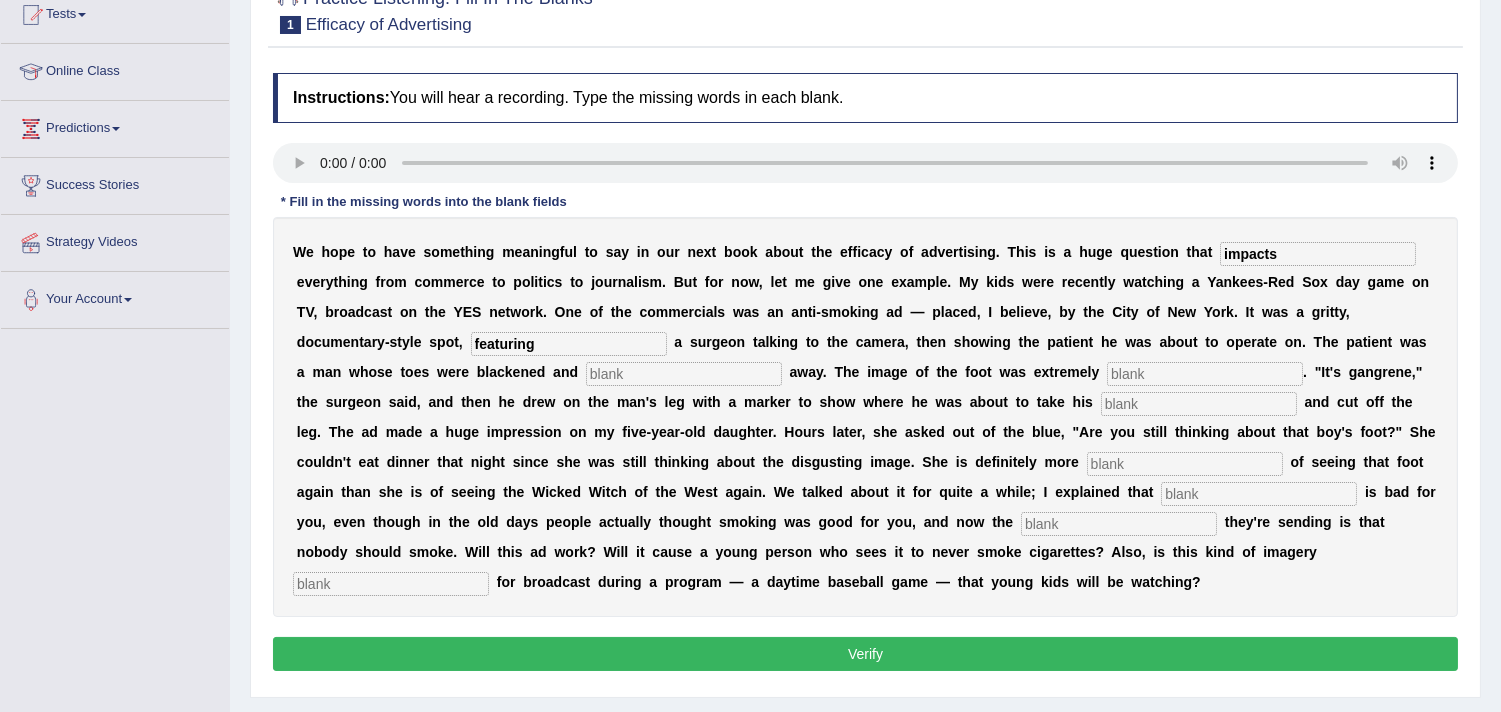 type on "featuring" 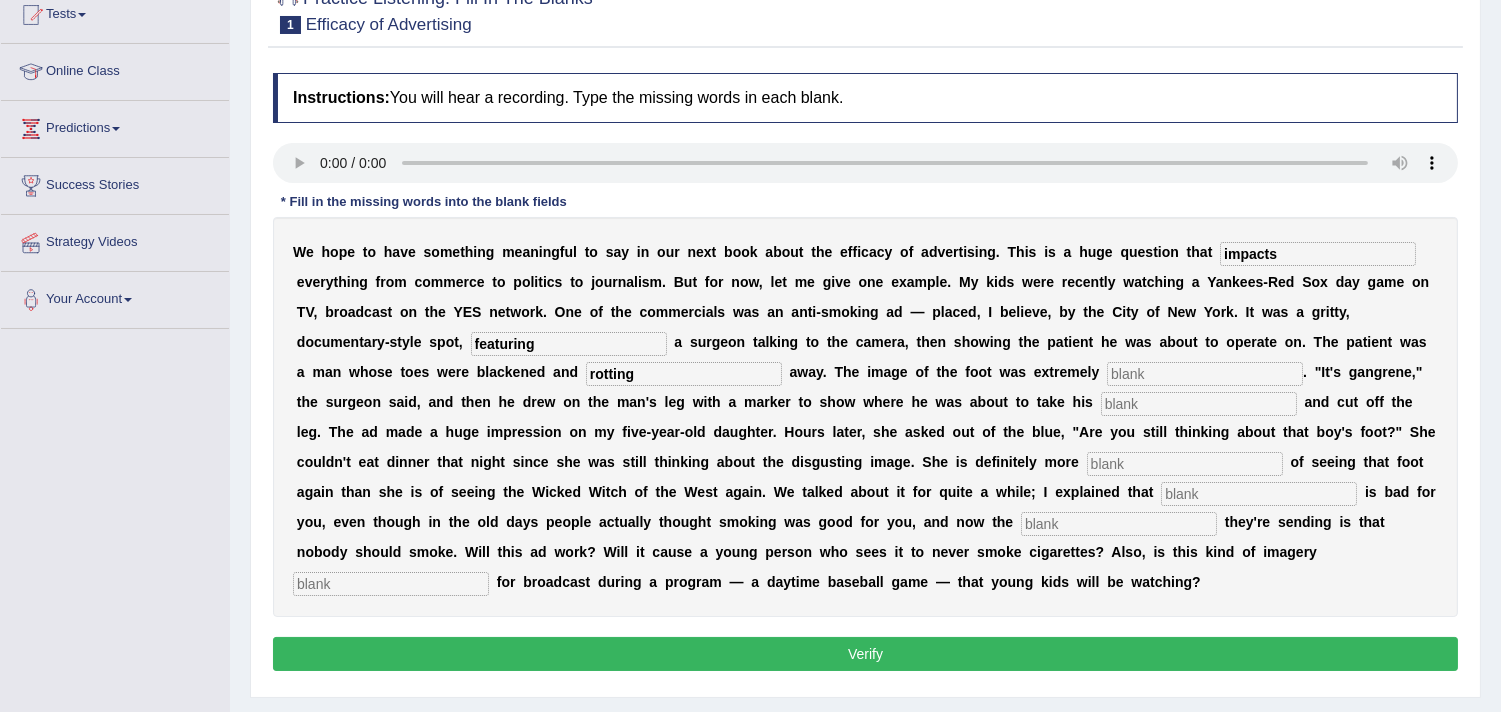 type on "rotting" 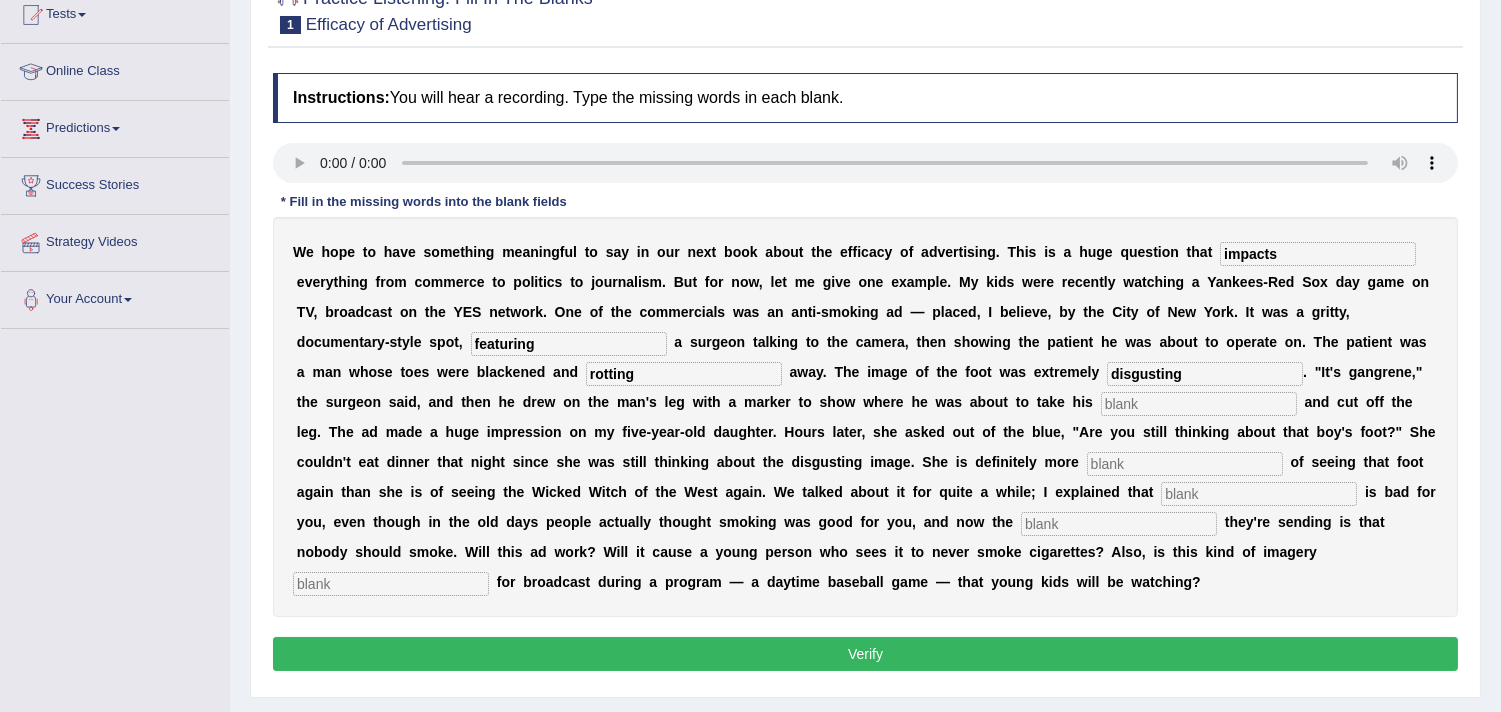 type on "disgusting" 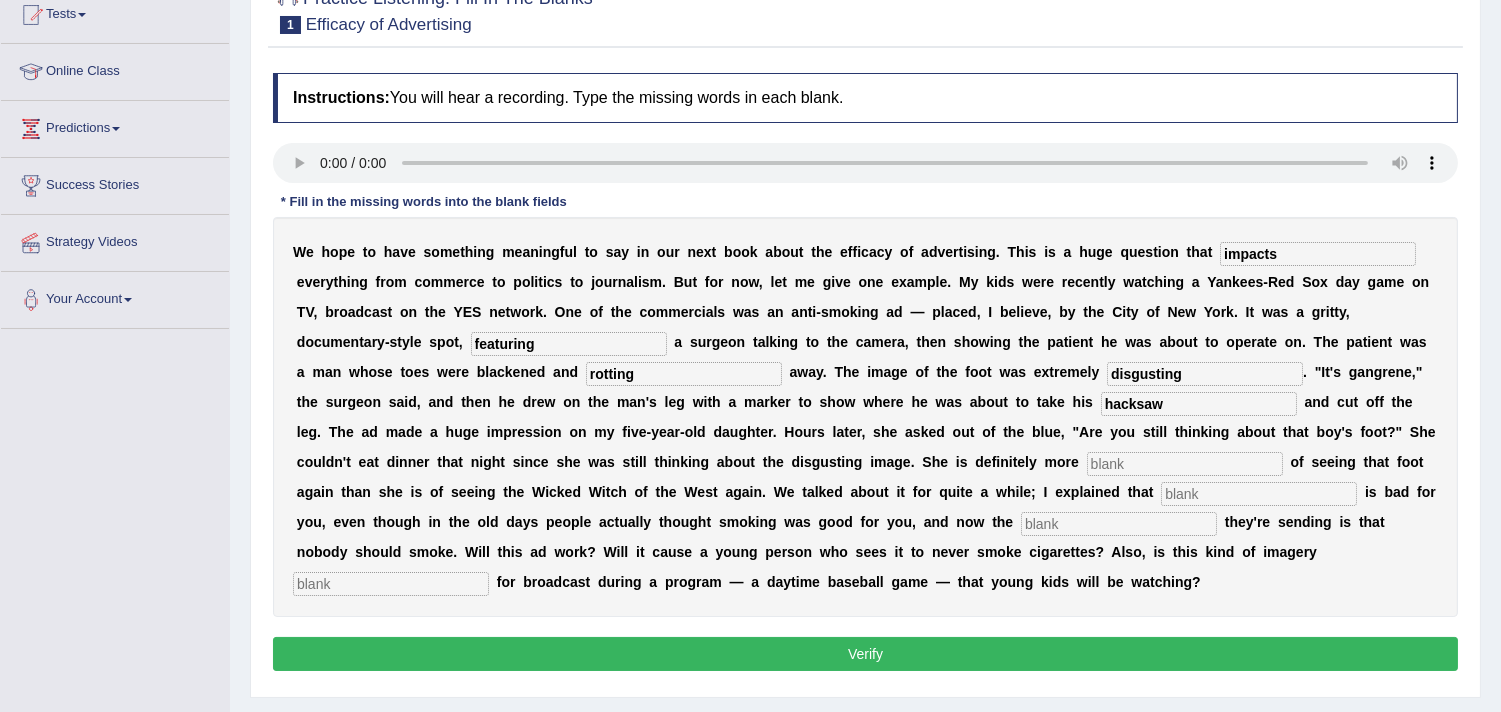 type on "hacksaw" 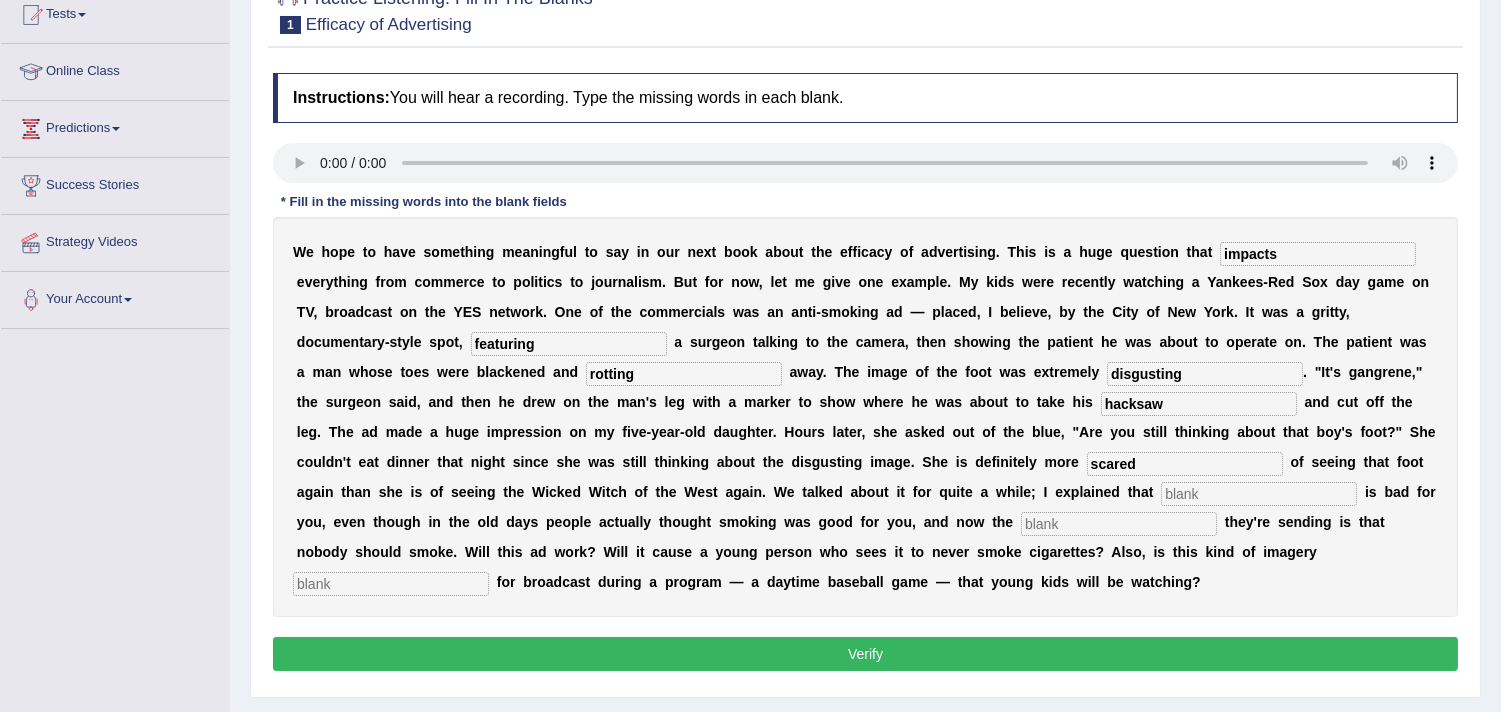 type on "scared" 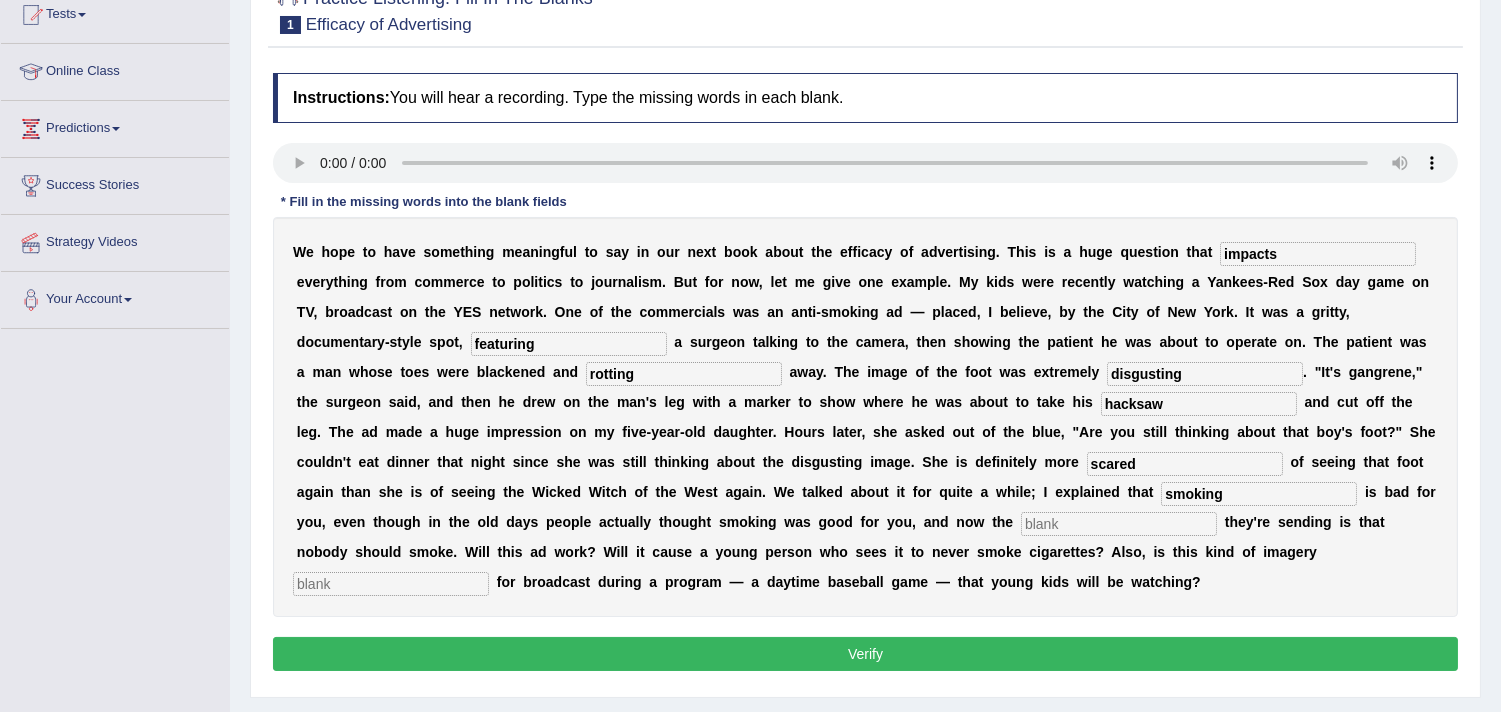 type on "smoking" 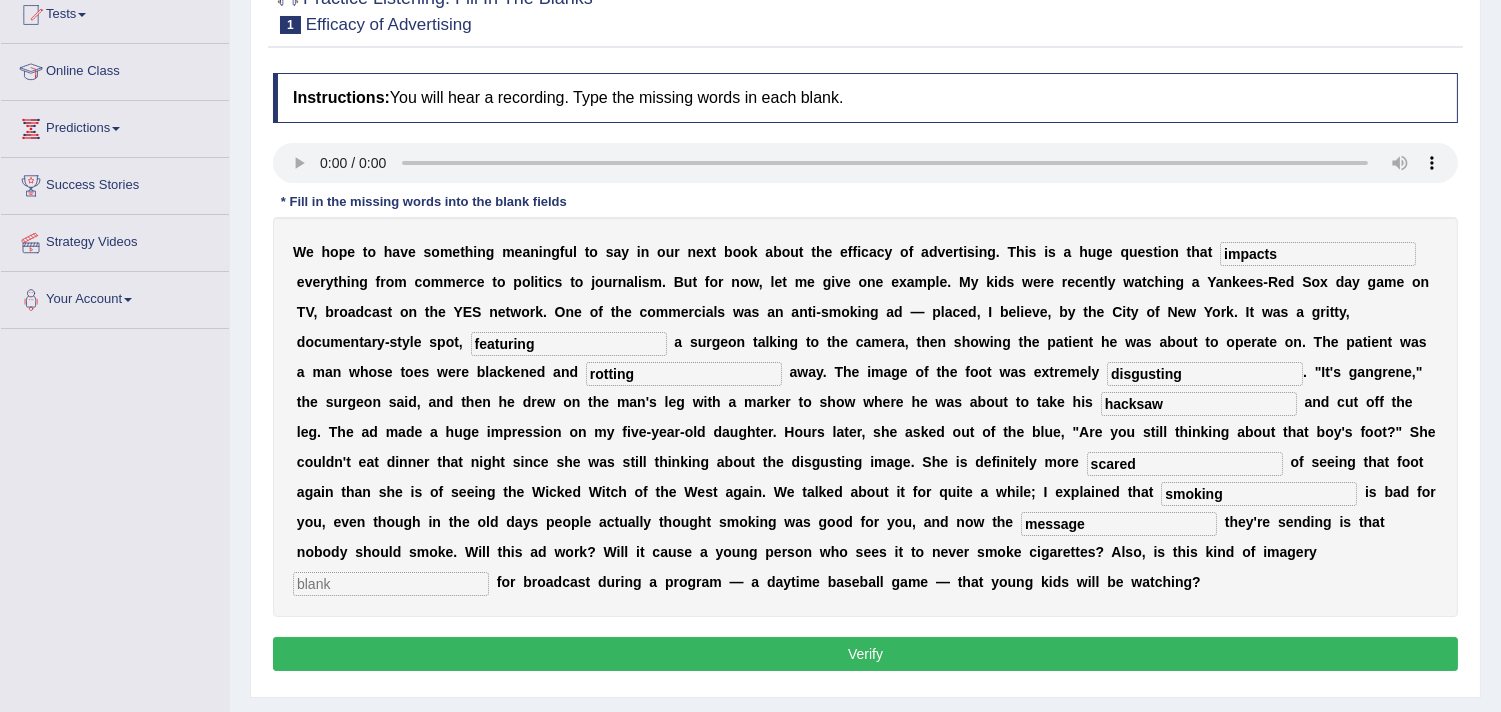 type on "message" 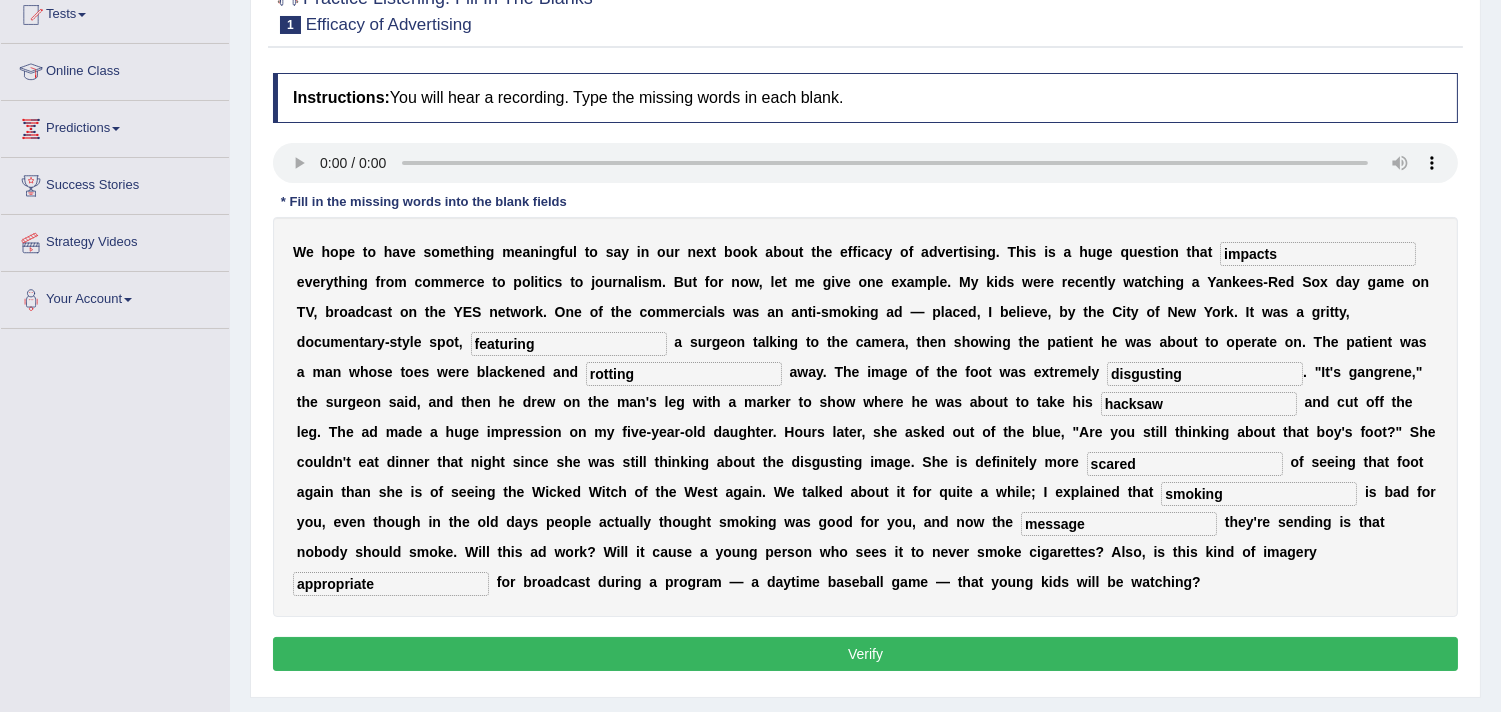 type on "appropriate" 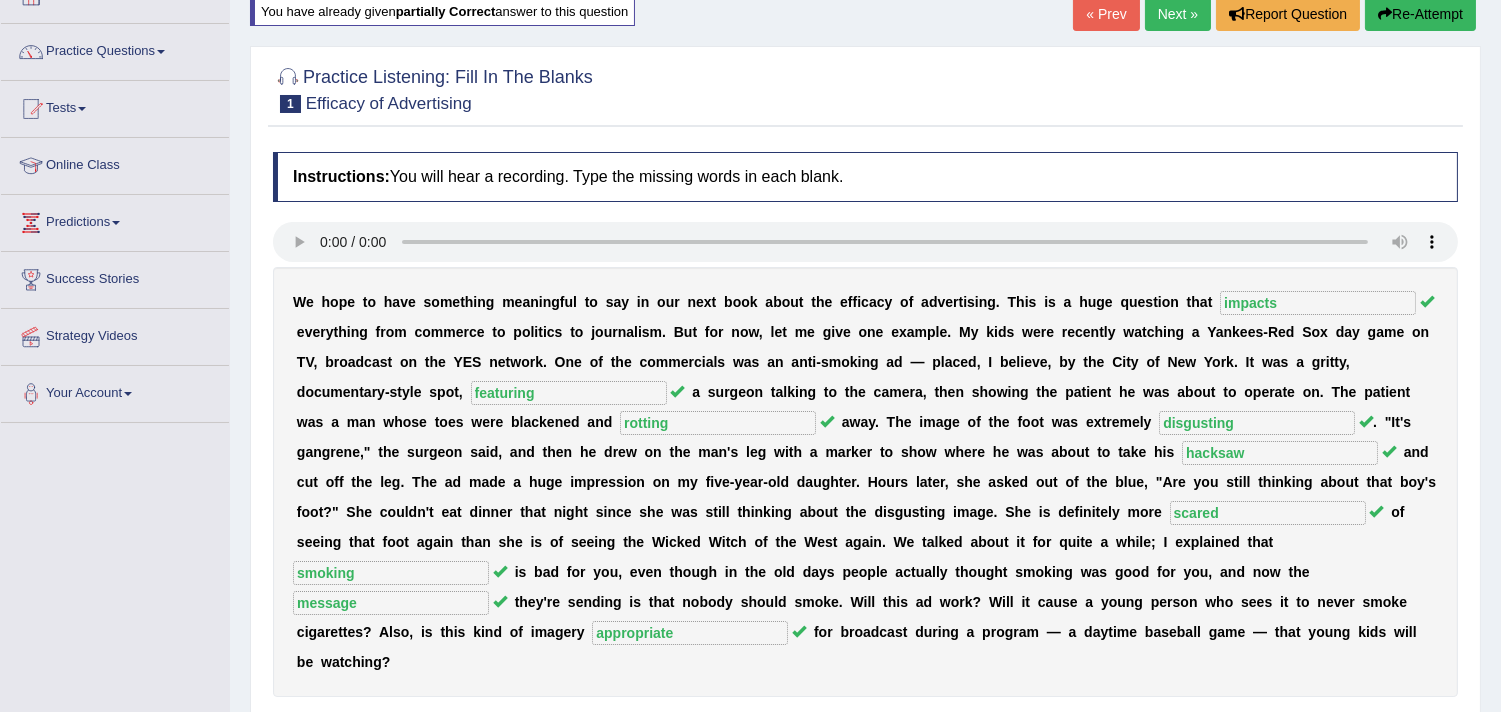 scroll, scrollTop: 115, scrollLeft: 0, axis: vertical 